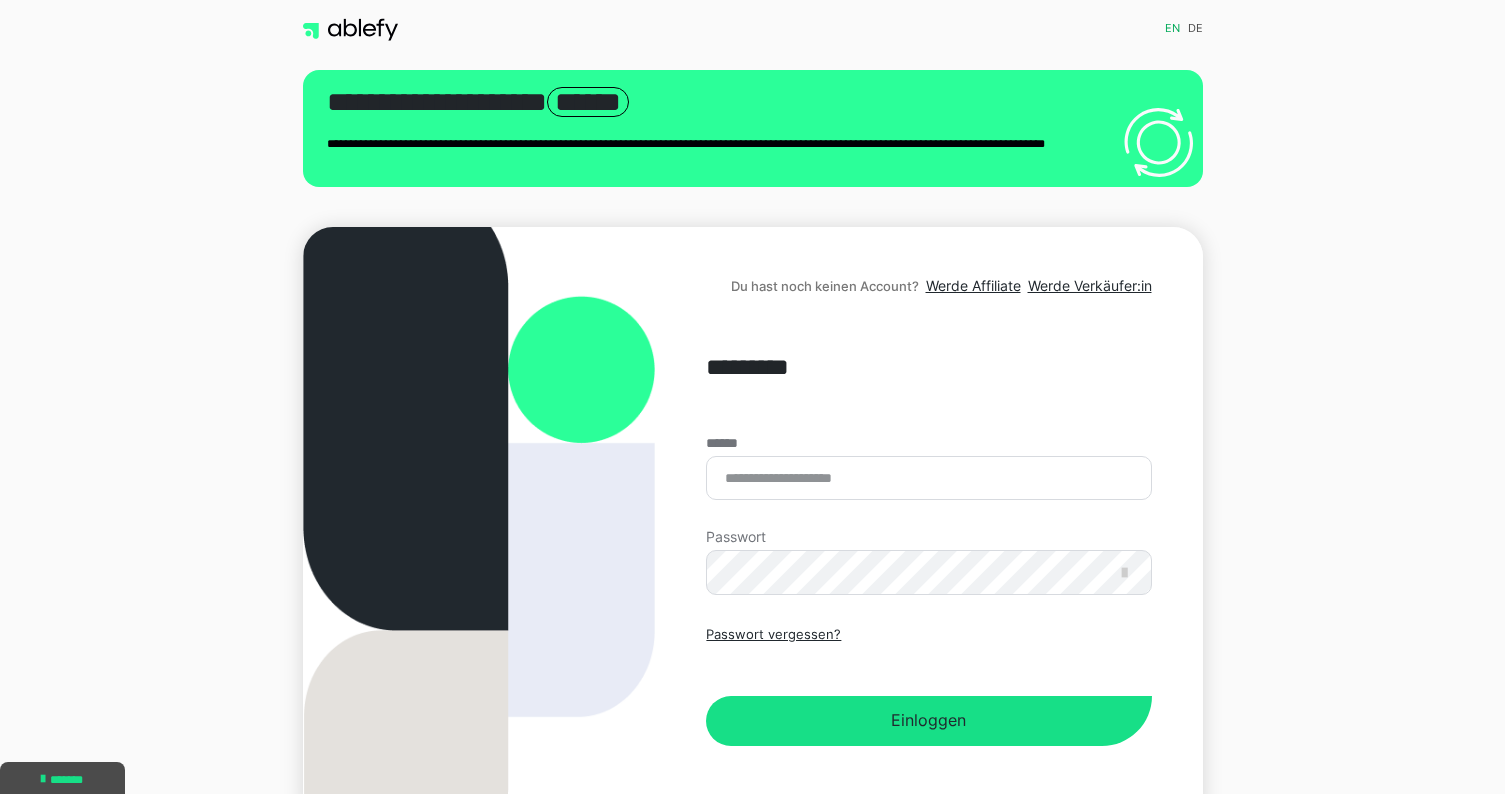 scroll, scrollTop: 0, scrollLeft: 0, axis: both 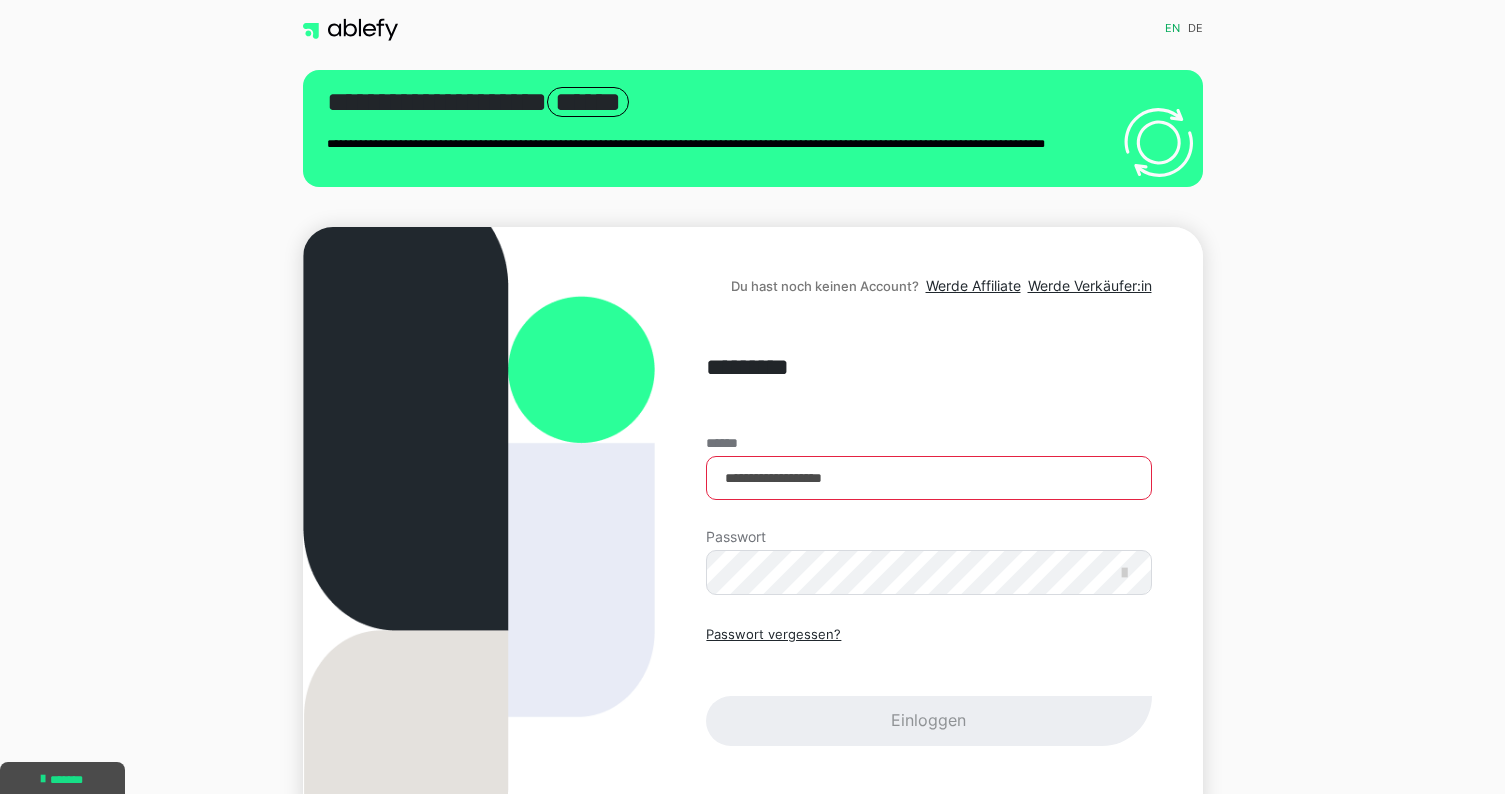 type on "**********" 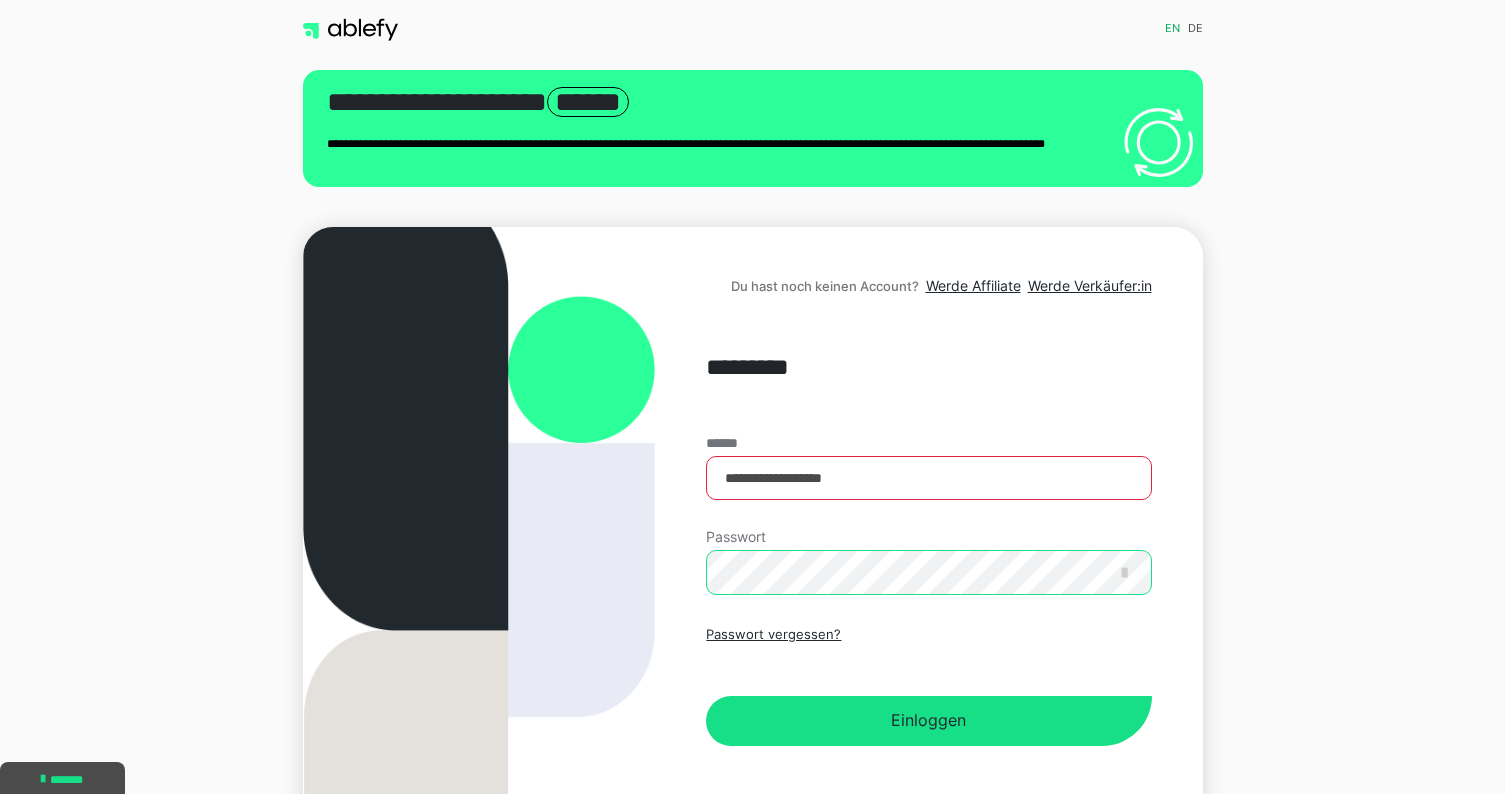 click on "Einloggen" at bounding box center (928, 721) 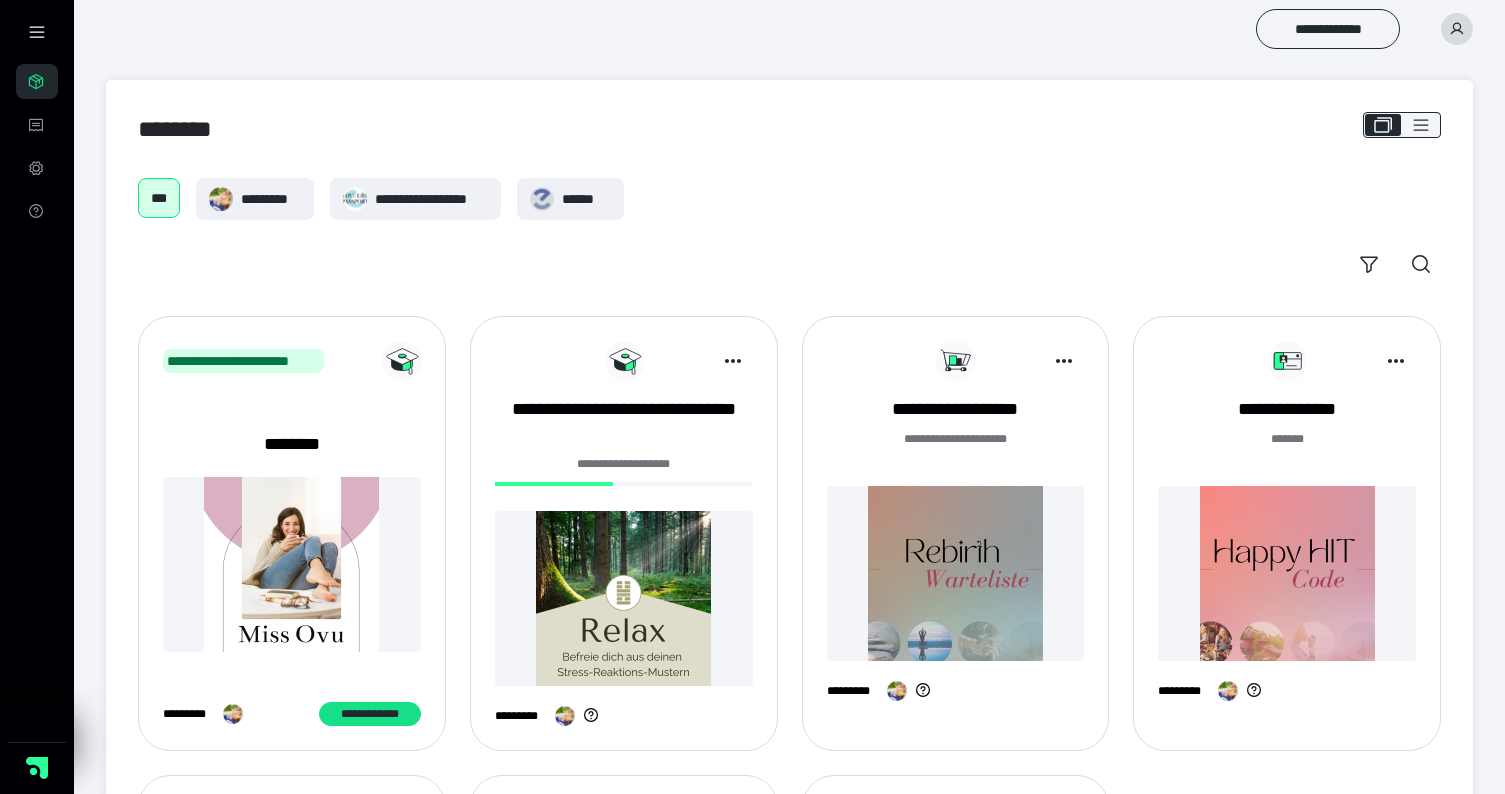 scroll, scrollTop: 0, scrollLeft: 0, axis: both 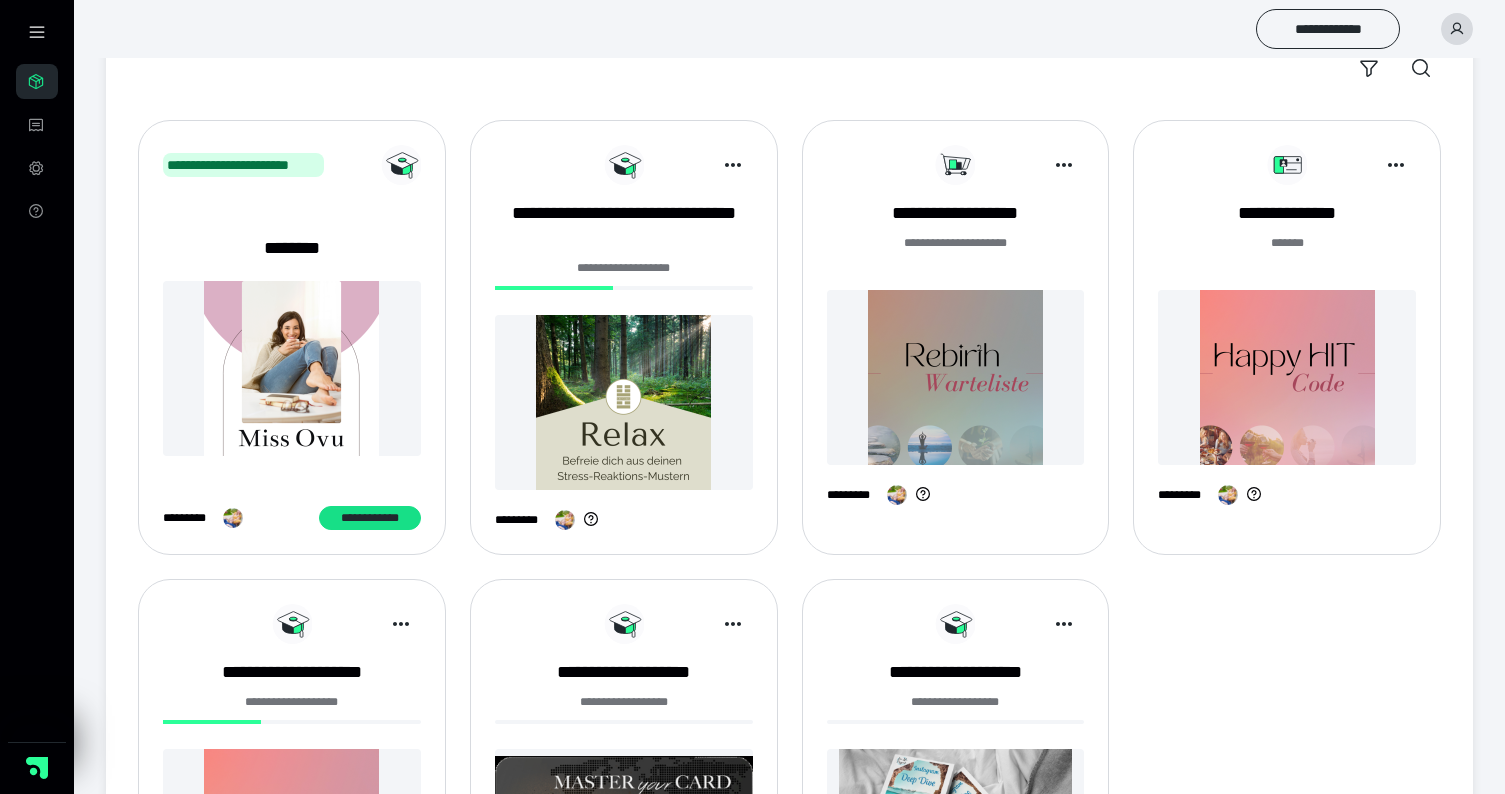 click at bounding box center [624, 402] 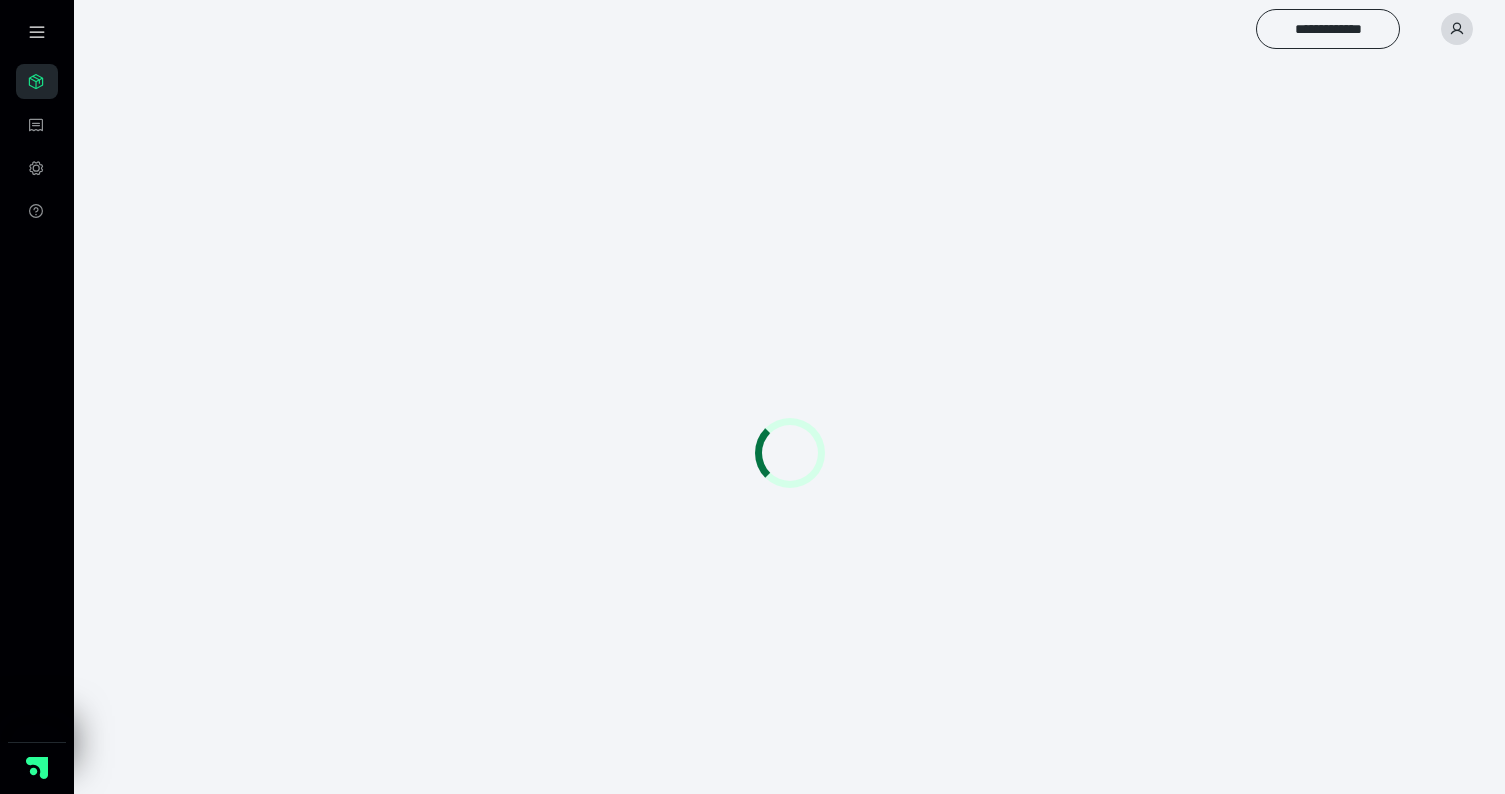 scroll, scrollTop: 0, scrollLeft: 0, axis: both 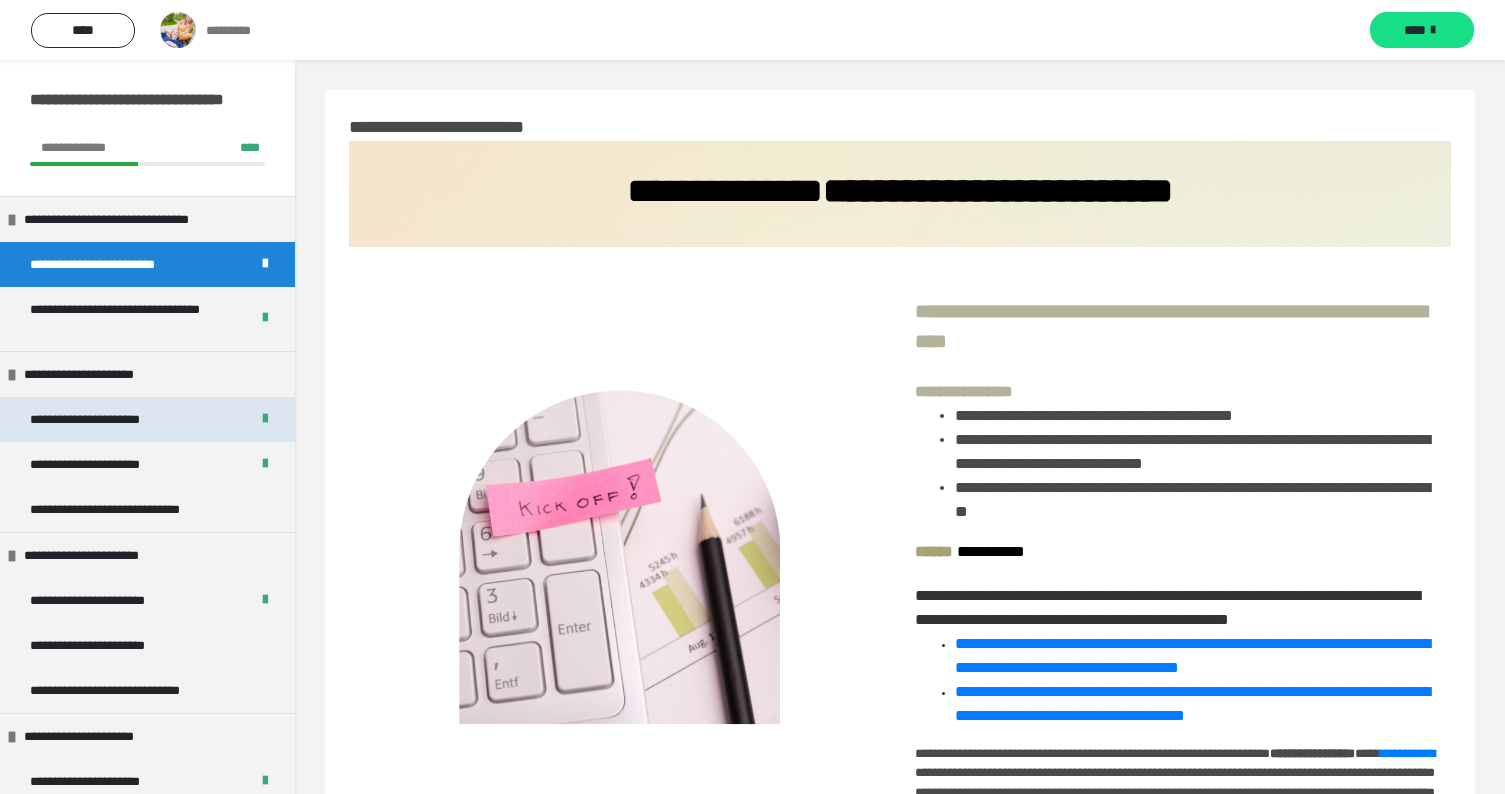 click on "**********" at bounding box center (147, 419) 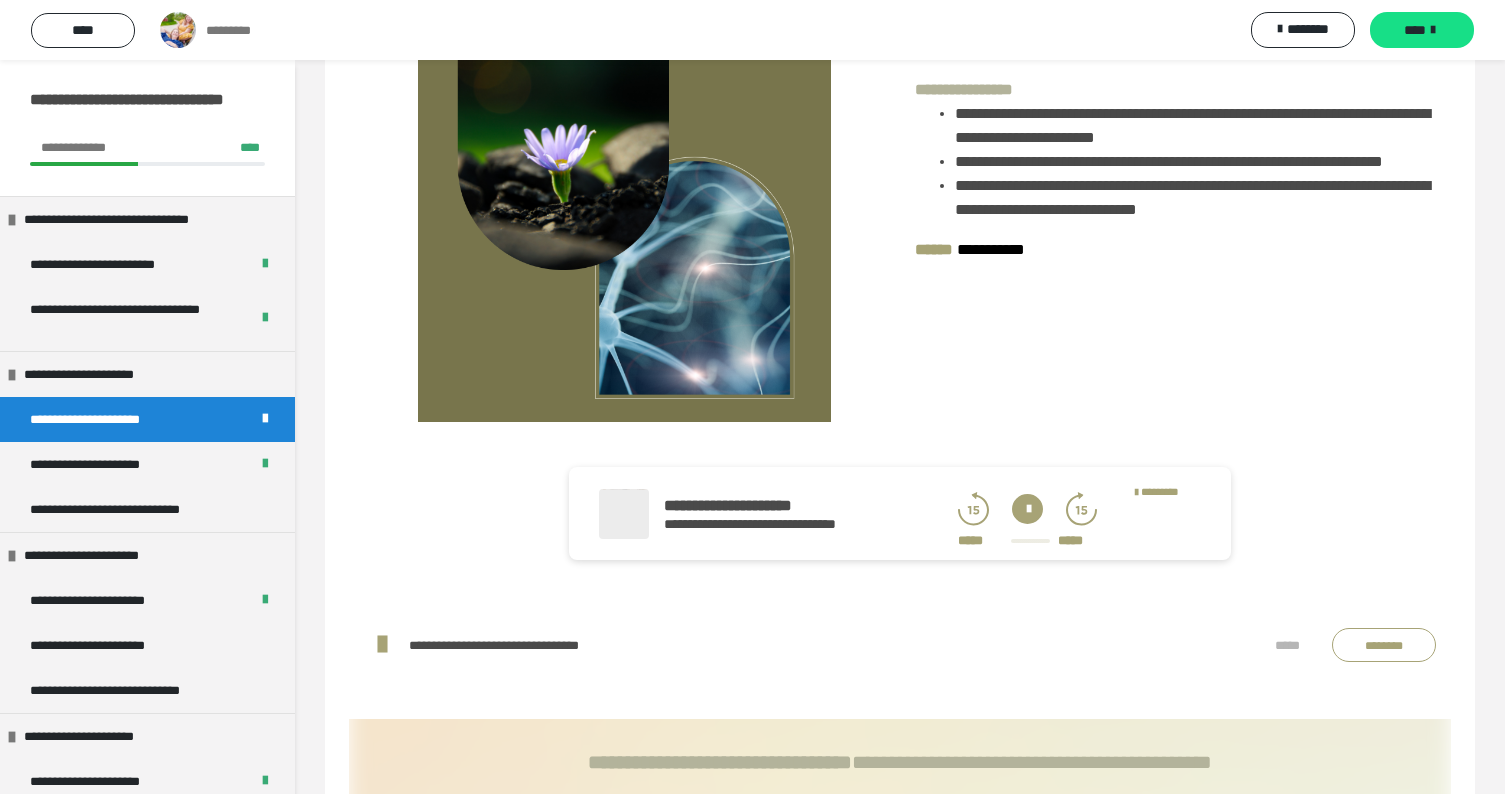 scroll, scrollTop: 298, scrollLeft: 0, axis: vertical 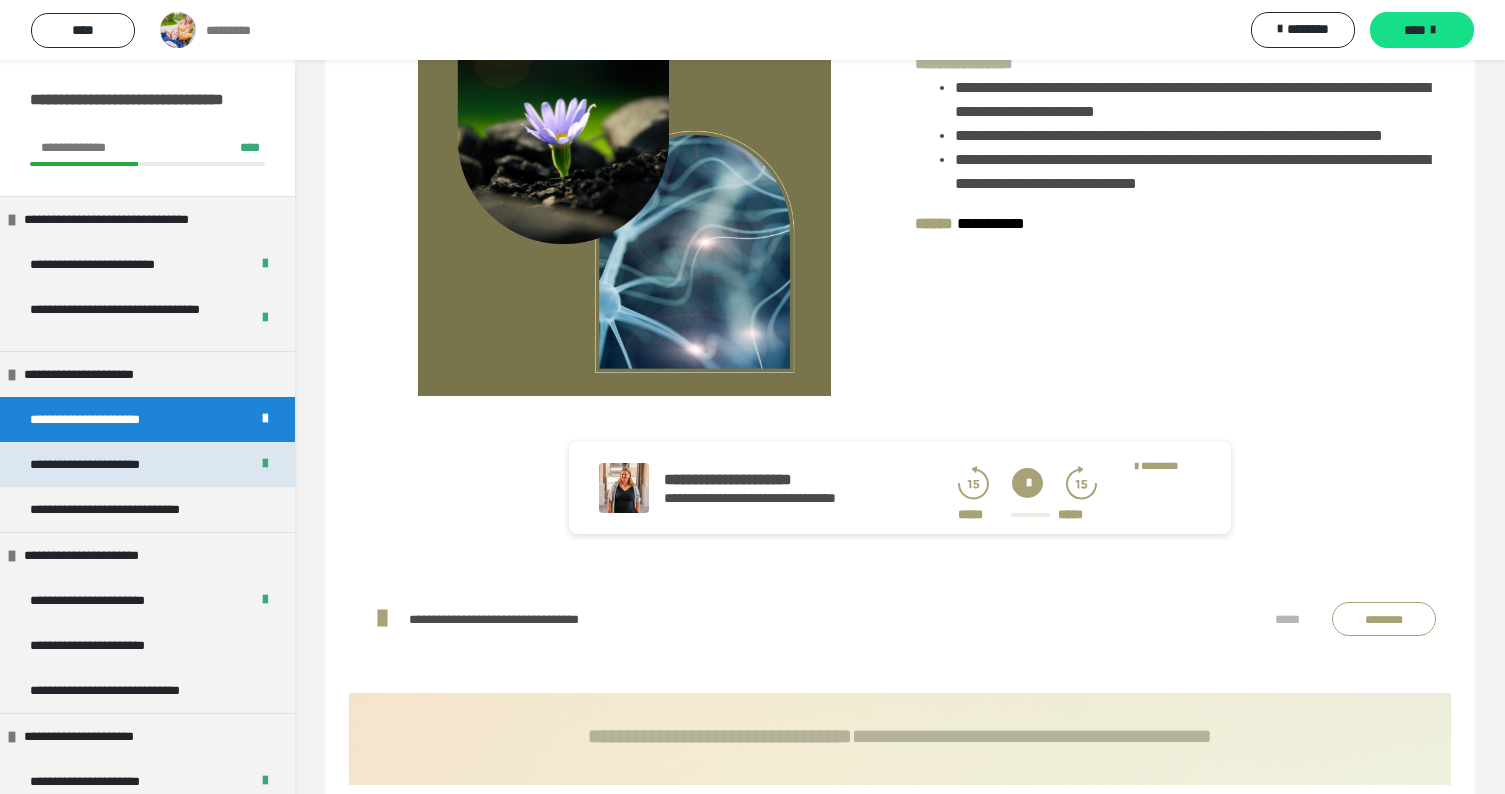 click on "**********" at bounding box center [107, 464] 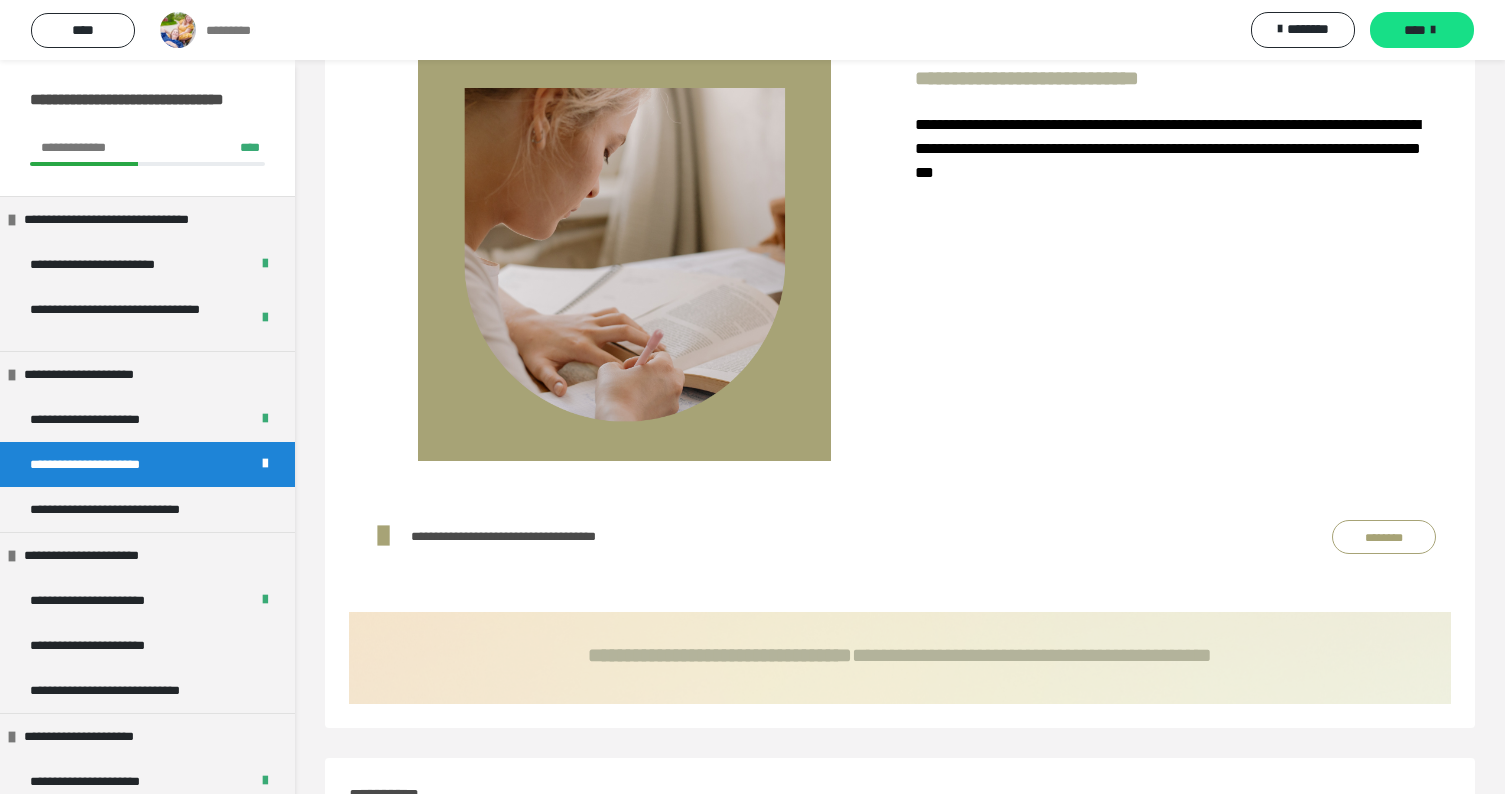 scroll, scrollTop: 245, scrollLeft: 0, axis: vertical 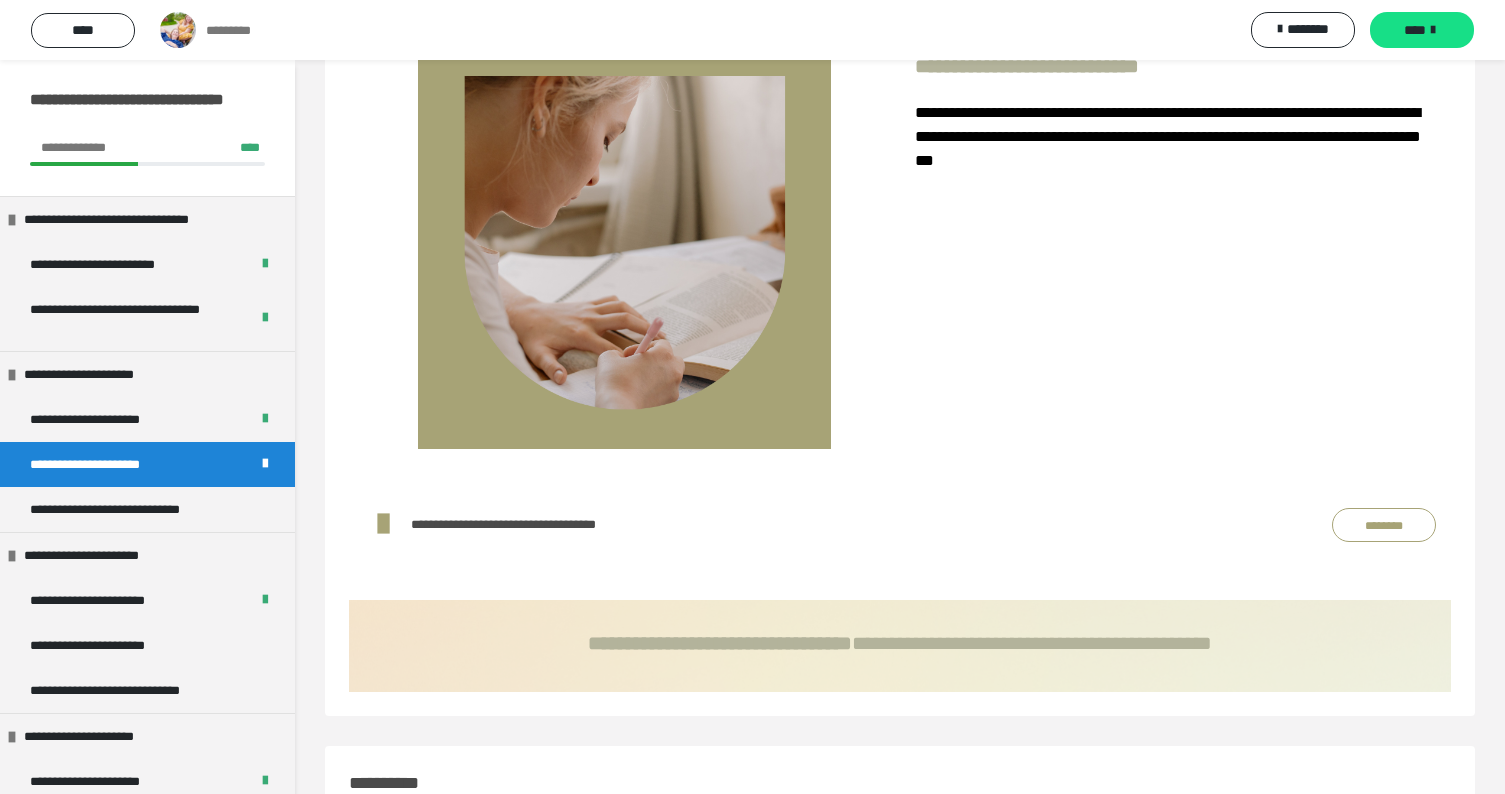 click on "**********" at bounding box center [542, 524] 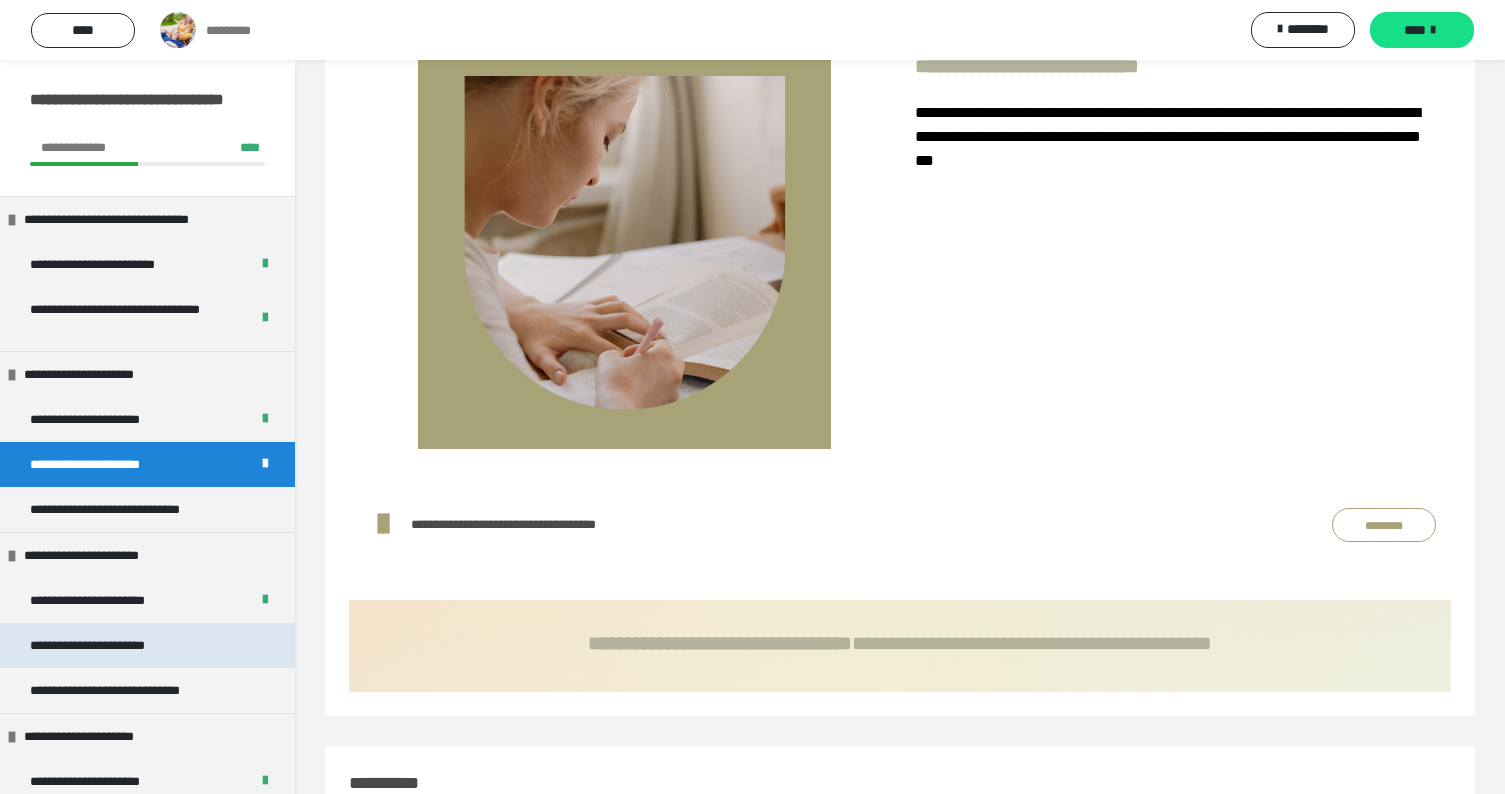 drag, startPoint x: 181, startPoint y: 652, endPoint x: 191, endPoint y: 637, distance: 18.027756 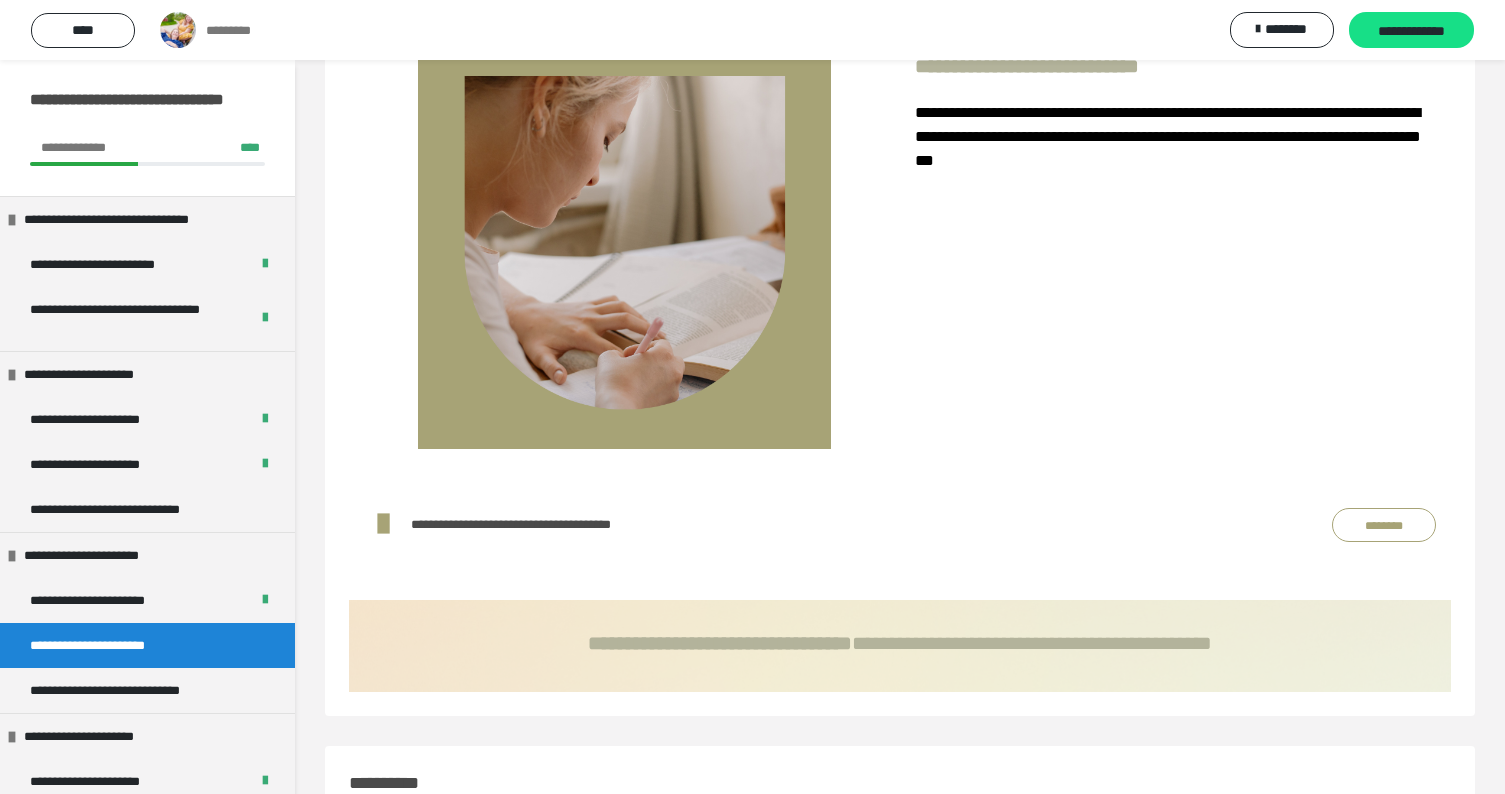 click on "********" at bounding box center [1384, 525] 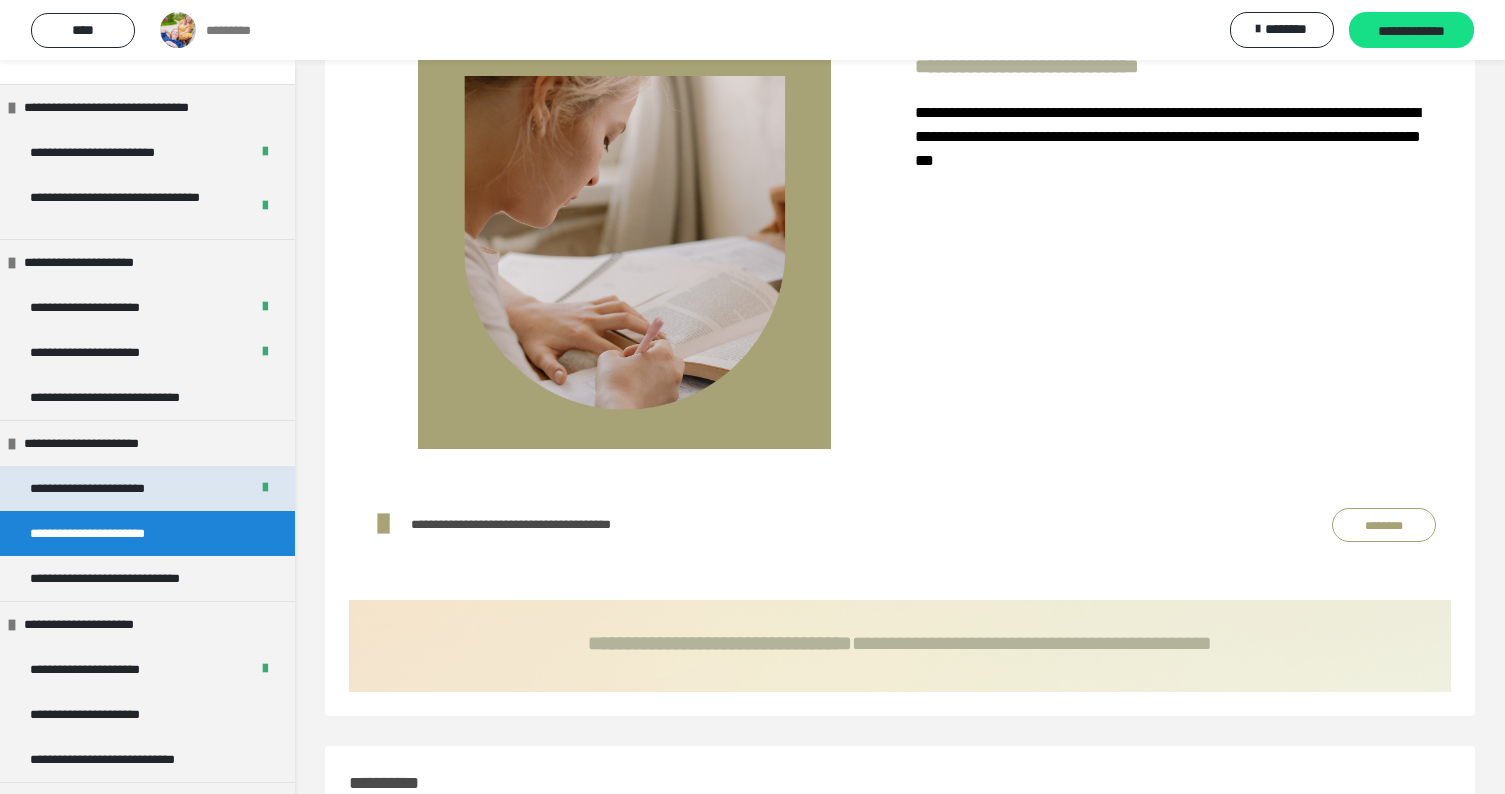 scroll, scrollTop: 144, scrollLeft: 0, axis: vertical 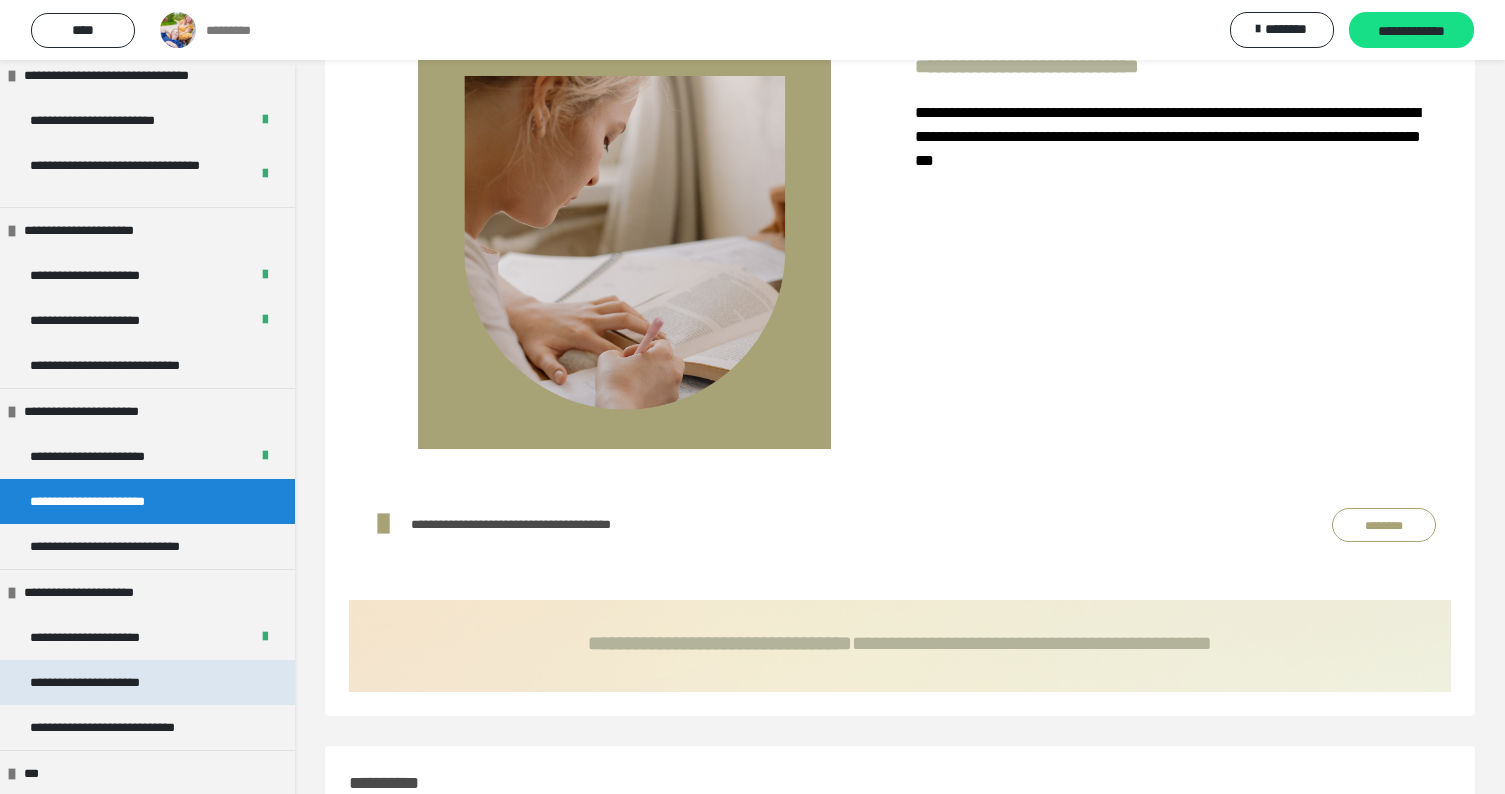 click on "**********" at bounding box center [105, 682] 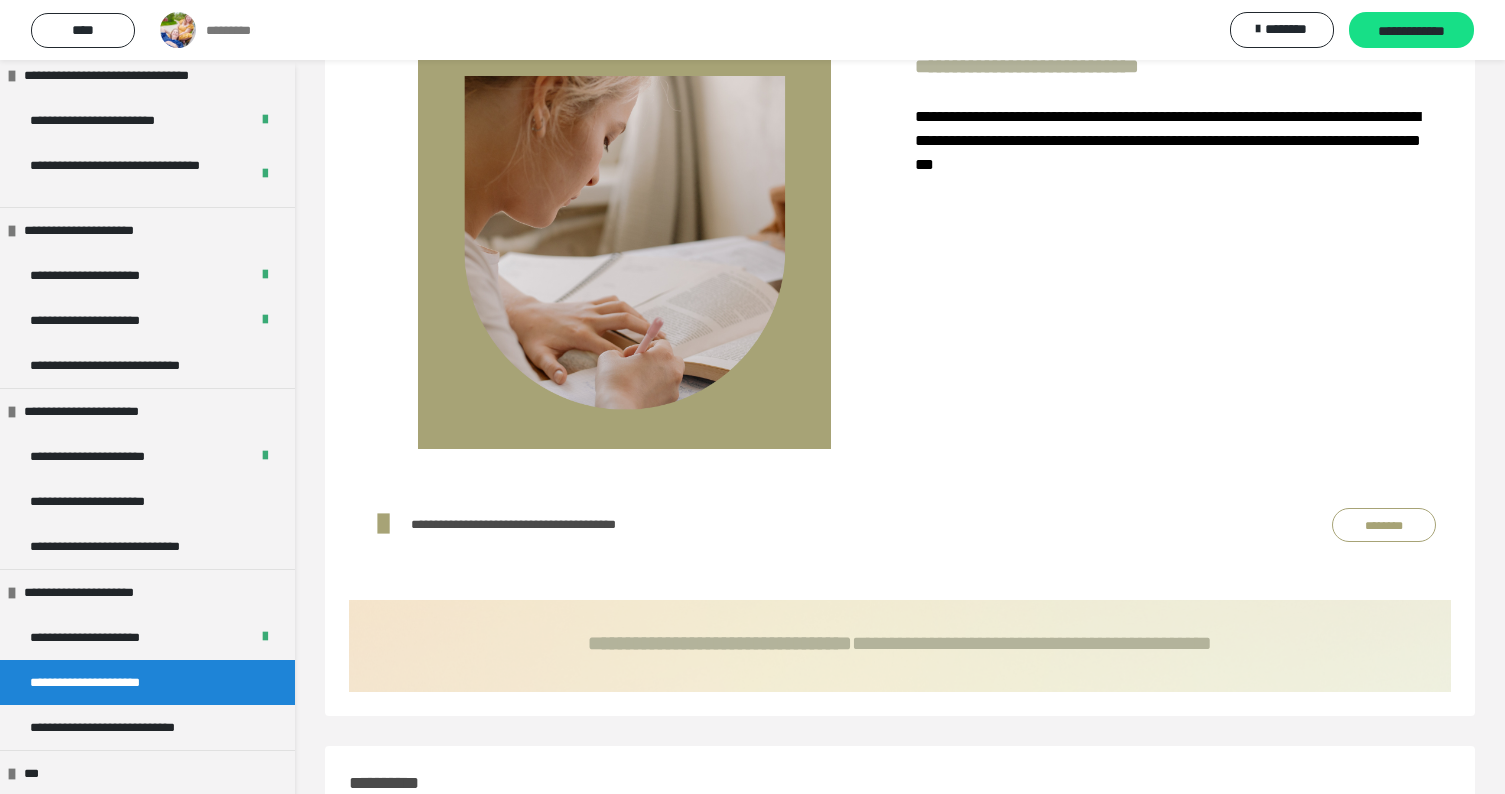 click on "********" at bounding box center (1384, 525) 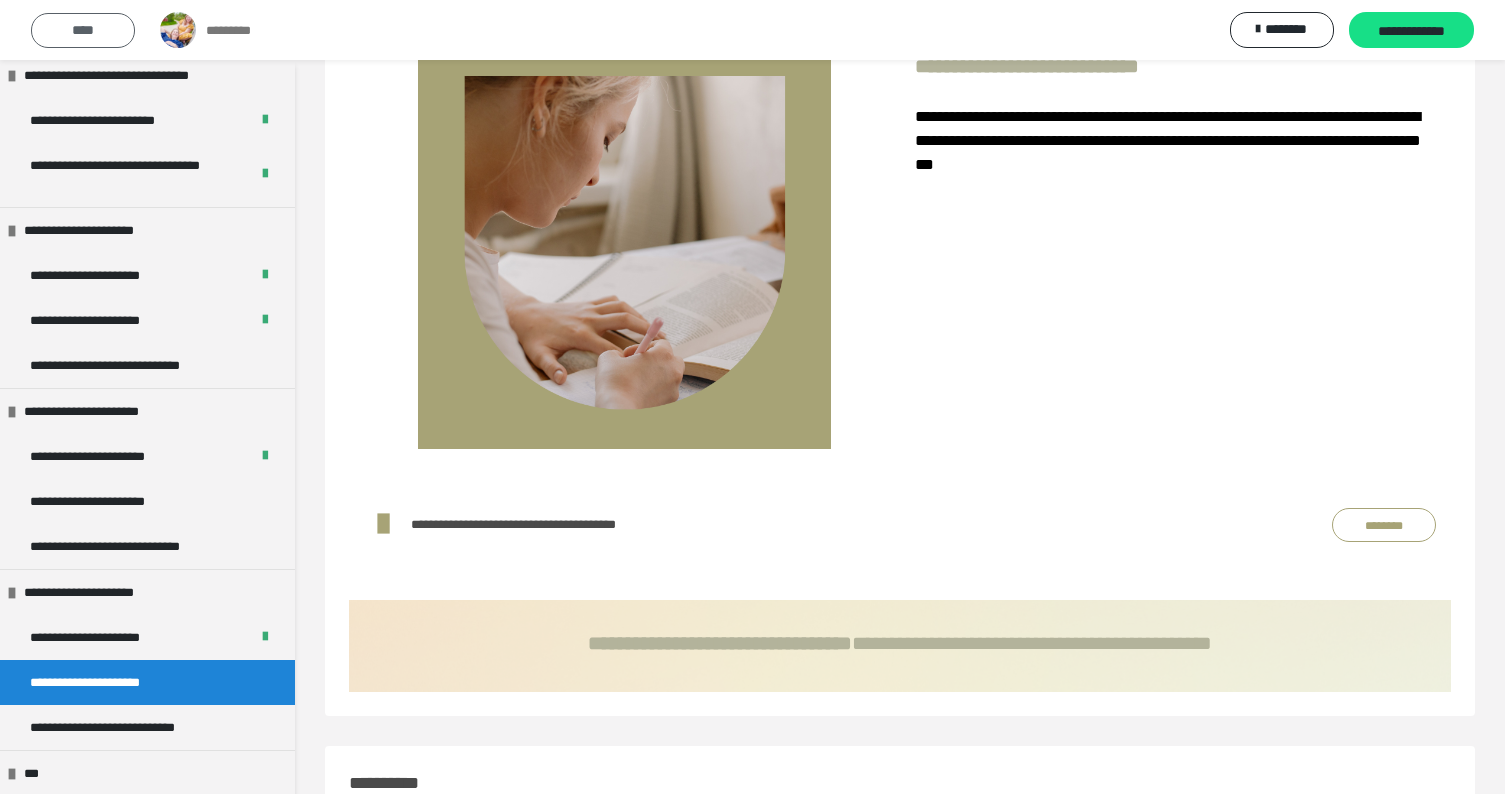 click on "****" at bounding box center (83, 30) 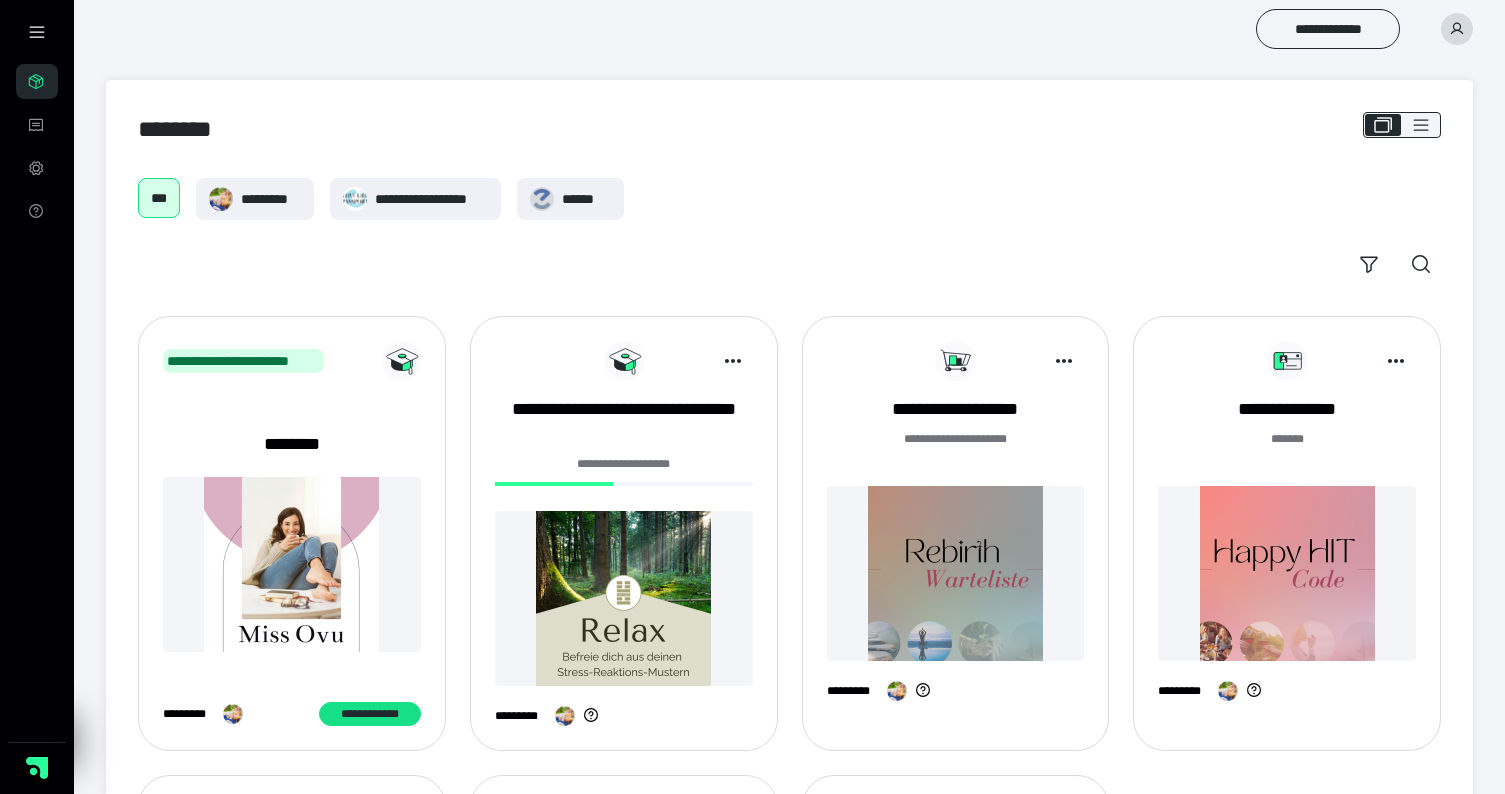 scroll, scrollTop: 196, scrollLeft: 0, axis: vertical 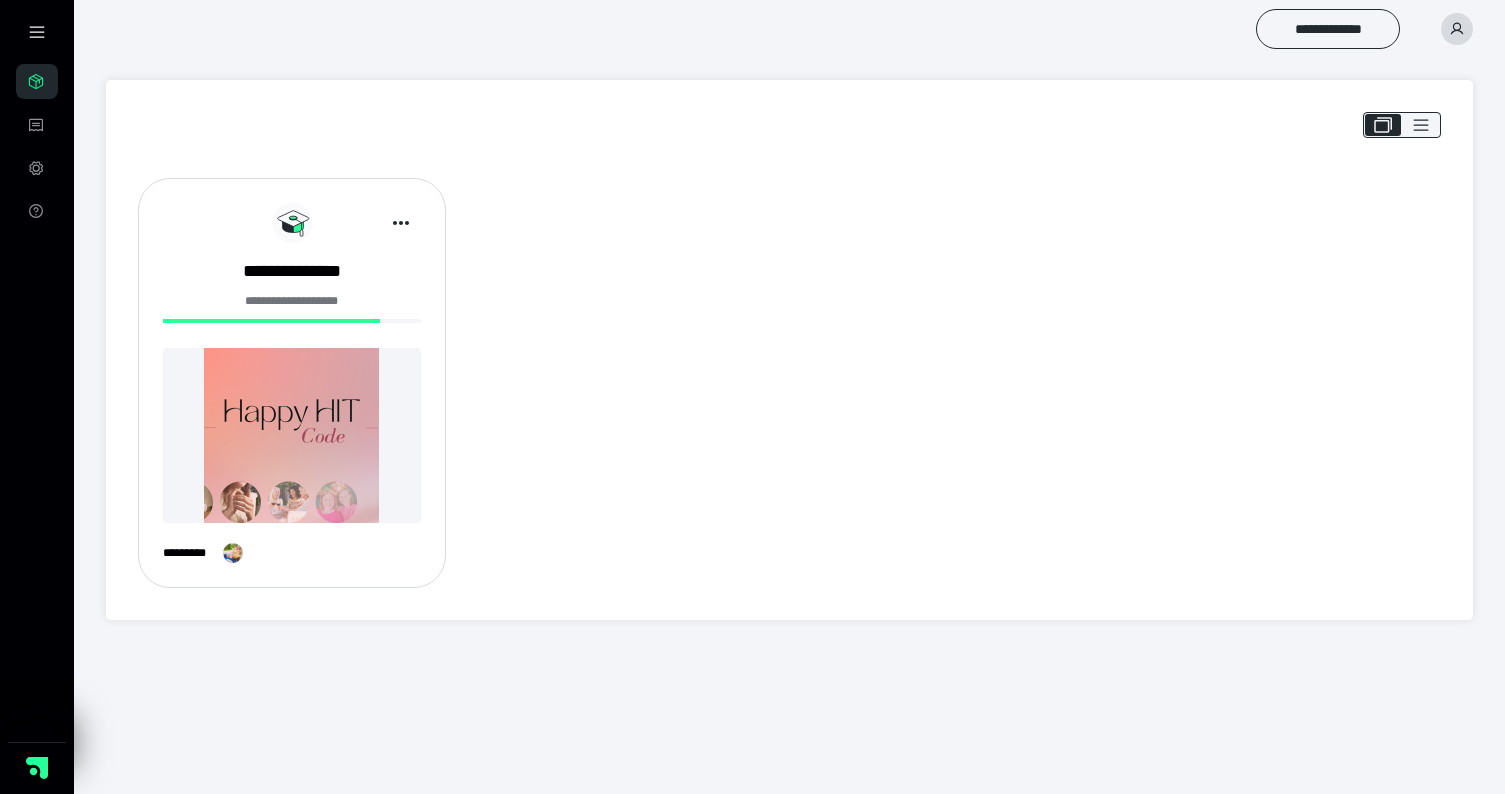 click on "**********" at bounding box center [292, 391] 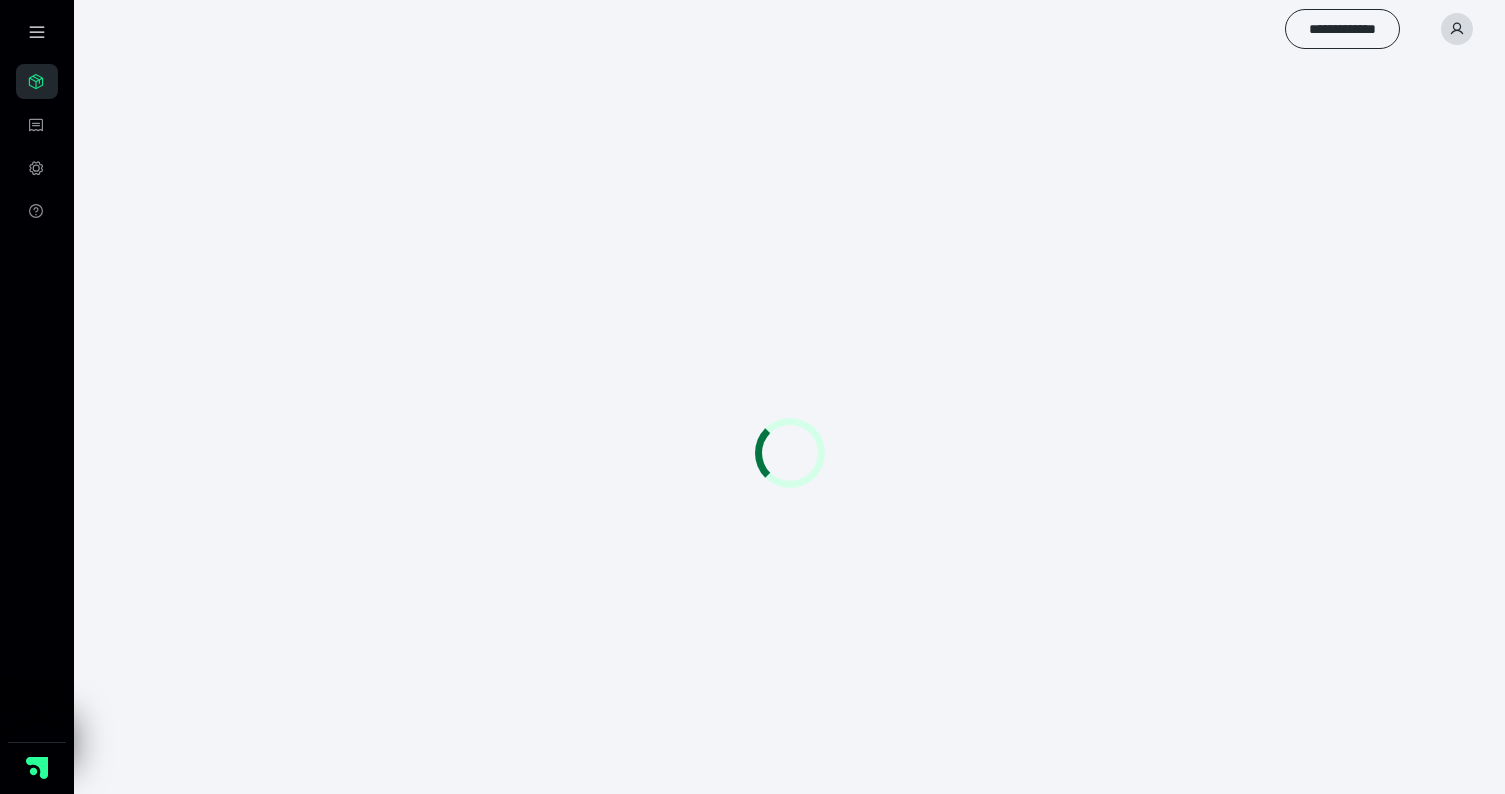 scroll, scrollTop: 0, scrollLeft: 0, axis: both 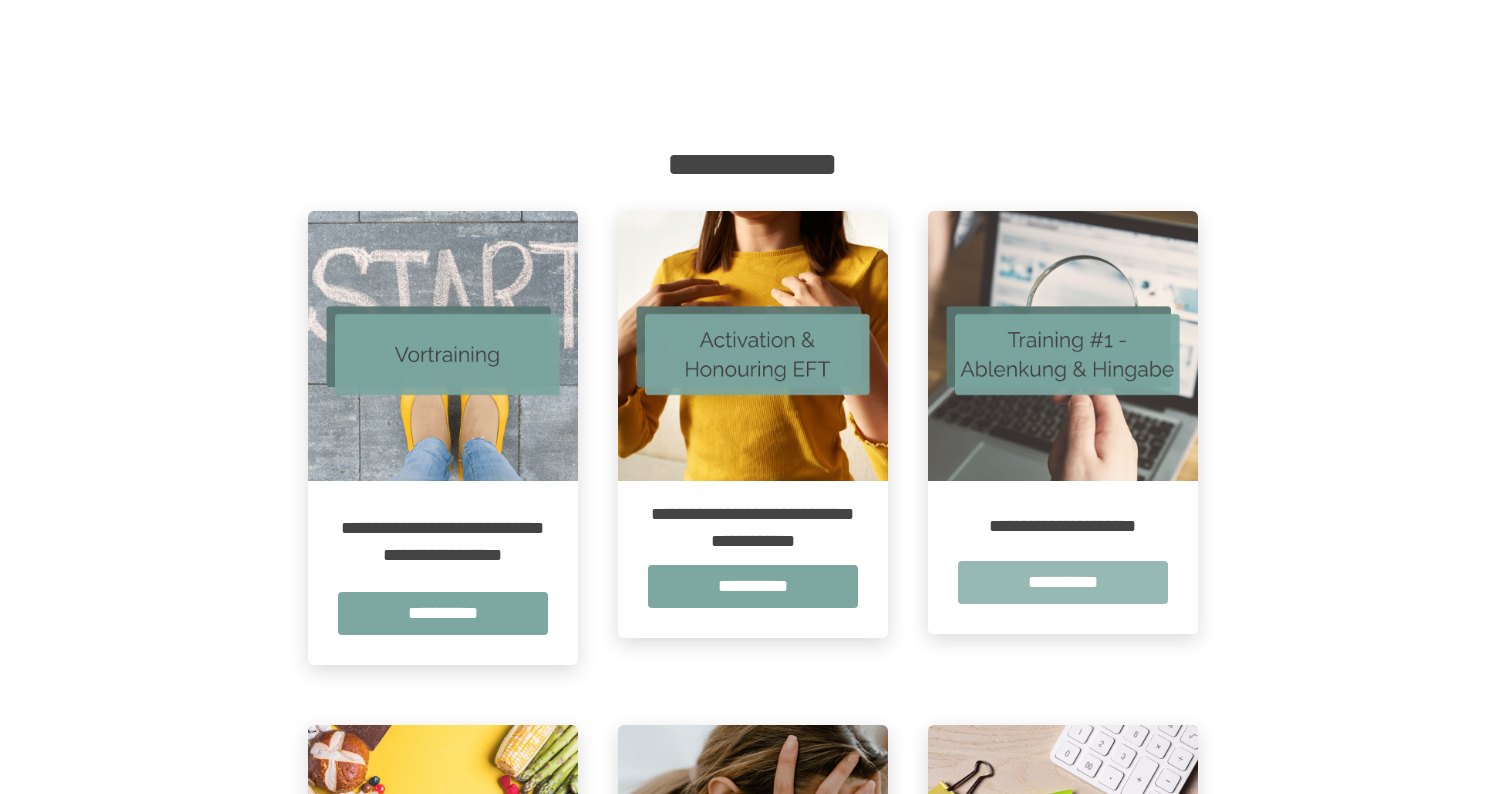 click on "**********" at bounding box center [1063, 582] 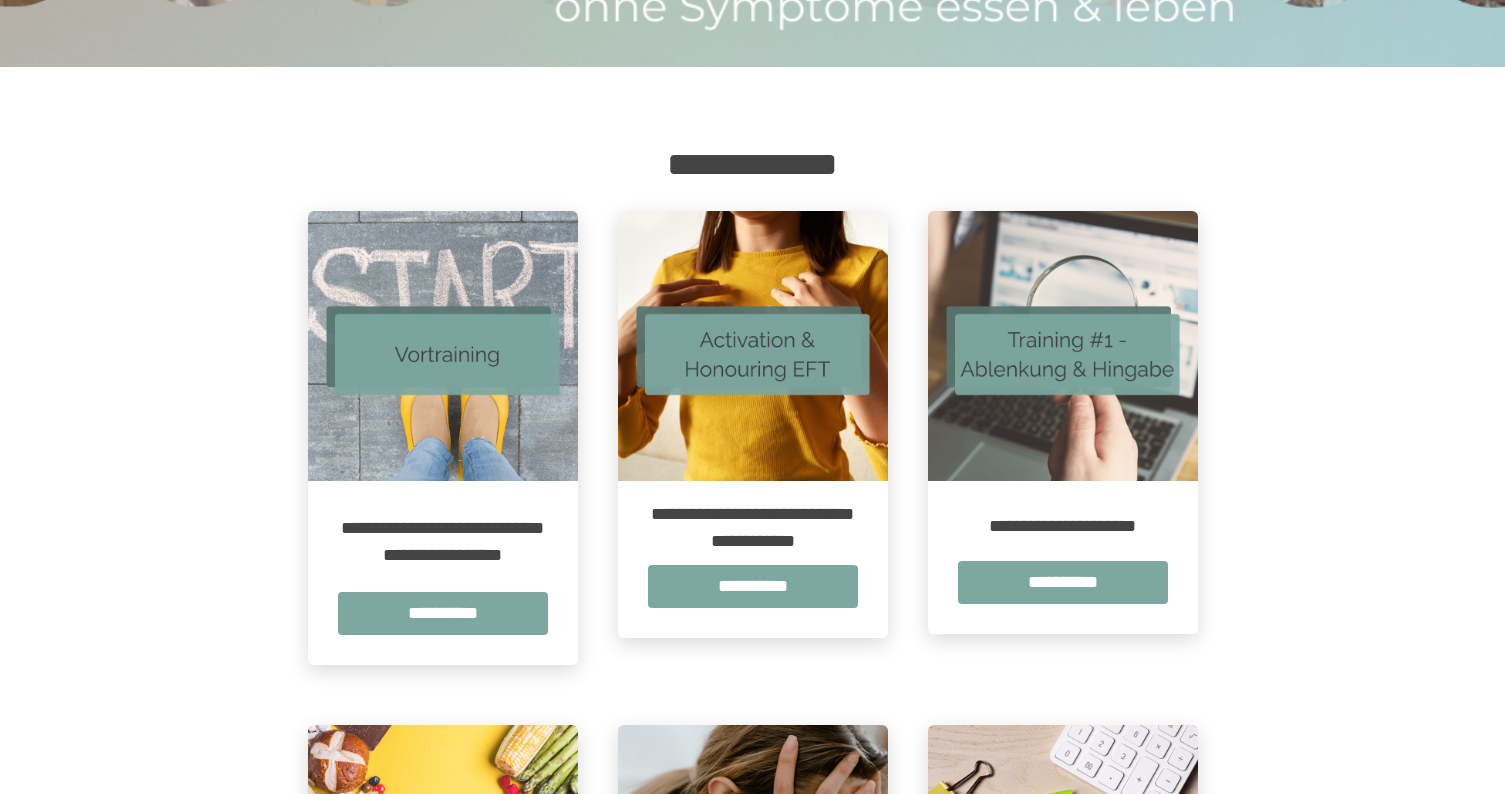 scroll, scrollTop: 0, scrollLeft: 0, axis: both 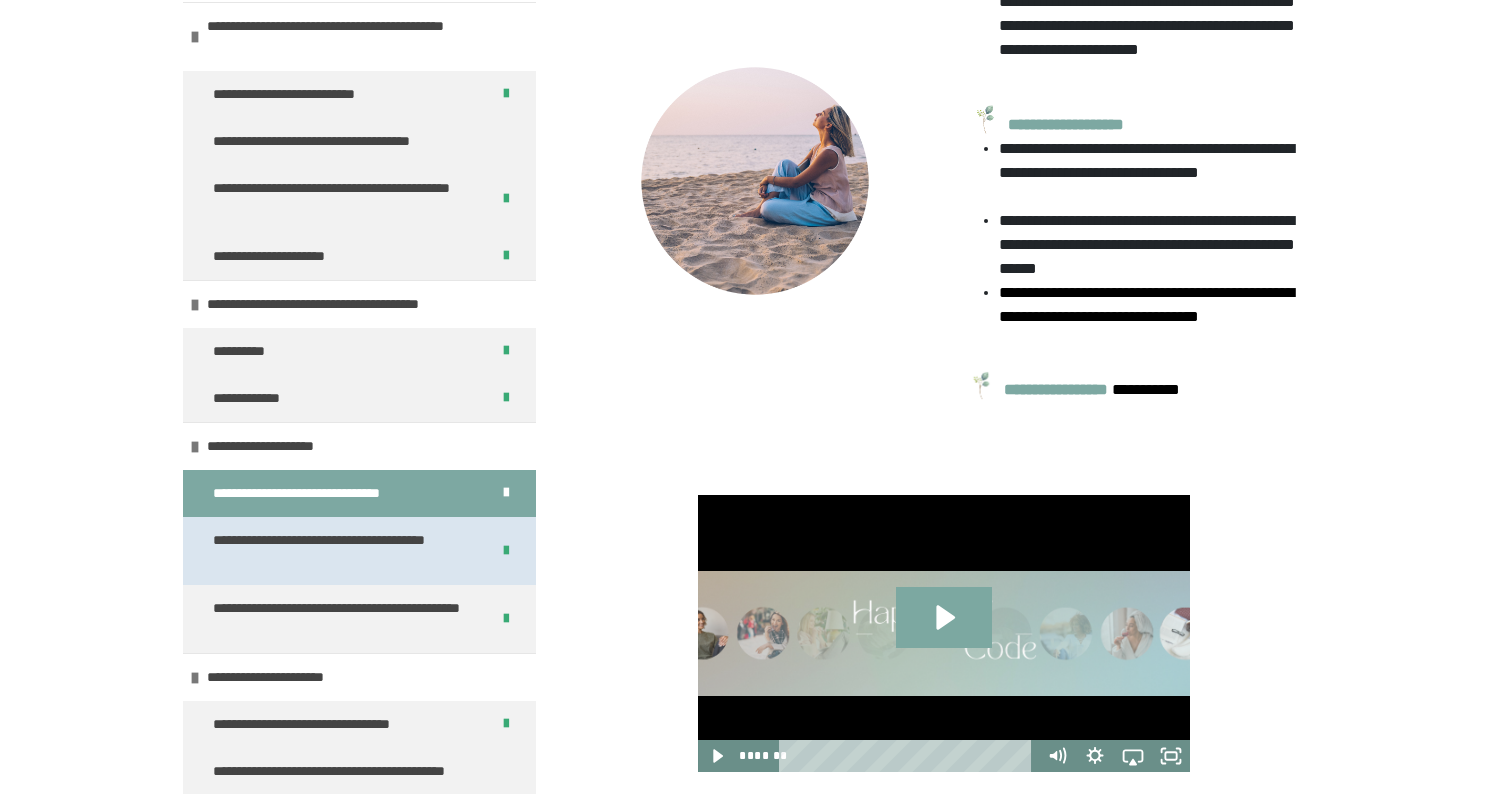 click on "**********" at bounding box center (343, 551) 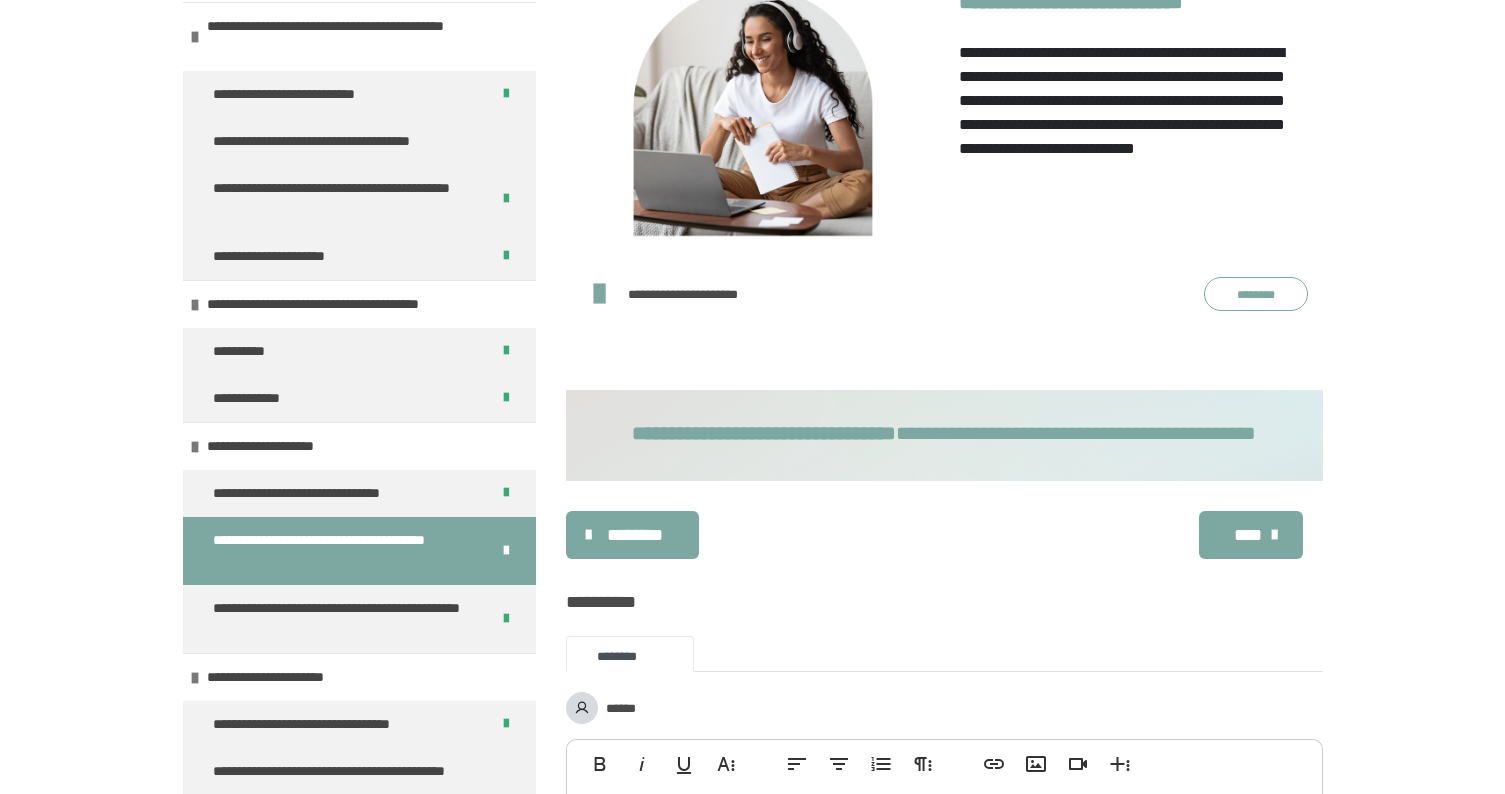 scroll, scrollTop: 448, scrollLeft: 0, axis: vertical 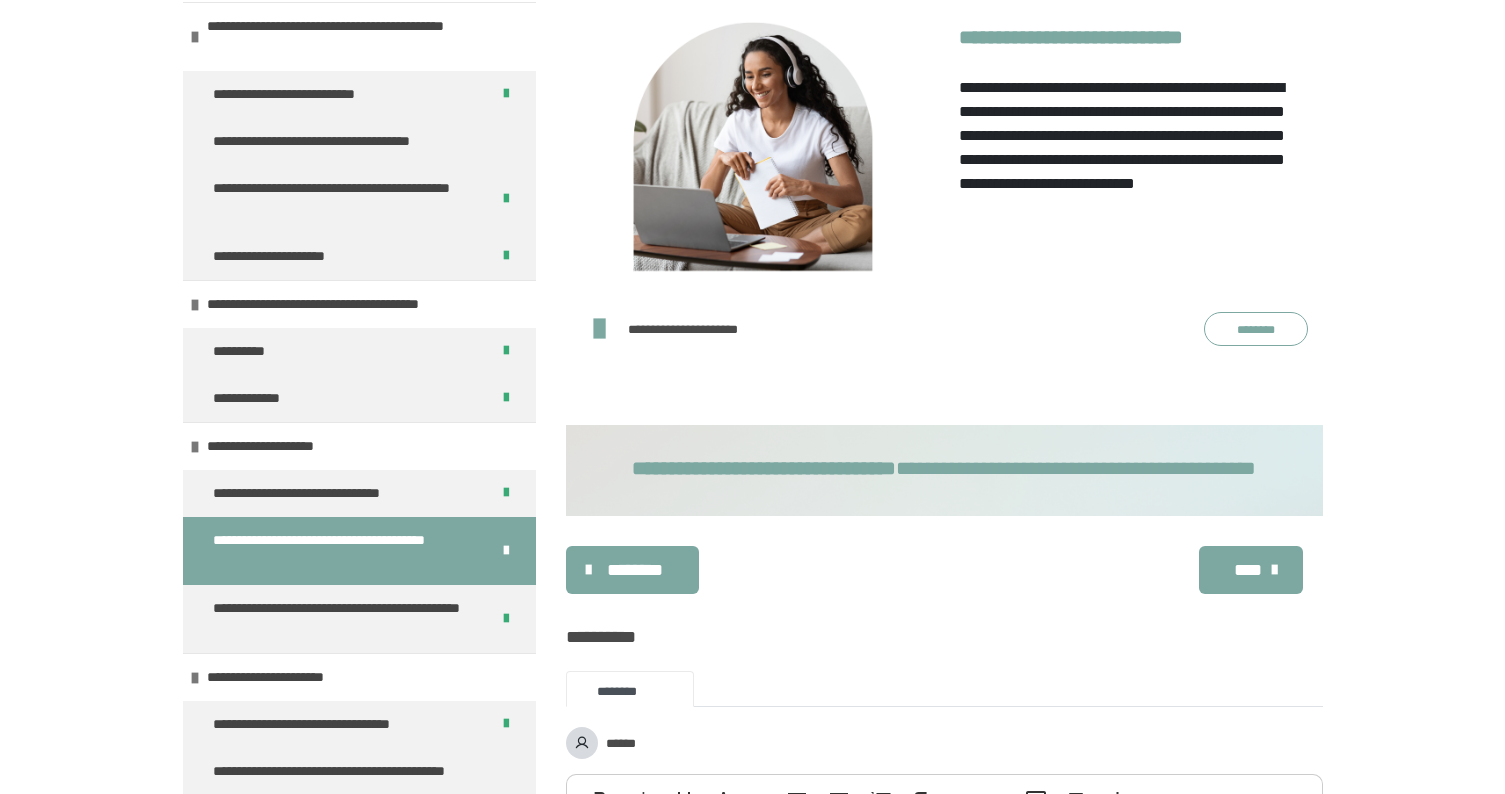click on "**********" at bounding box center [944, 329] 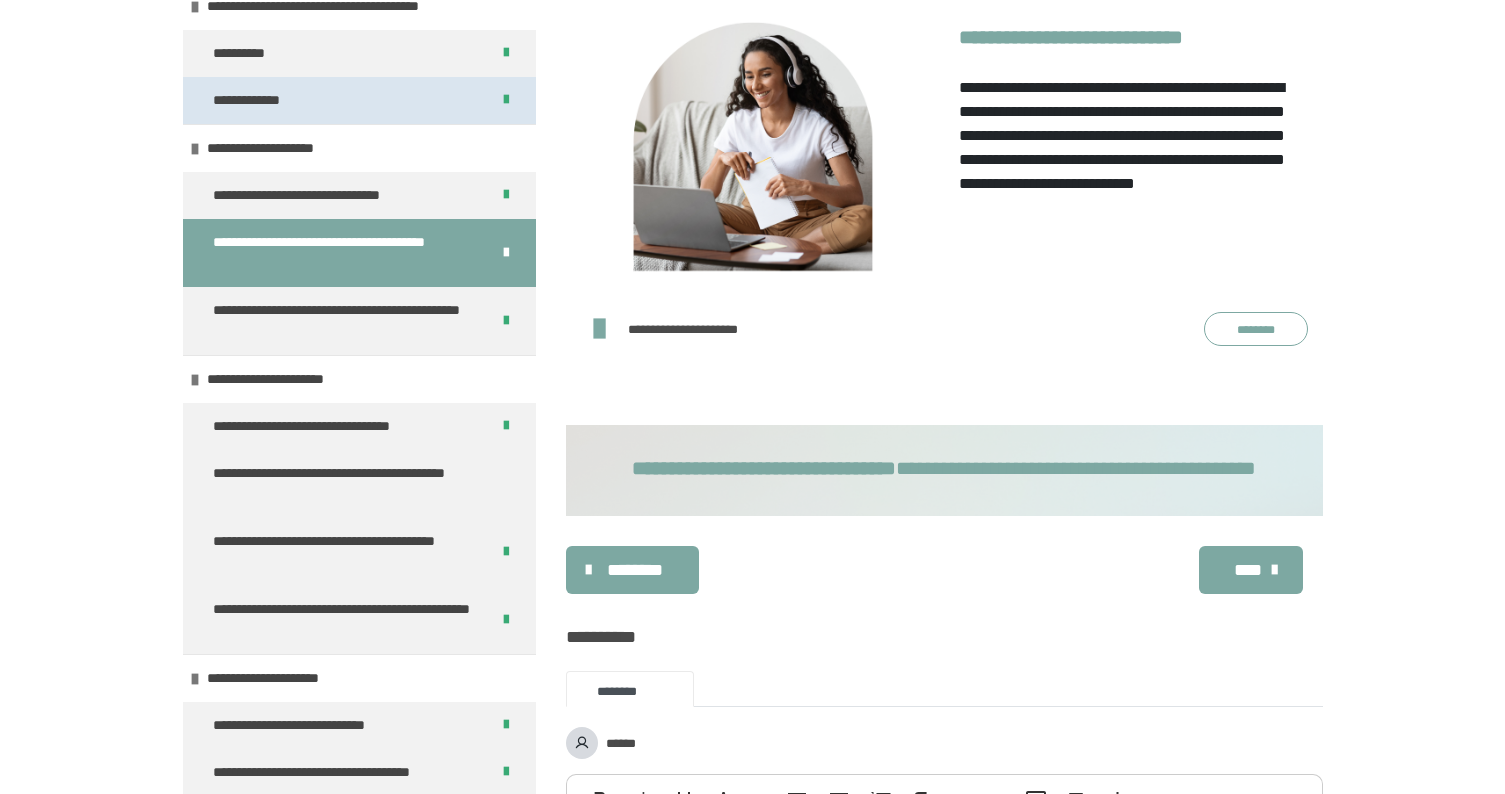 scroll, scrollTop: 405, scrollLeft: 0, axis: vertical 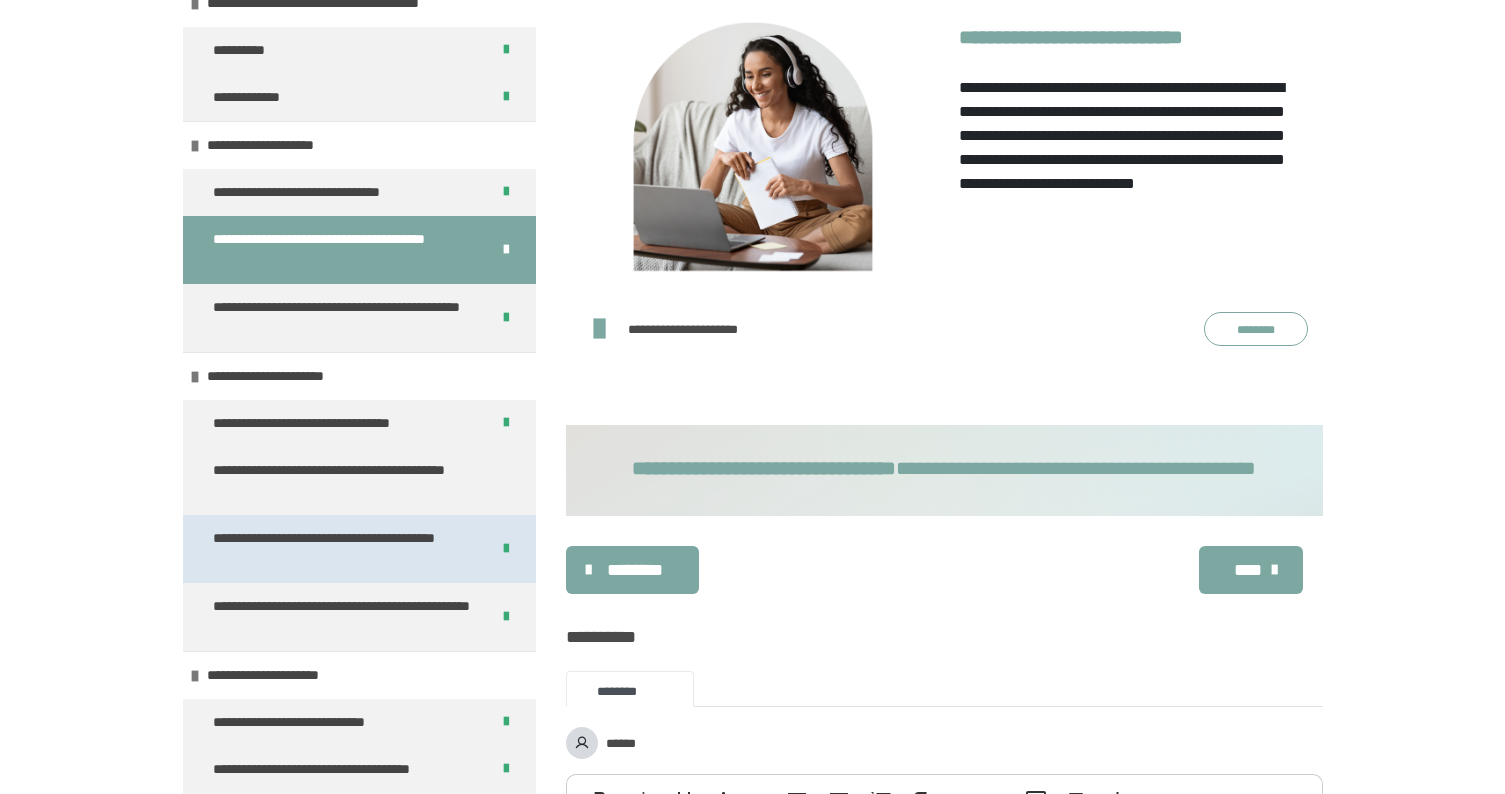 click on "**********" at bounding box center (343, 549) 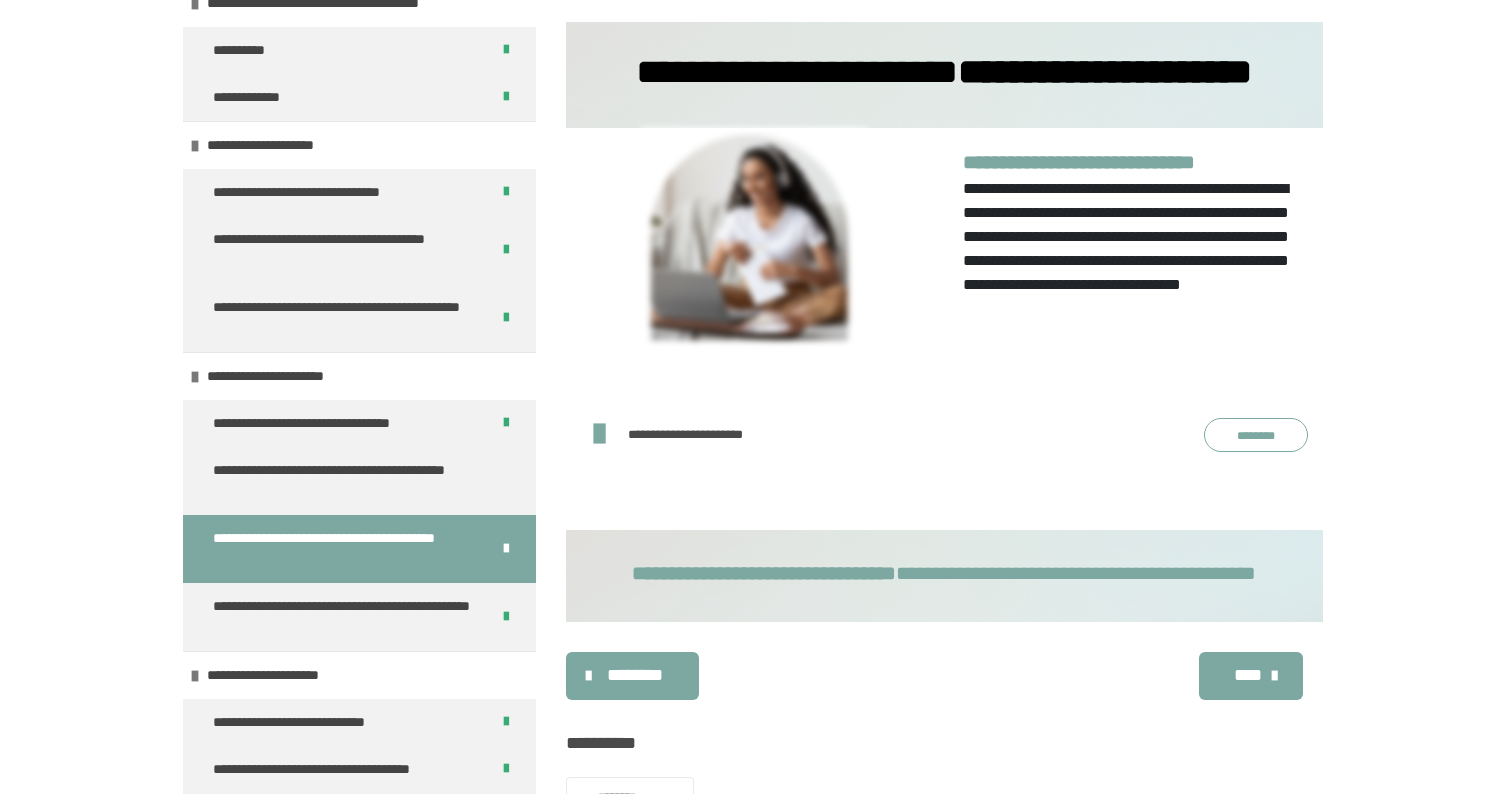 scroll, scrollTop: 291, scrollLeft: 0, axis: vertical 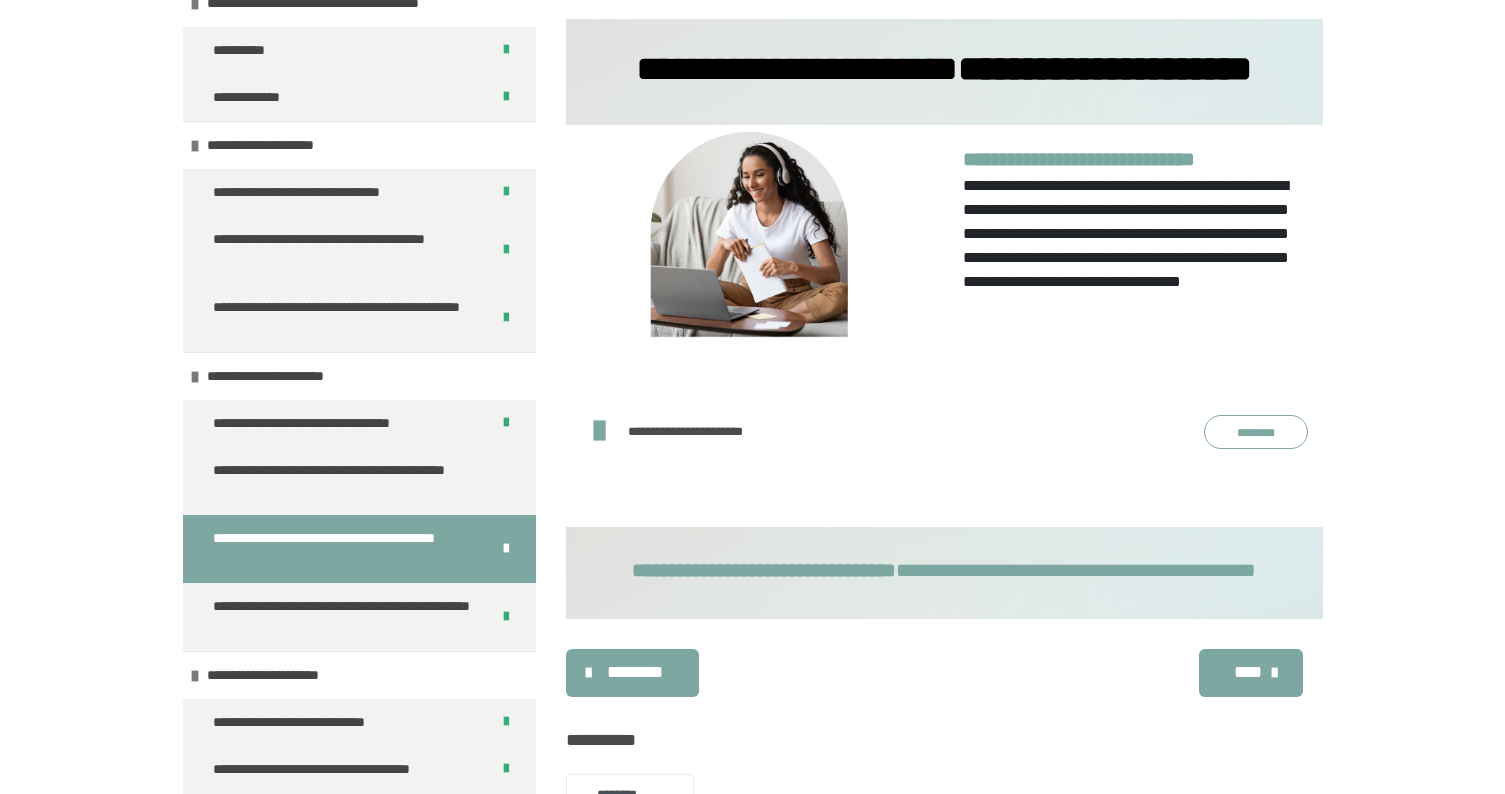 click on "********" at bounding box center [1256, 432] 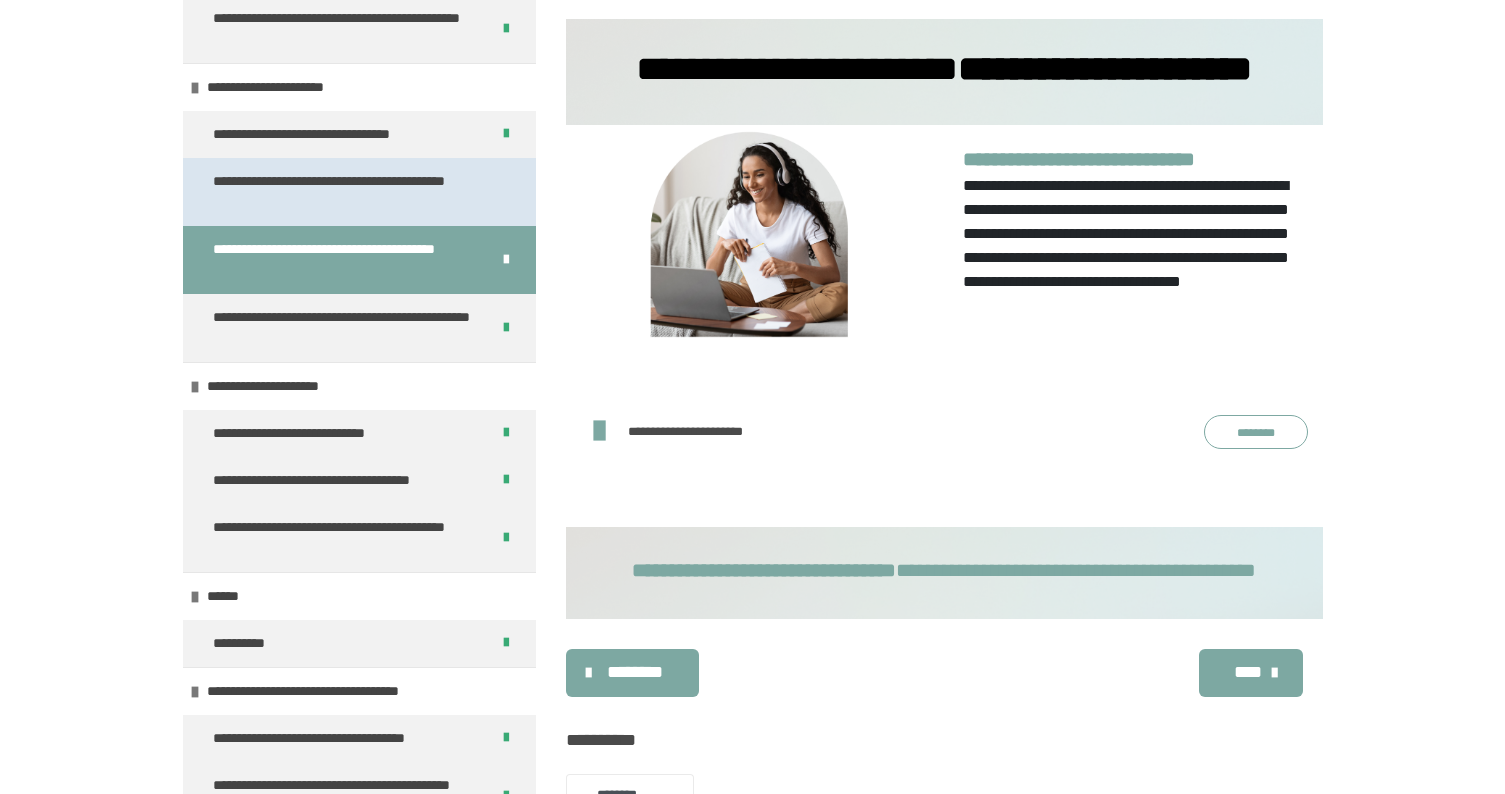 scroll, scrollTop: 697, scrollLeft: 0, axis: vertical 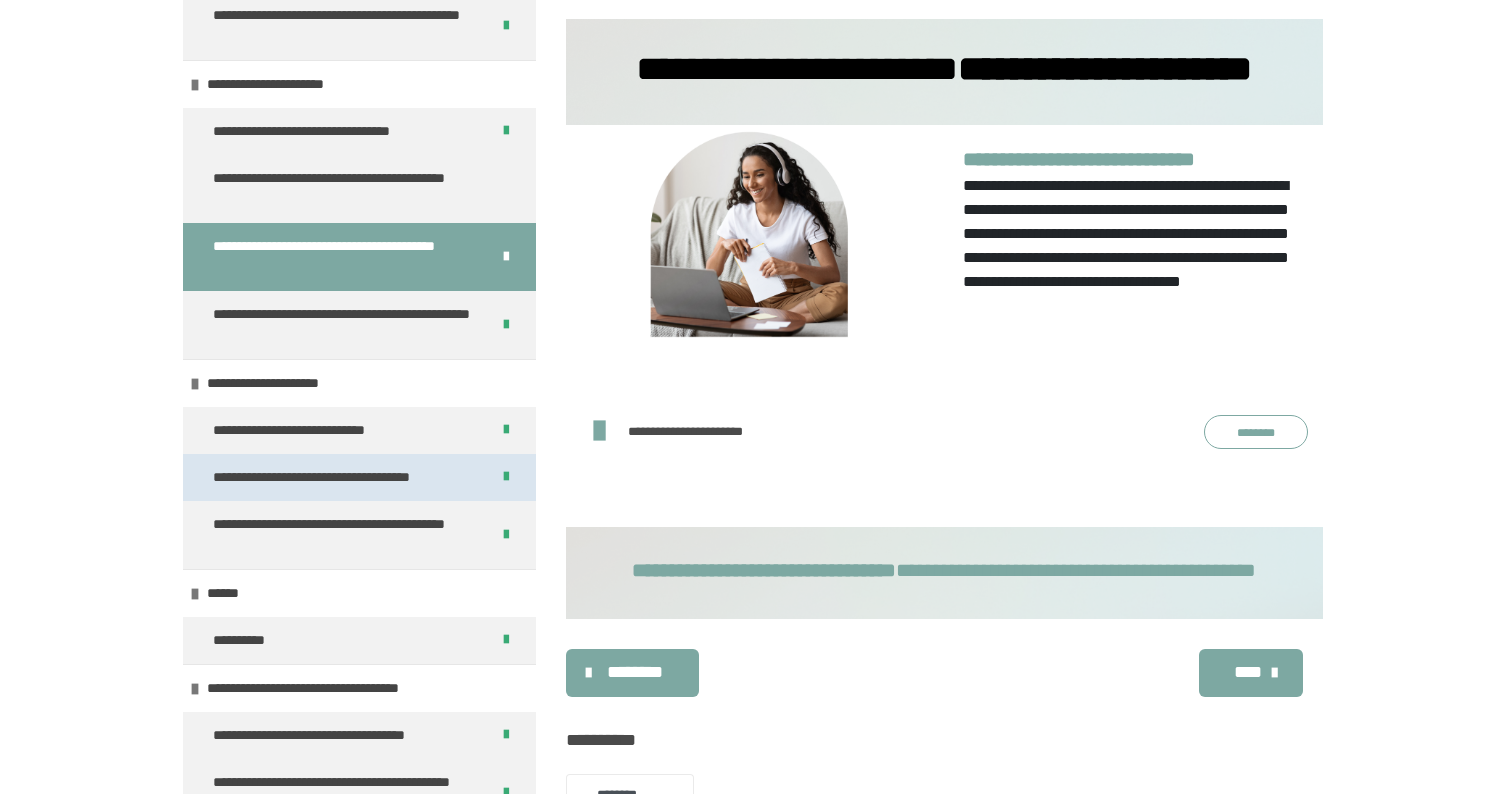 click on "**********" at bounding box center (341, 477) 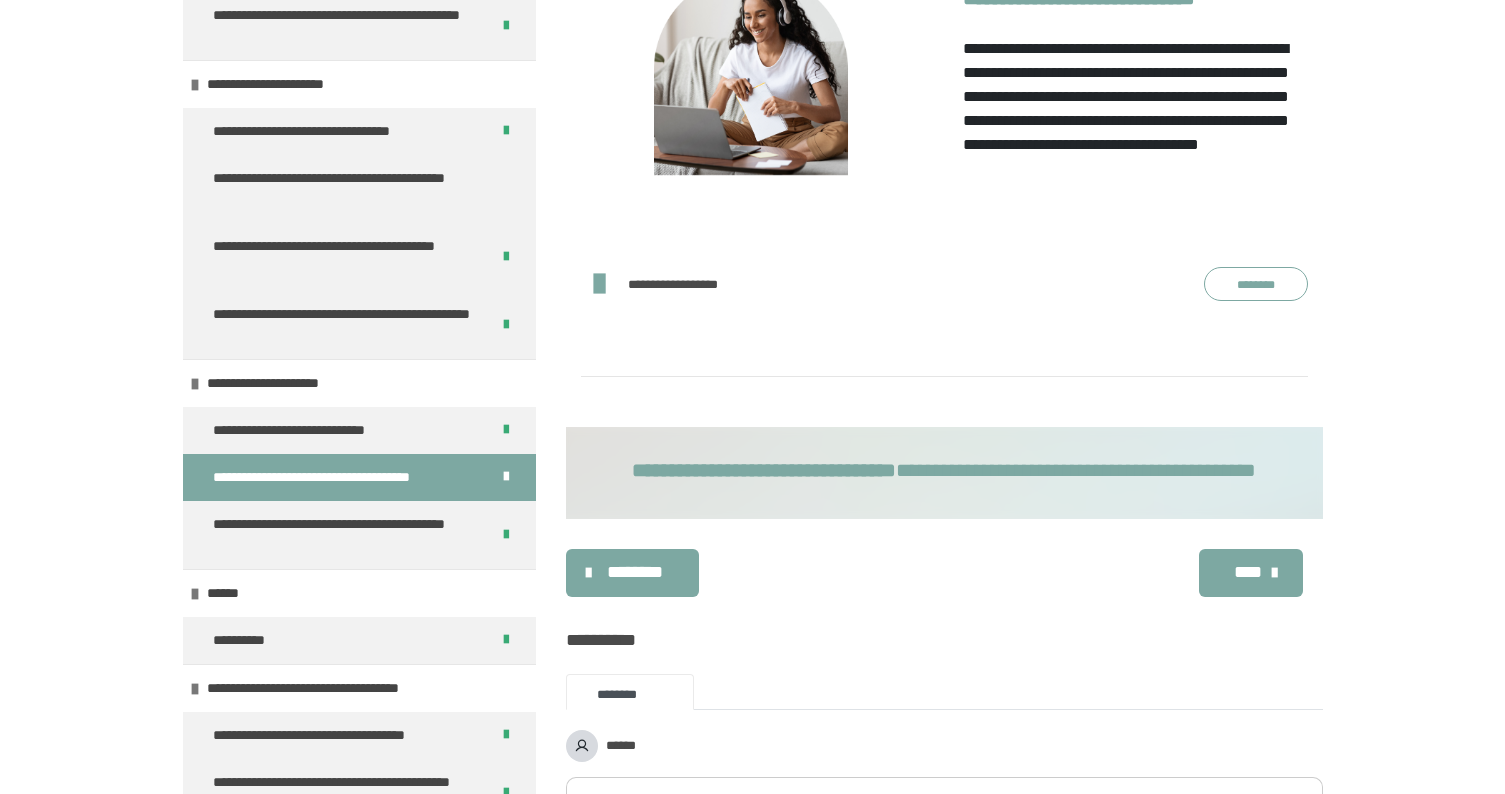 scroll, scrollTop: 546, scrollLeft: 0, axis: vertical 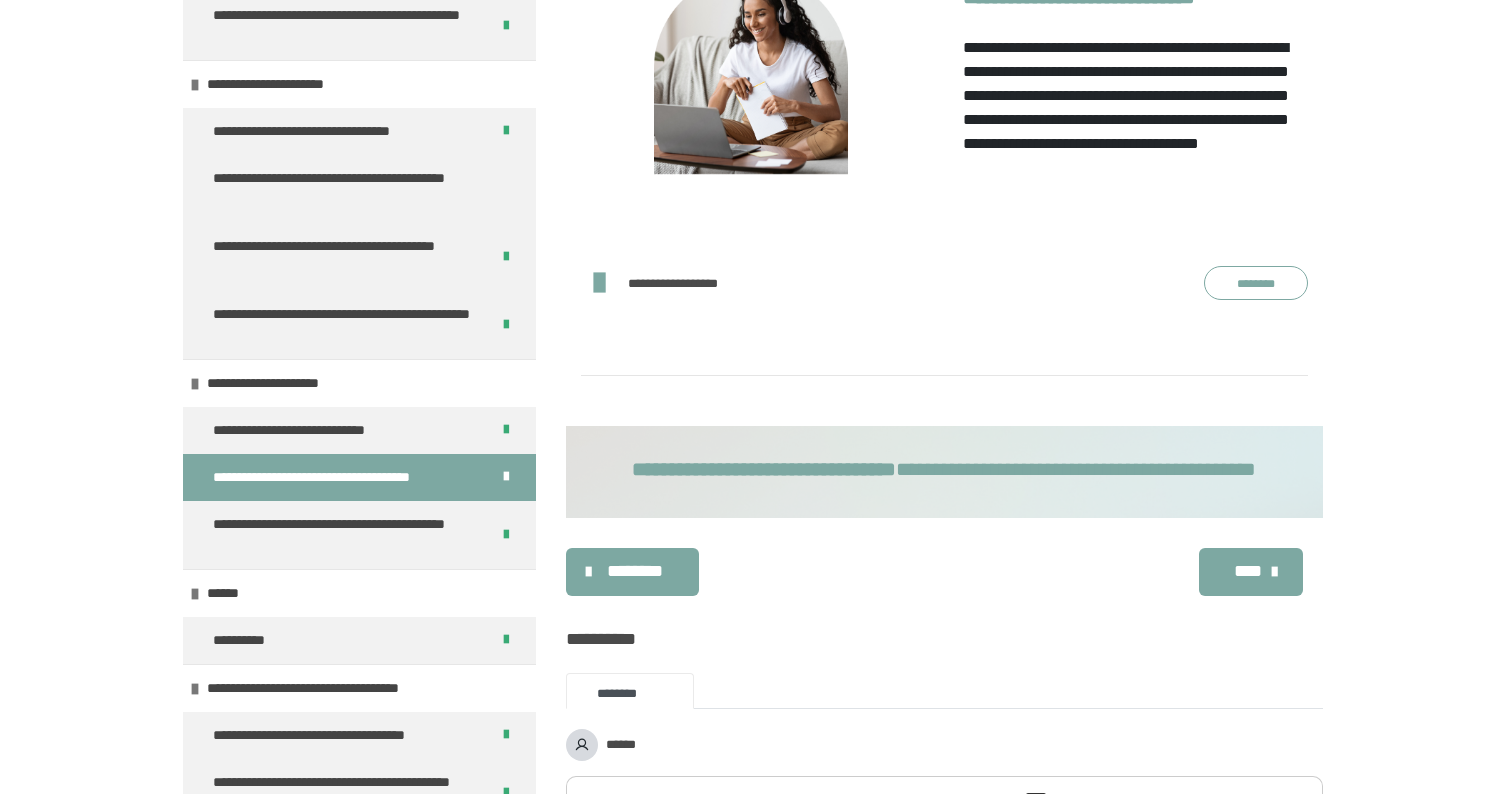 click on "**********" at bounding box center (944, 283) 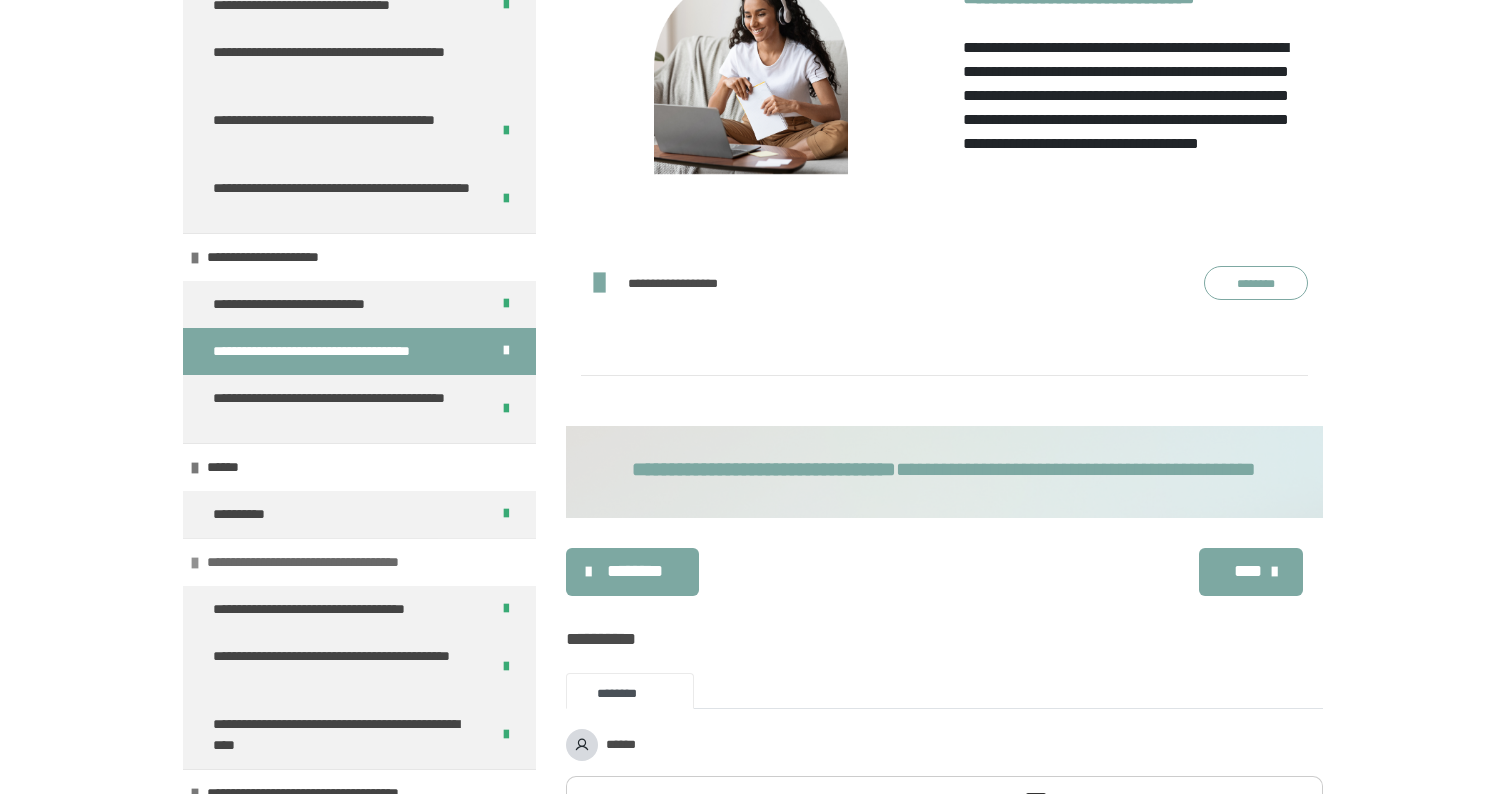 scroll, scrollTop: 850, scrollLeft: 0, axis: vertical 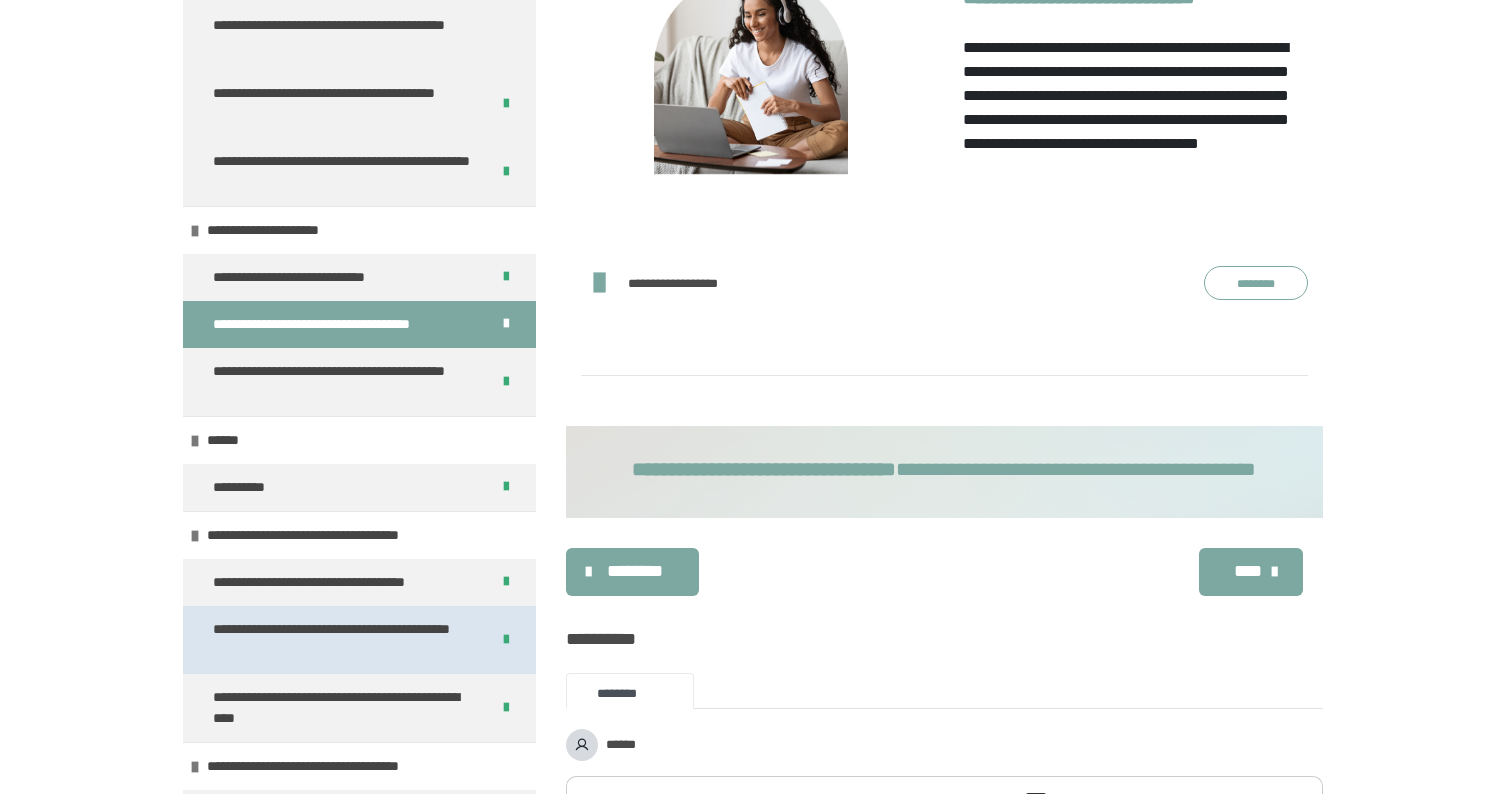 click on "**********" at bounding box center [343, 640] 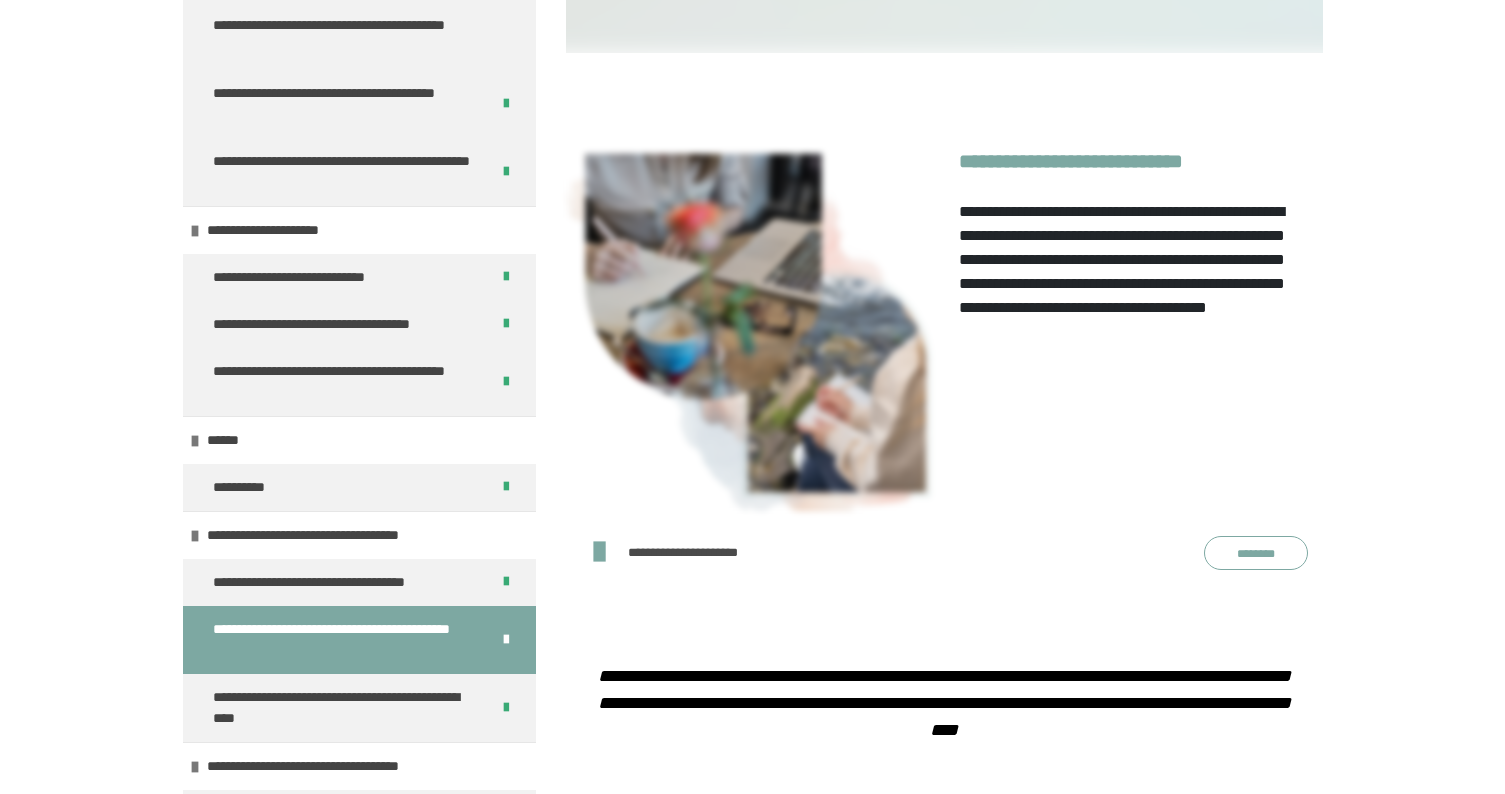 scroll, scrollTop: 532, scrollLeft: 0, axis: vertical 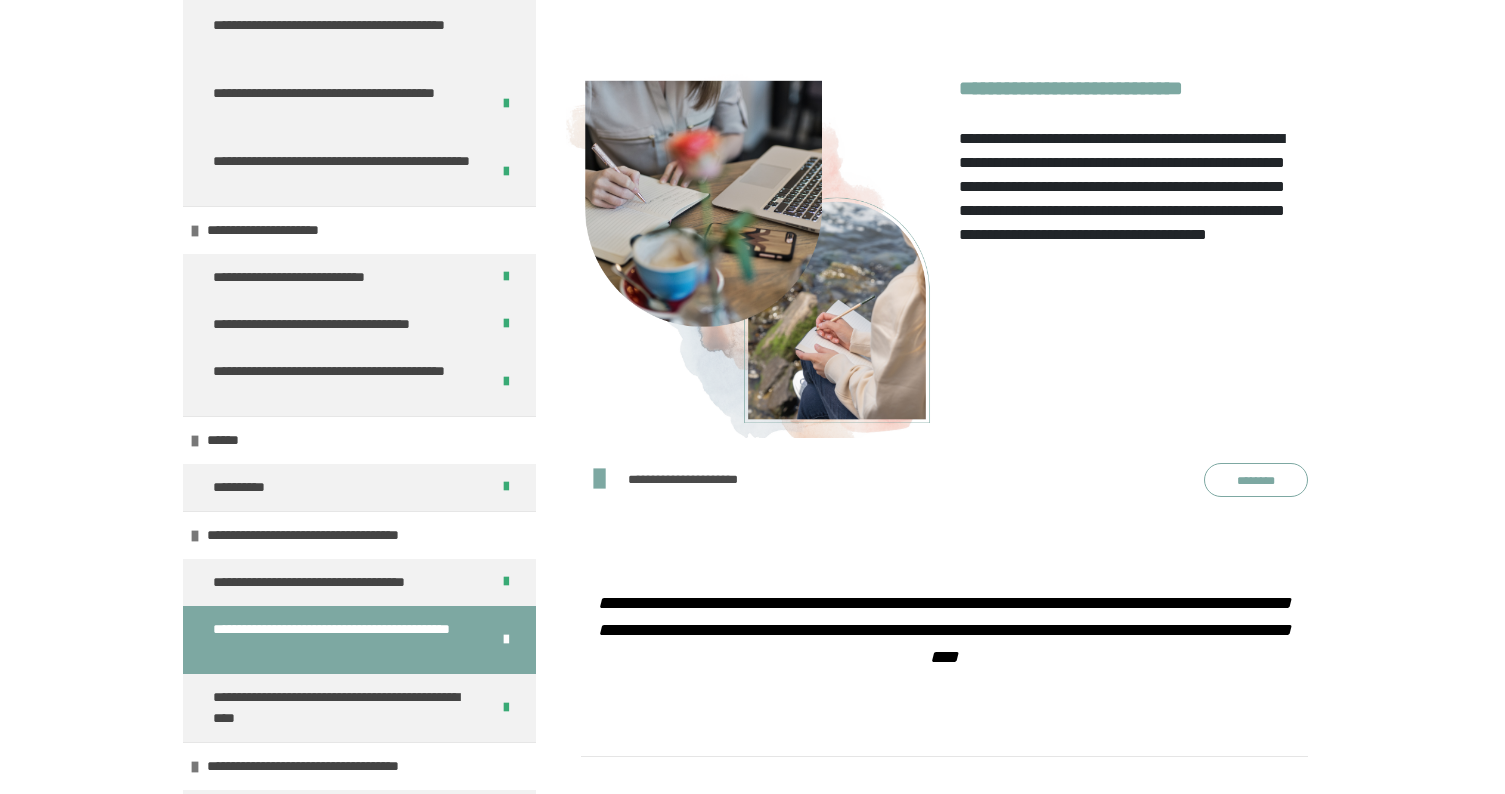 click on "********" at bounding box center (1256, 480) 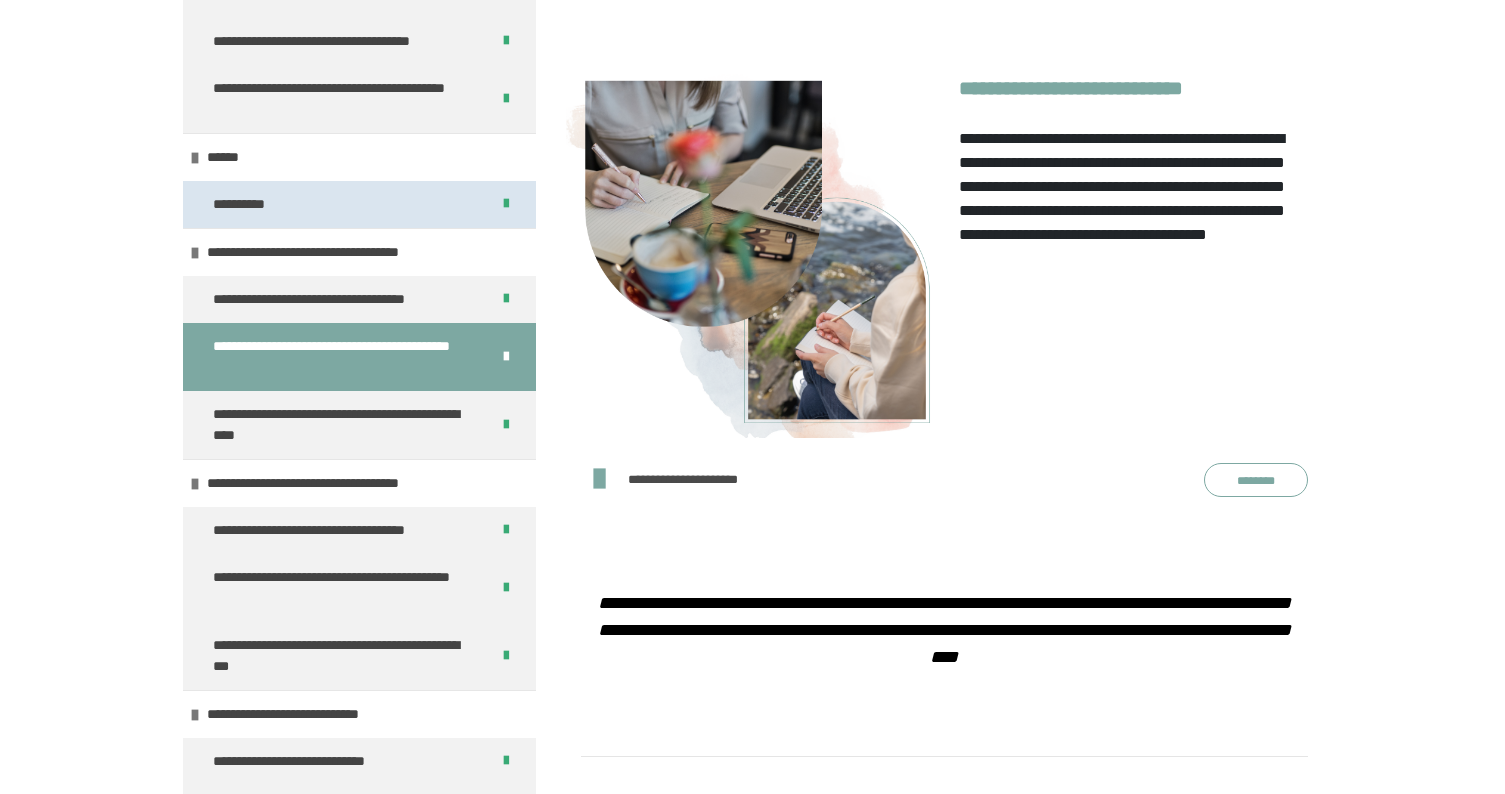 scroll, scrollTop: 1135, scrollLeft: 0, axis: vertical 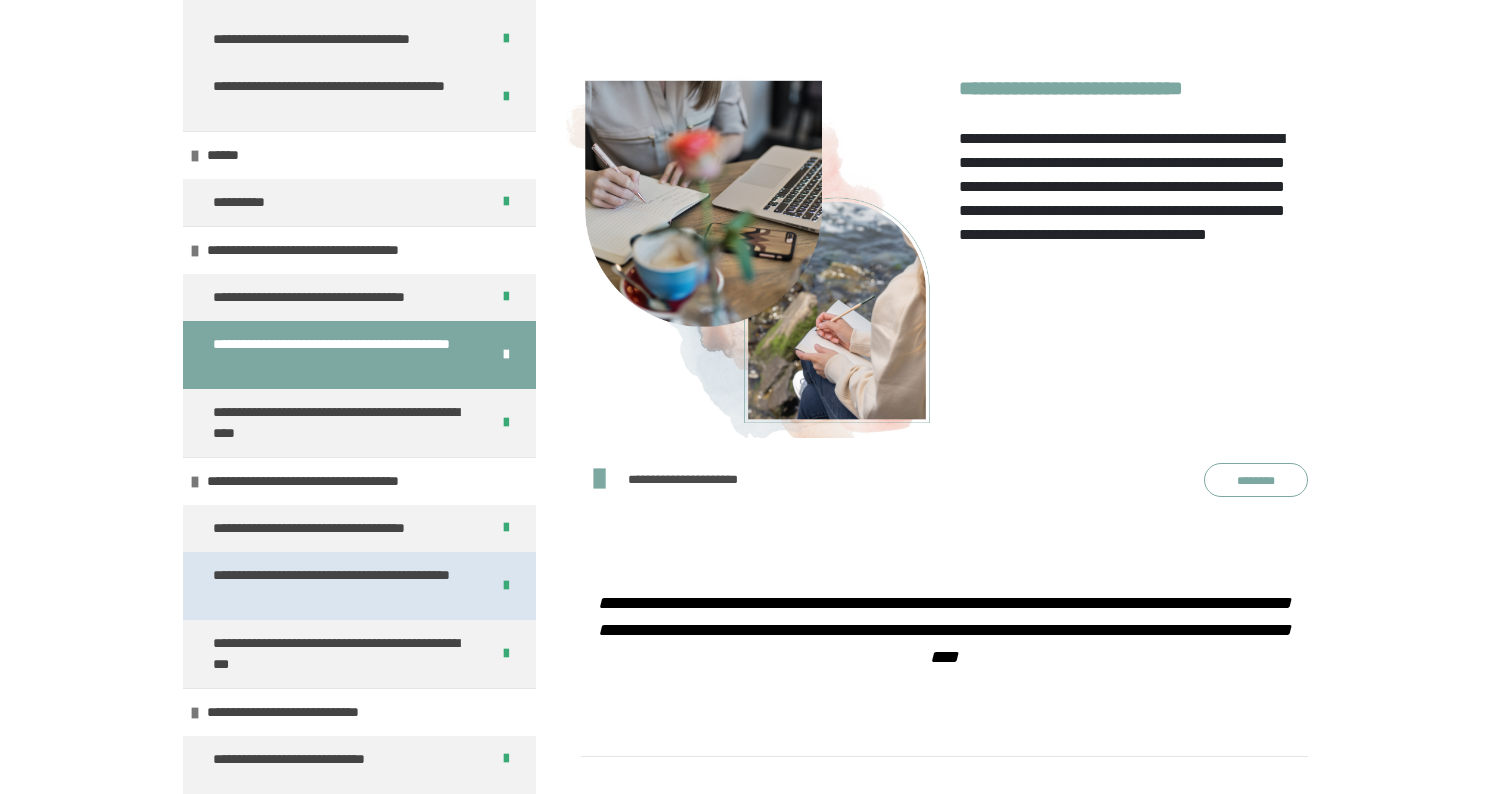 click on "**********" at bounding box center [343, 586] 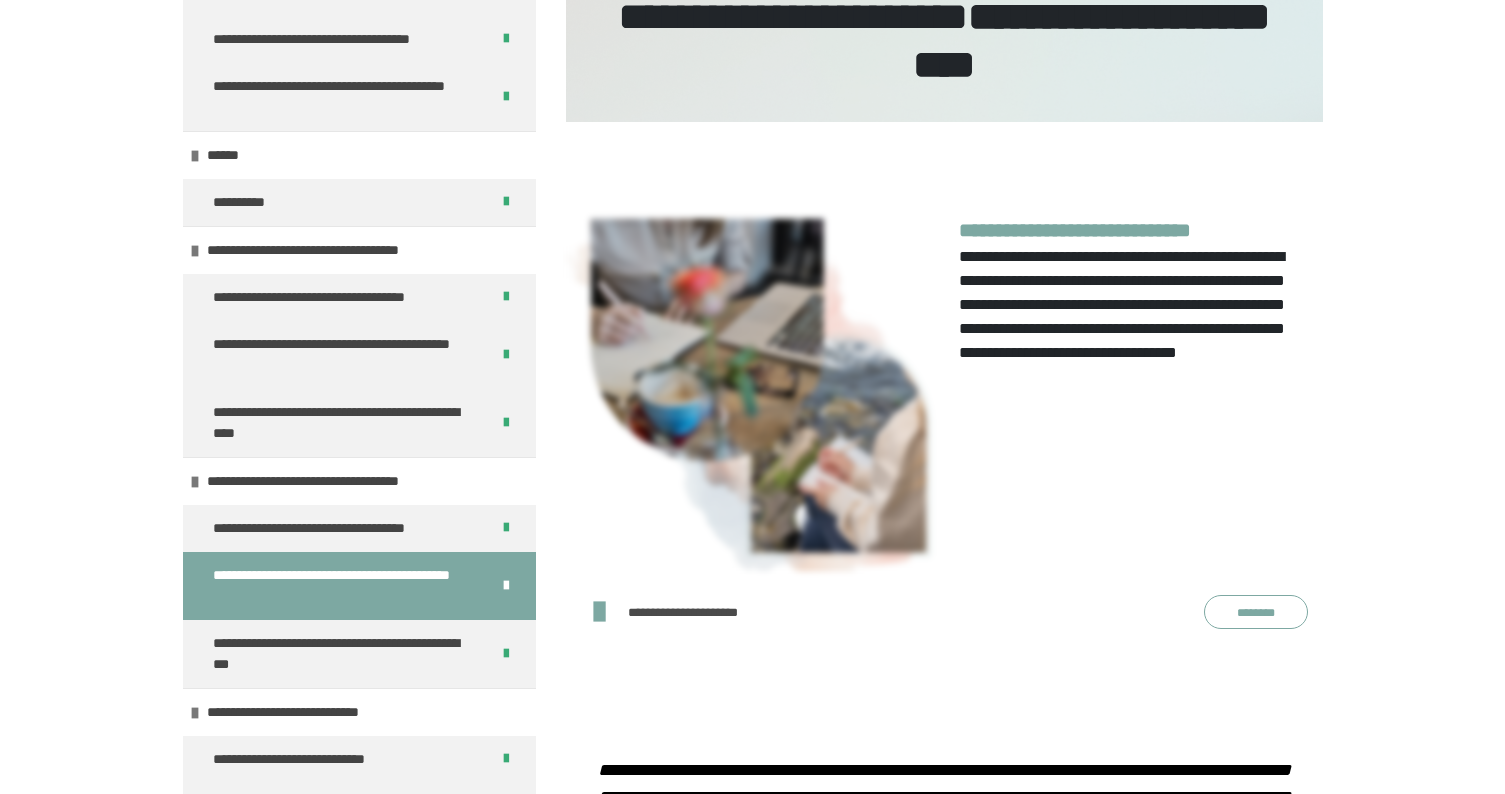 scroll, scrollTop: 375, scrollLeft: 0, axis: vertical 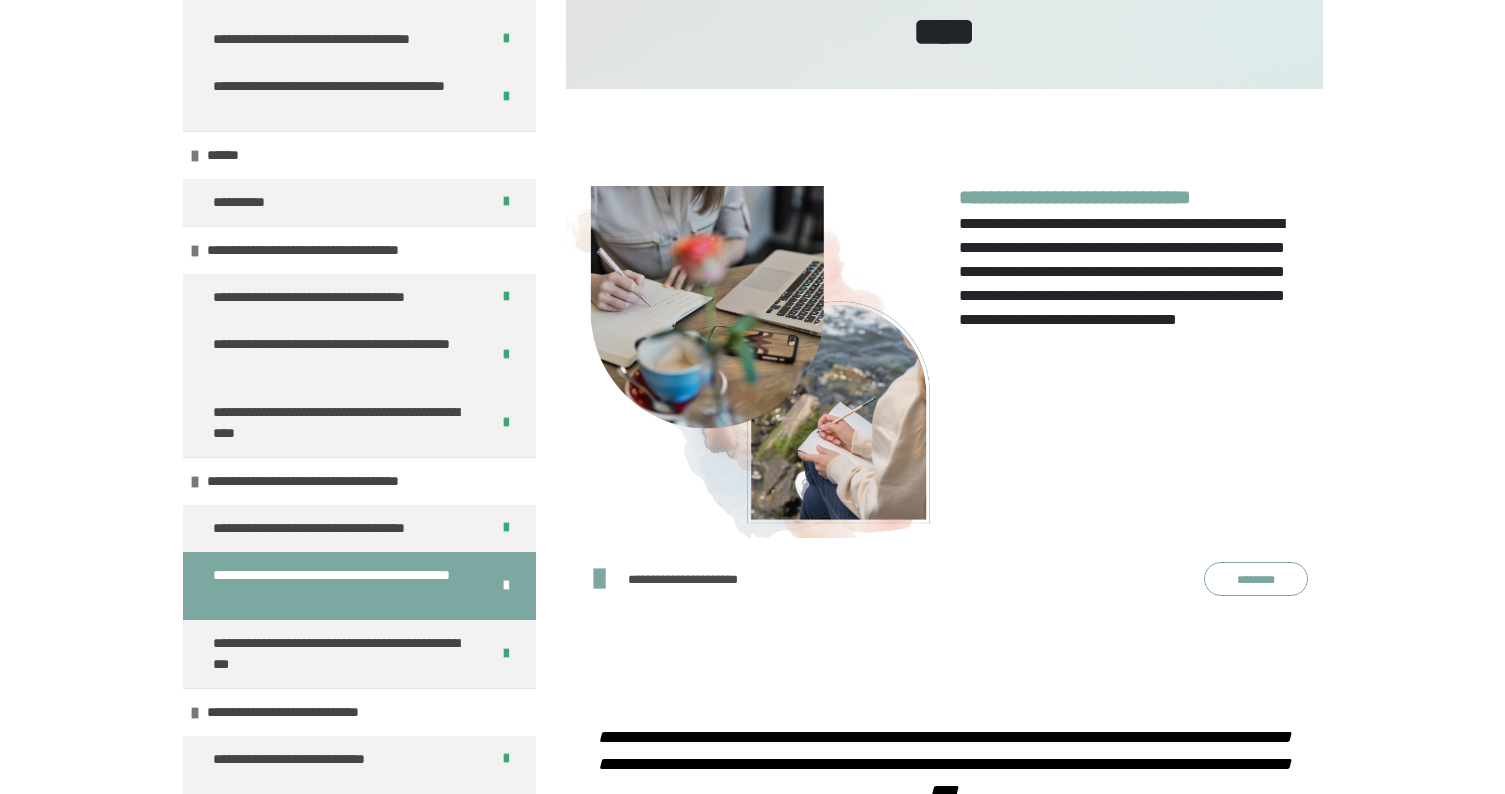 click on "********" at bounding box center (1256, 579) 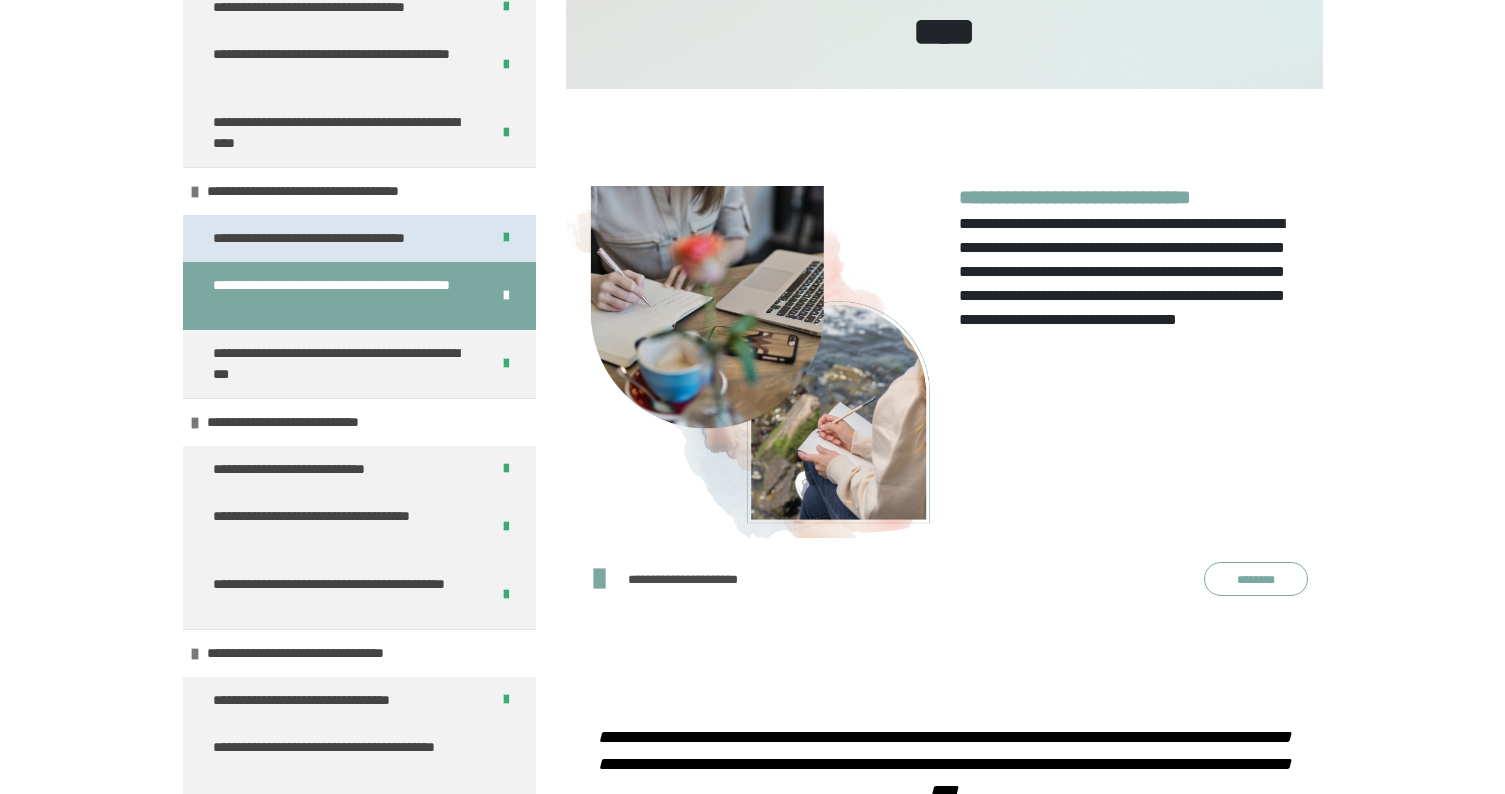 scroll, scrollTop: 1429, scrollLeft: 0, axis: vertical 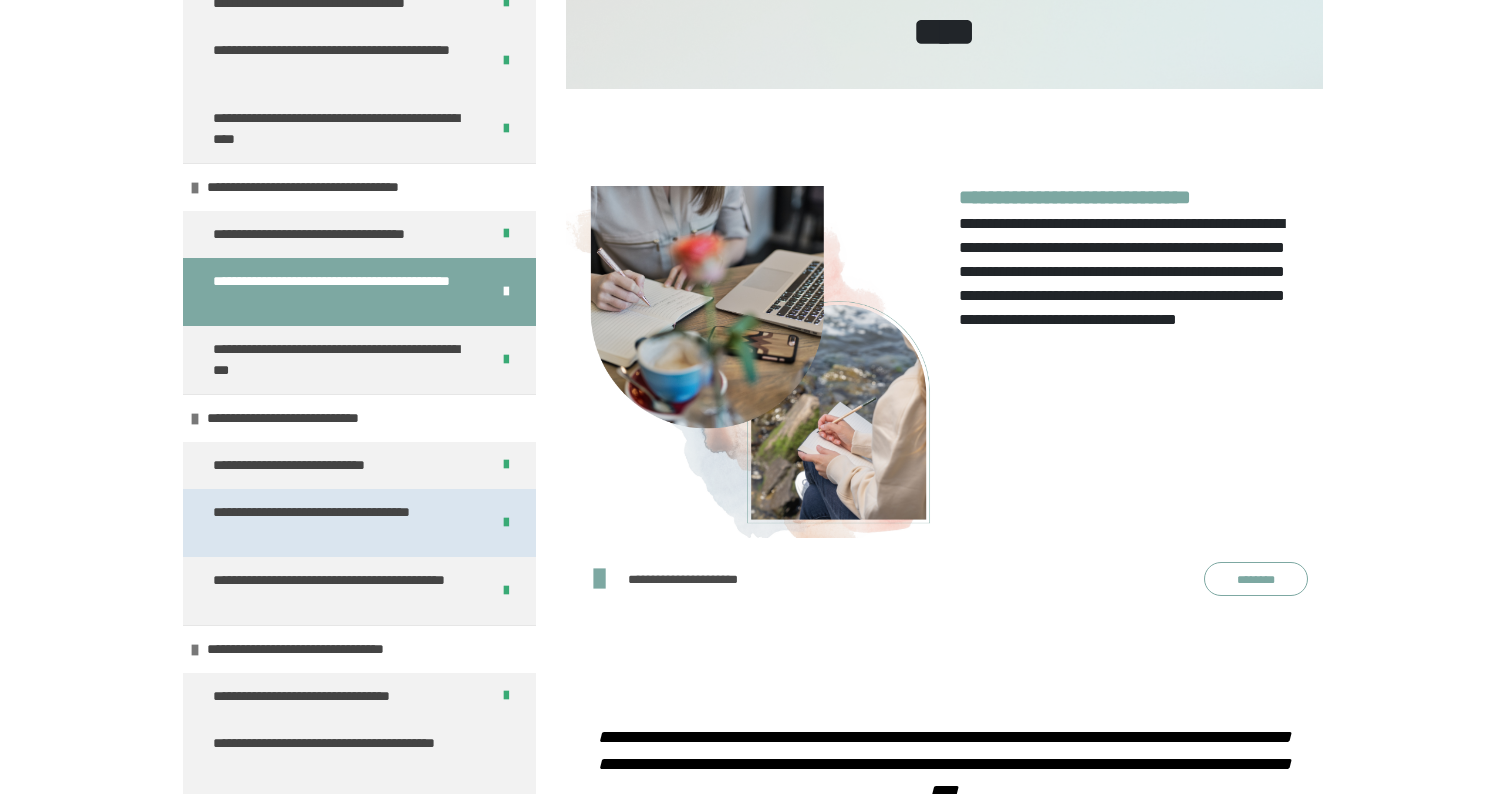 click on "**********" at bounding box center [343, 523] 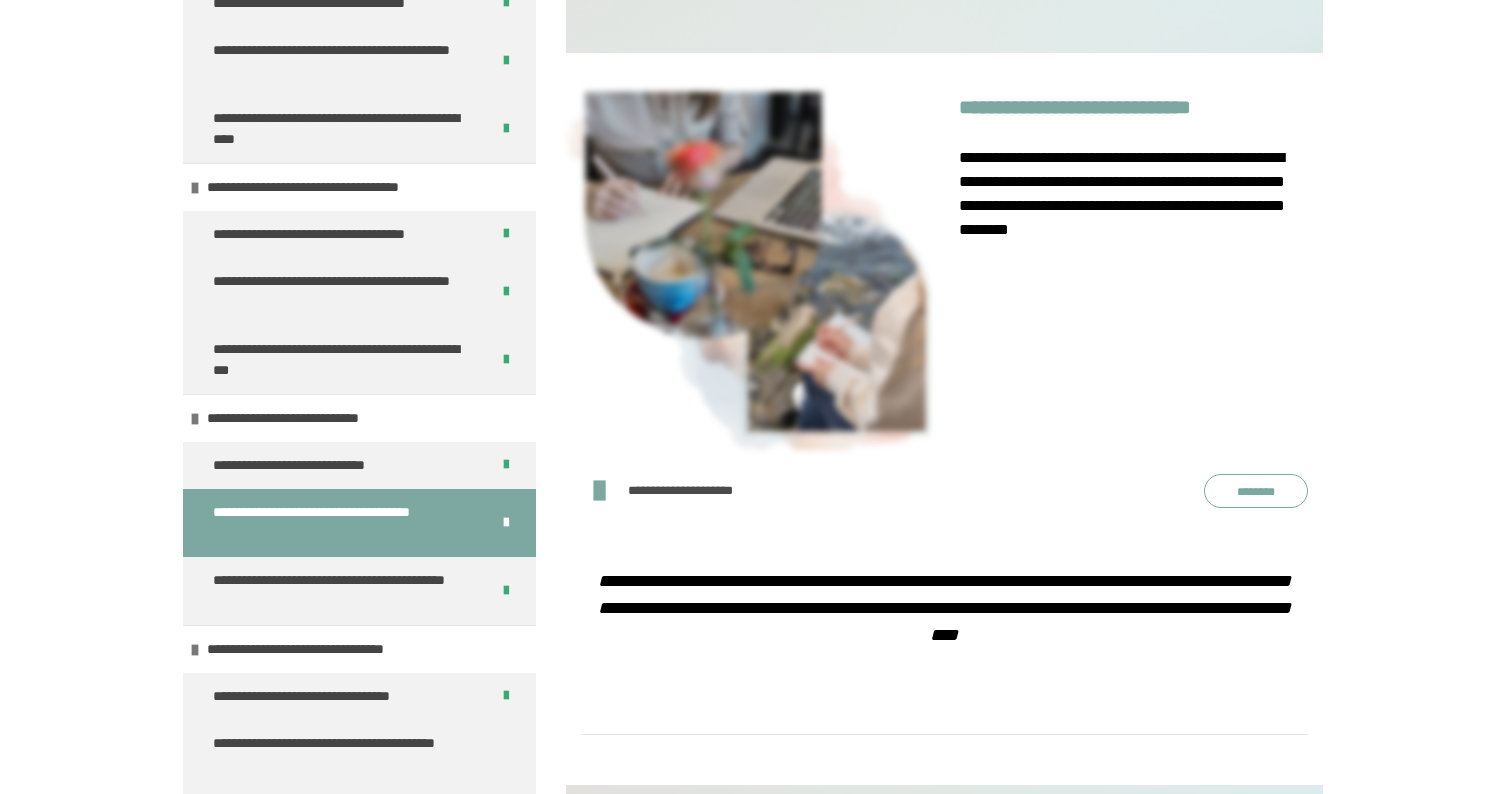 scroll, scrollTop: 437, scrollLeft: 0, axis: vertical 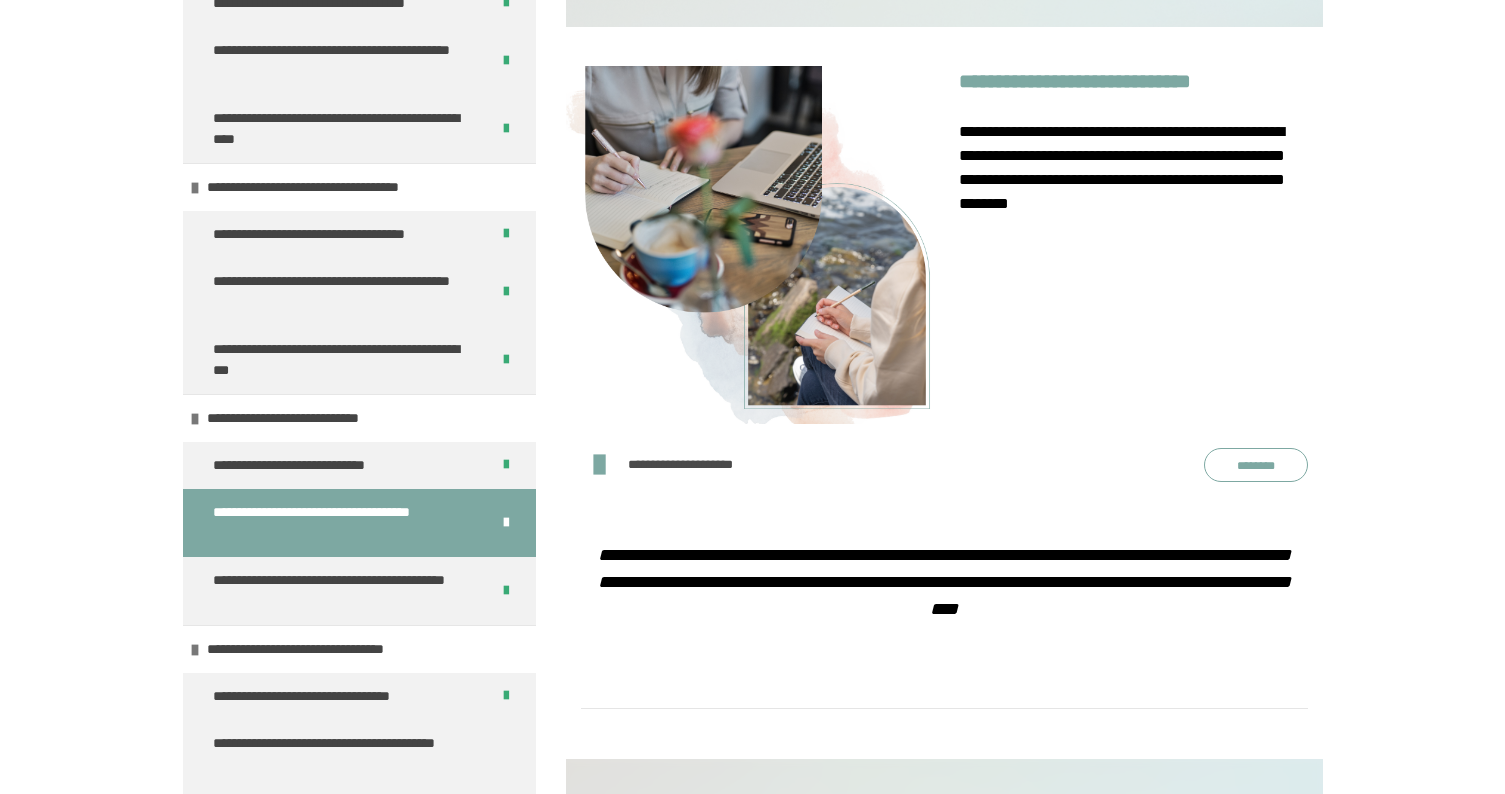 click on "********" at bounding box center (1256, 465) 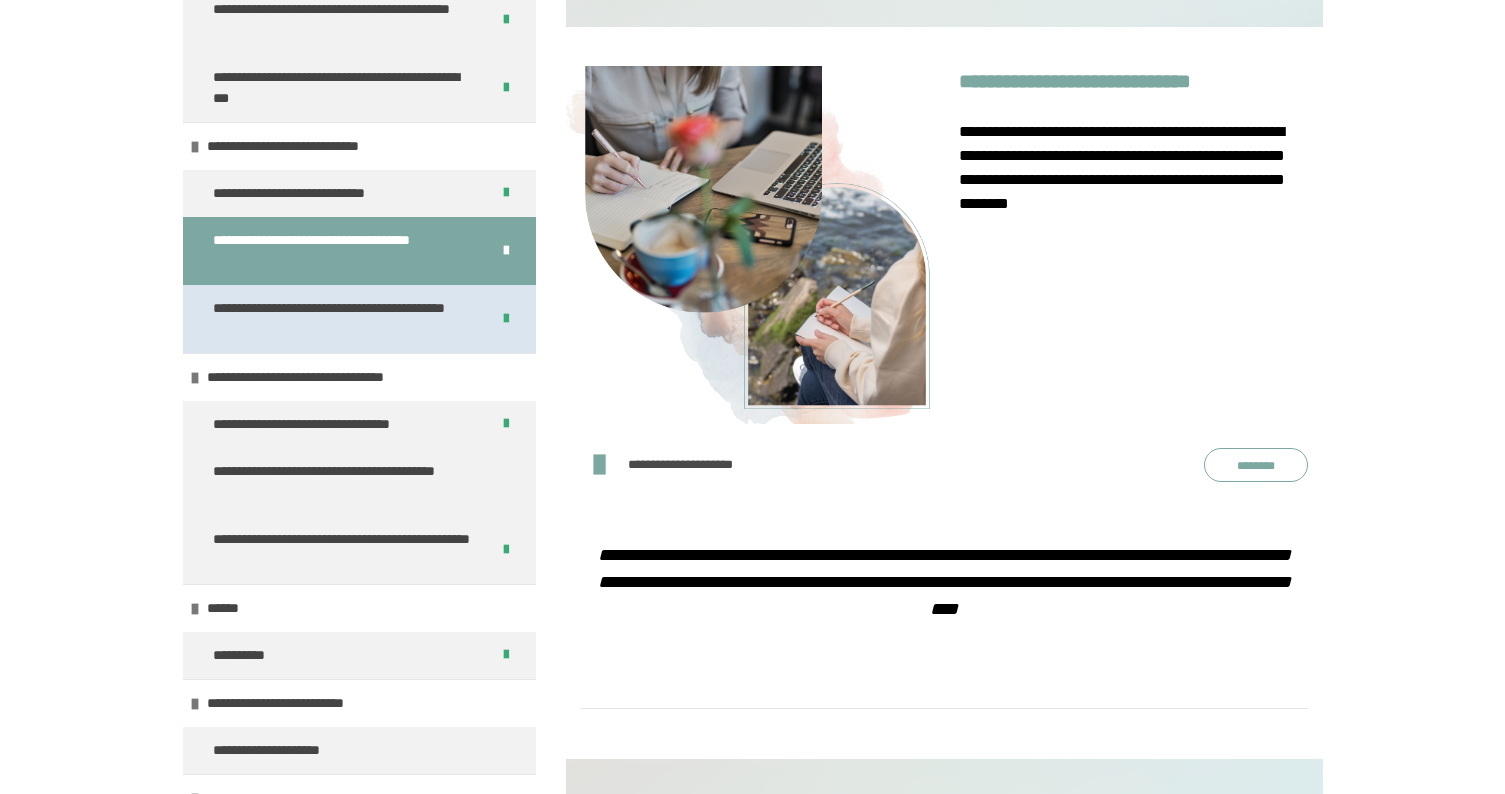 scroll, scrollTop: 1703, scrollLeft: 0, axis: vertical 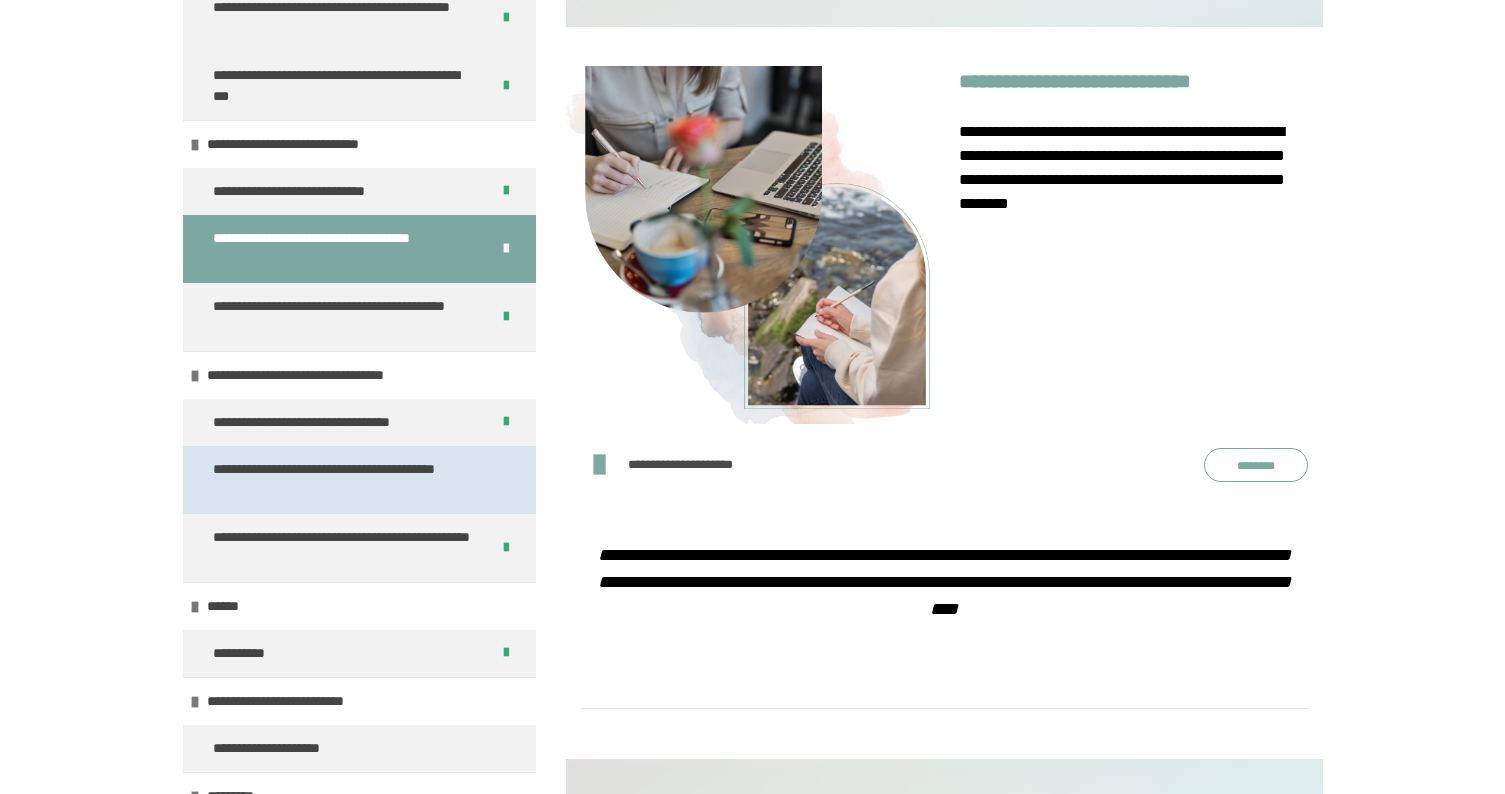 click on "**********" at bounding box center [351, 480] 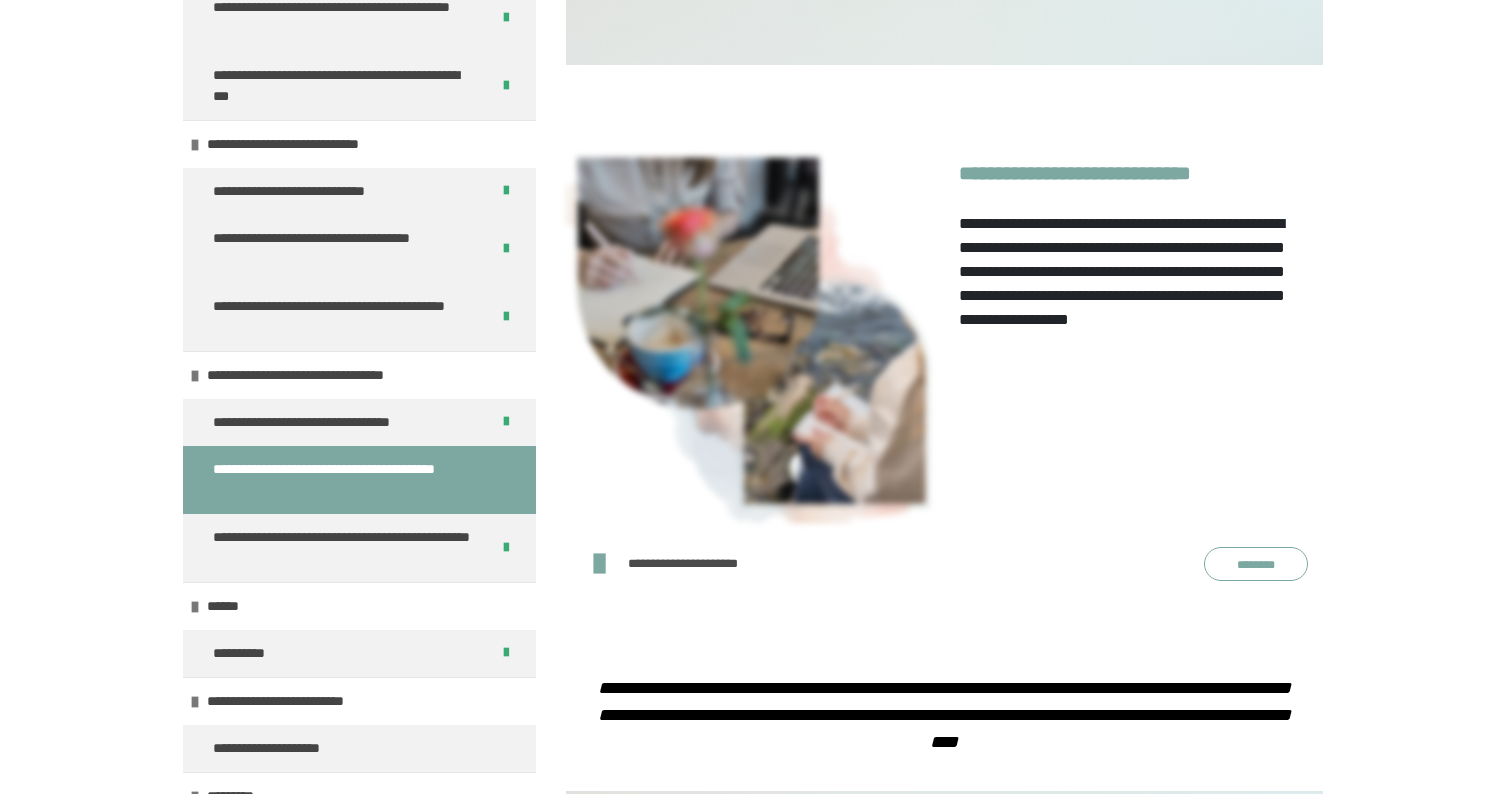 scroll, scrollTop: 400, scrollLeft: 0, axis: vertical 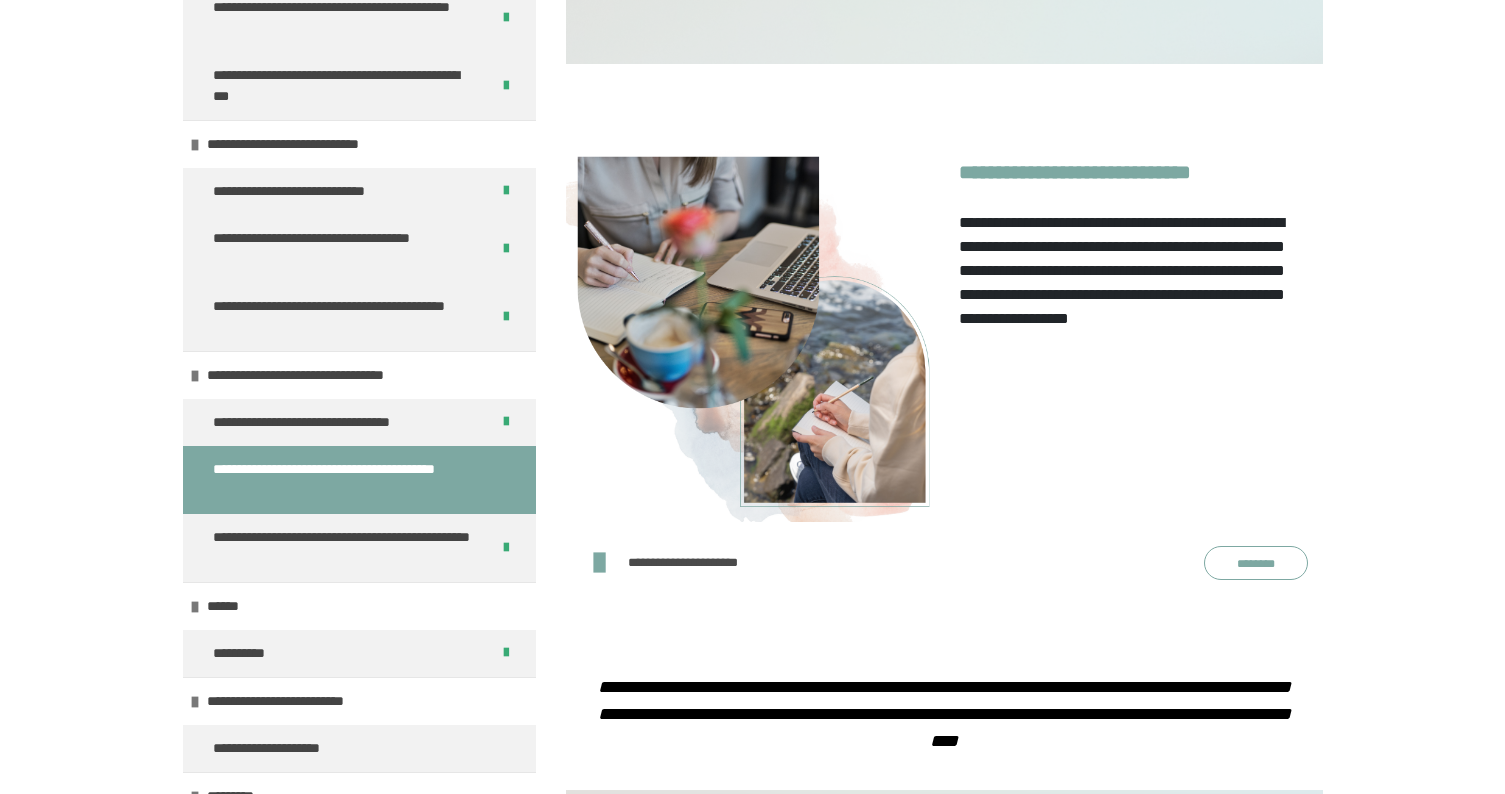click on "********" at bounding box center (1256, 563) 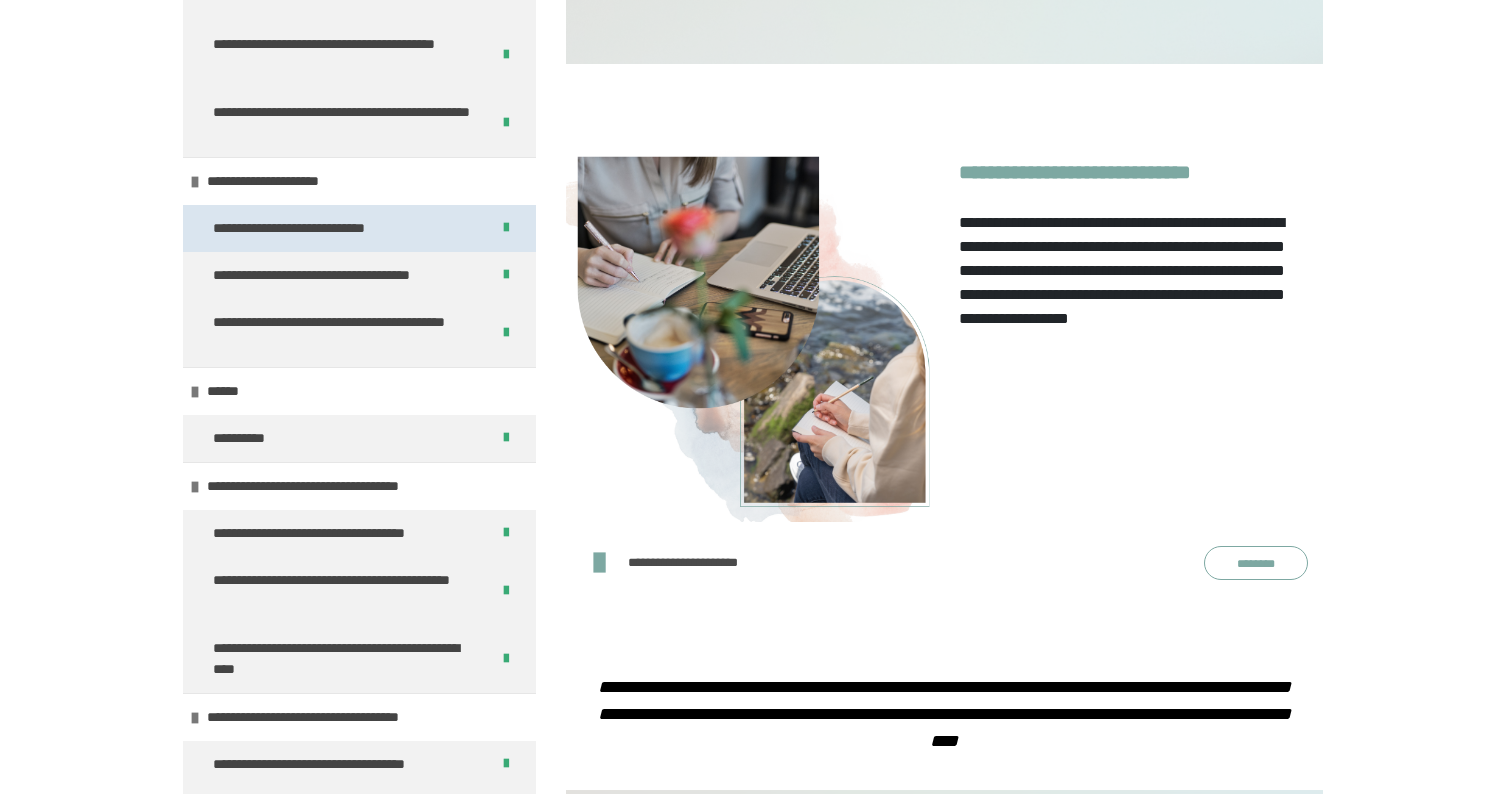 scroll, scrollTop: 935, scrollLeft: 0, axis: vertical 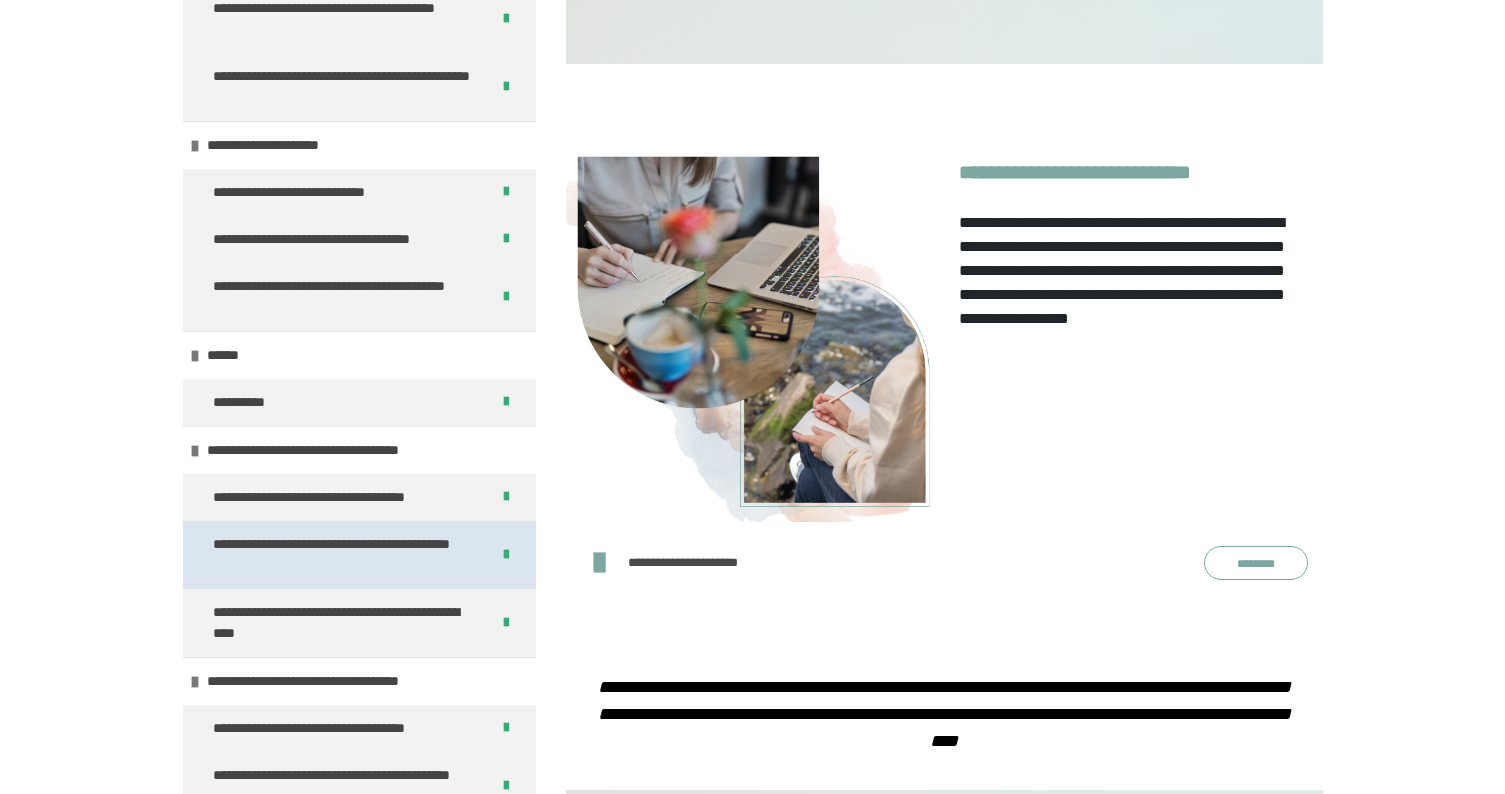 click on "**********" at bounding box center [343, 555] 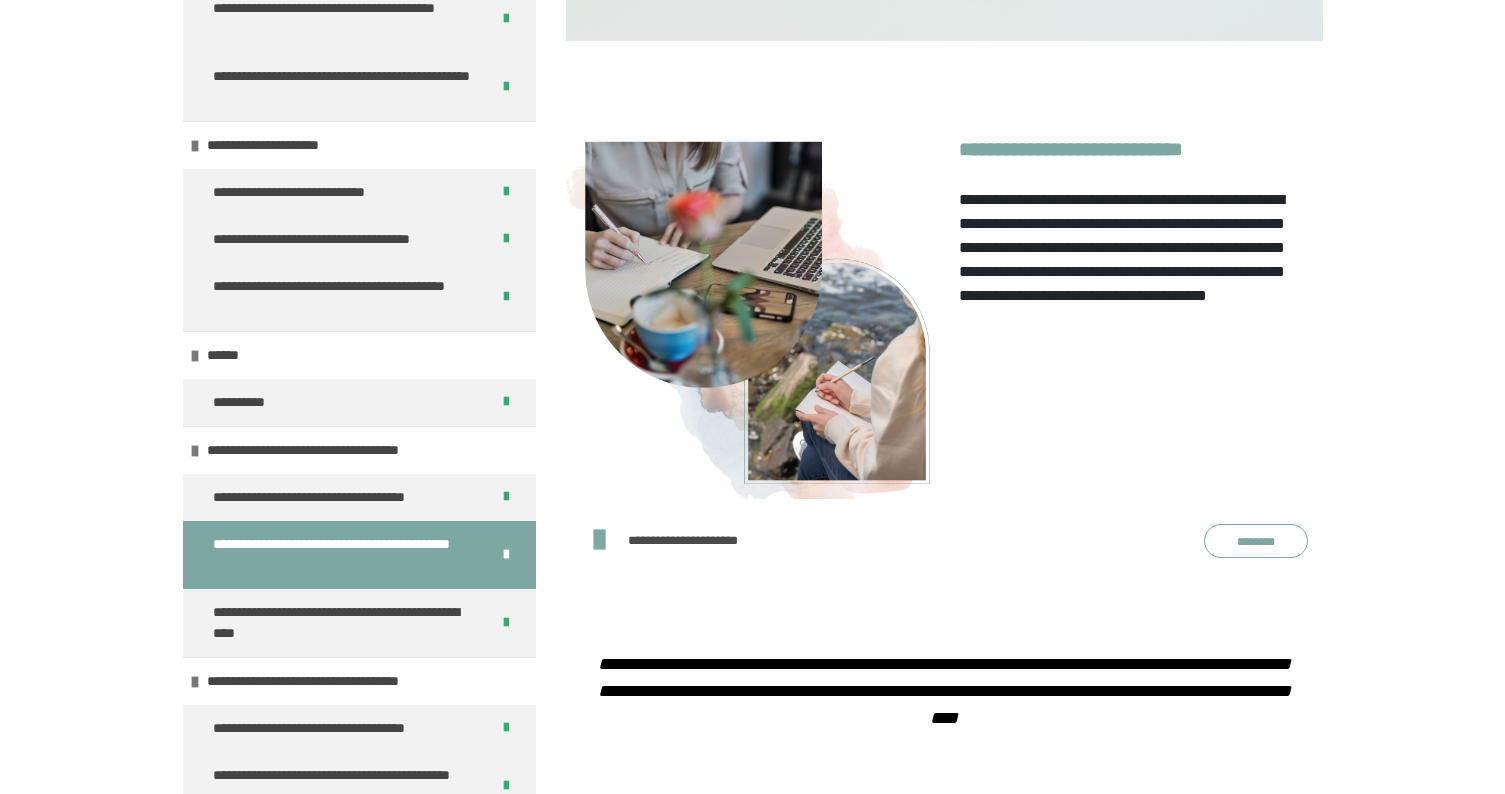 scroll, scrollTop: 494, scrollLeft: 0, axis: vertical 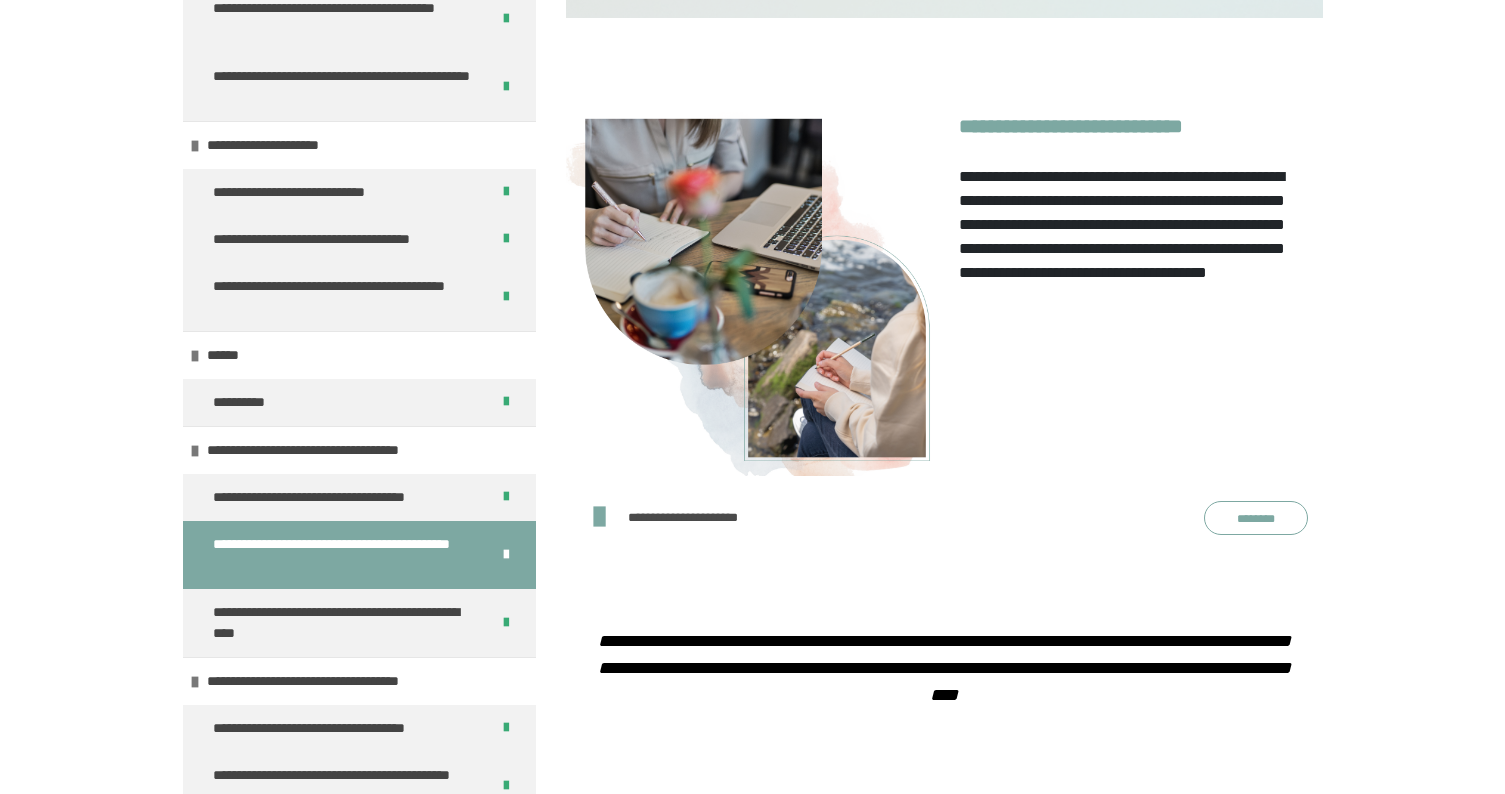 click on "********" at bounding box center [1256, 518] 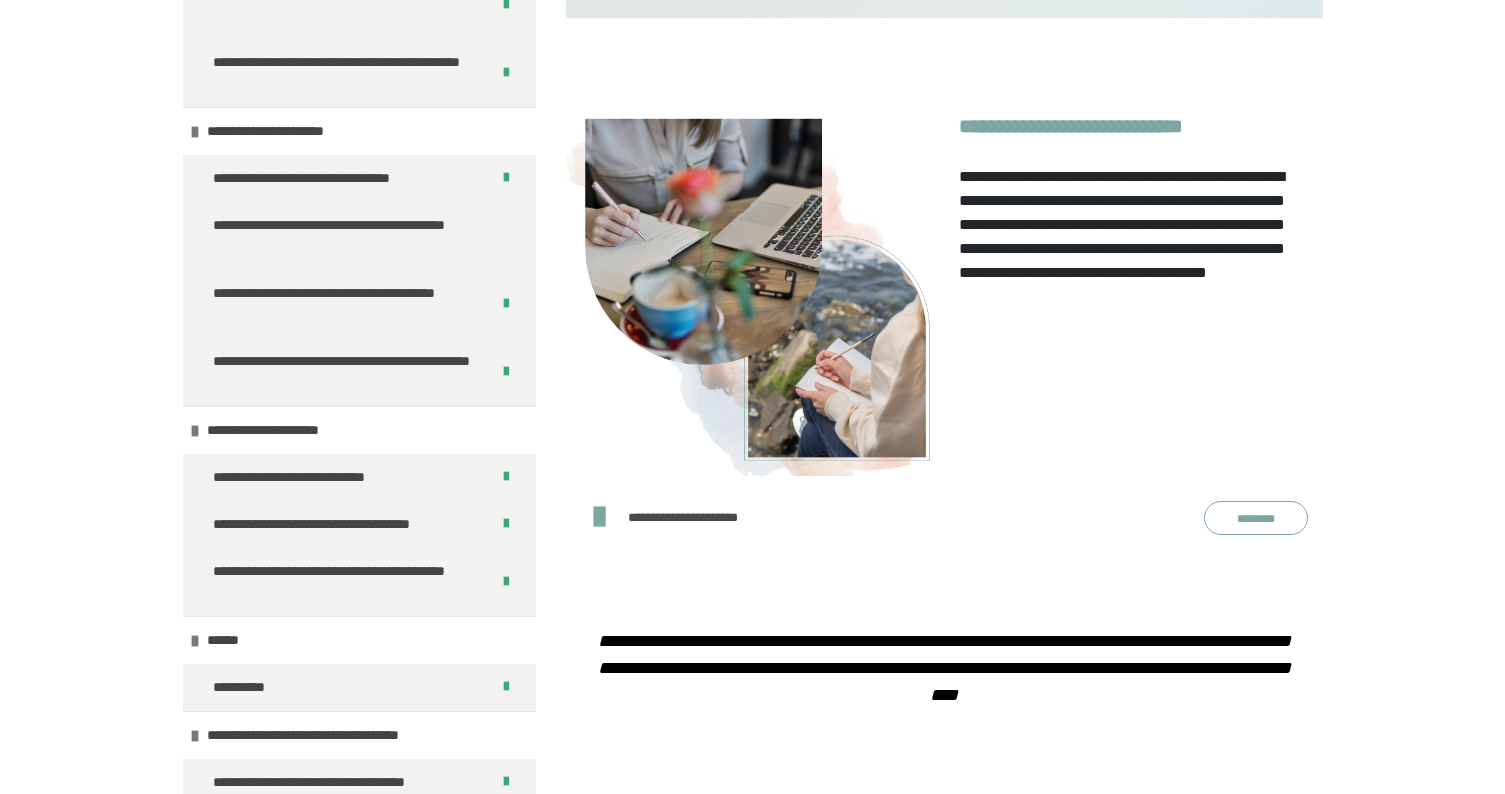 scroll, scrollTop: 341, scrollLeft: 0, axis: vertical 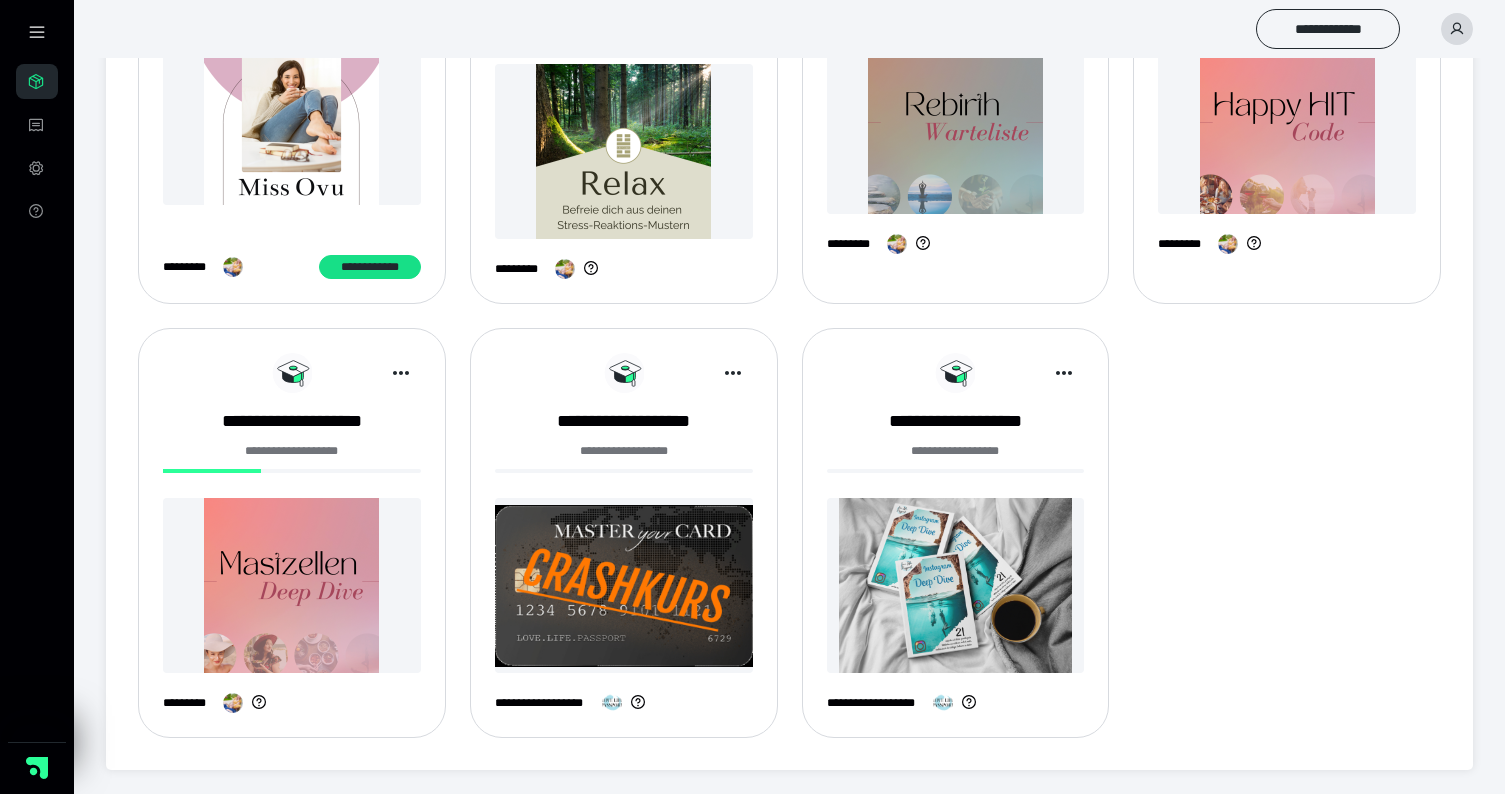 click at bounding box center [292, 585] 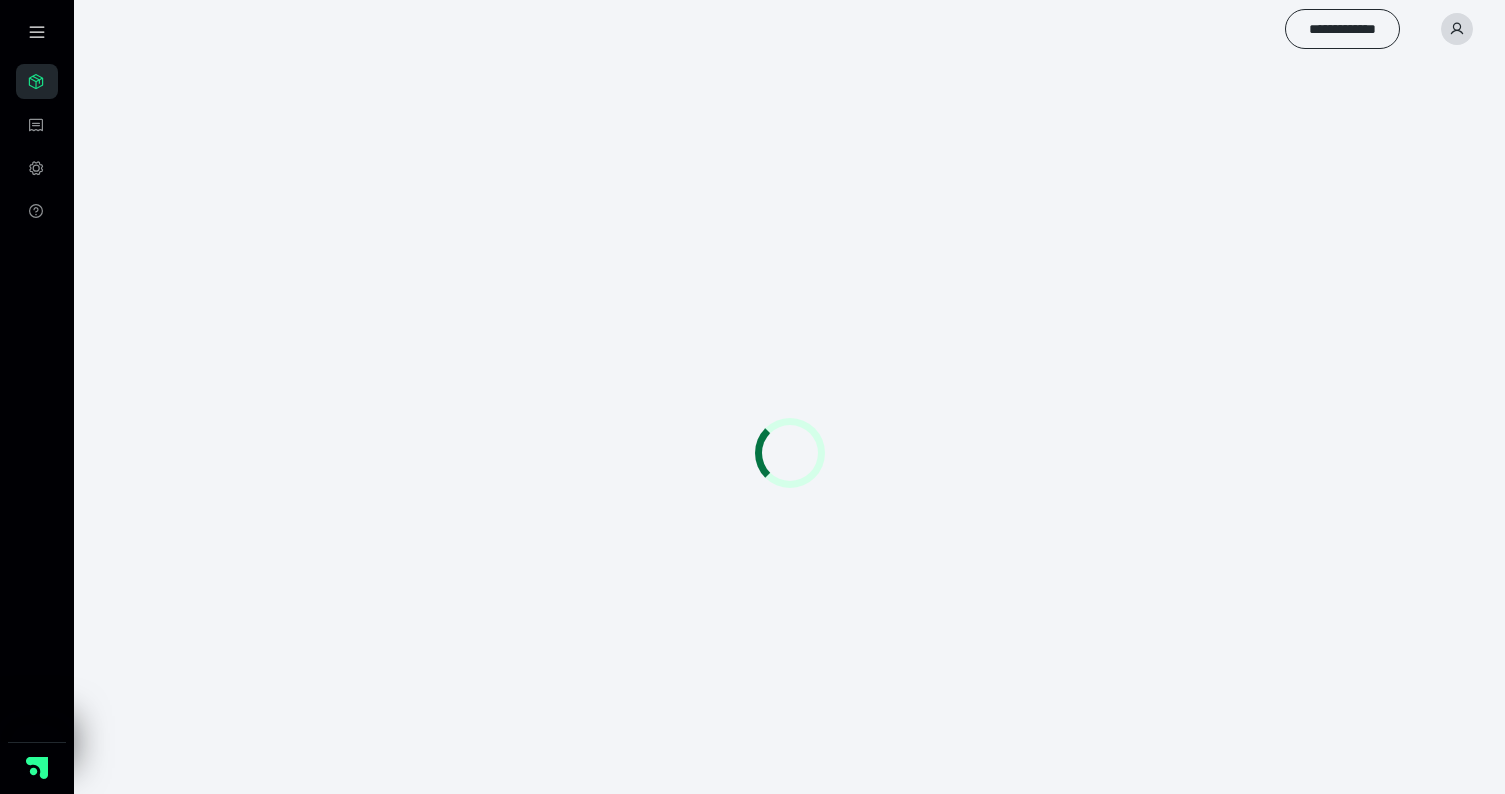 scroll, scrollTop: 0, scrollLeft: 0, axis: both 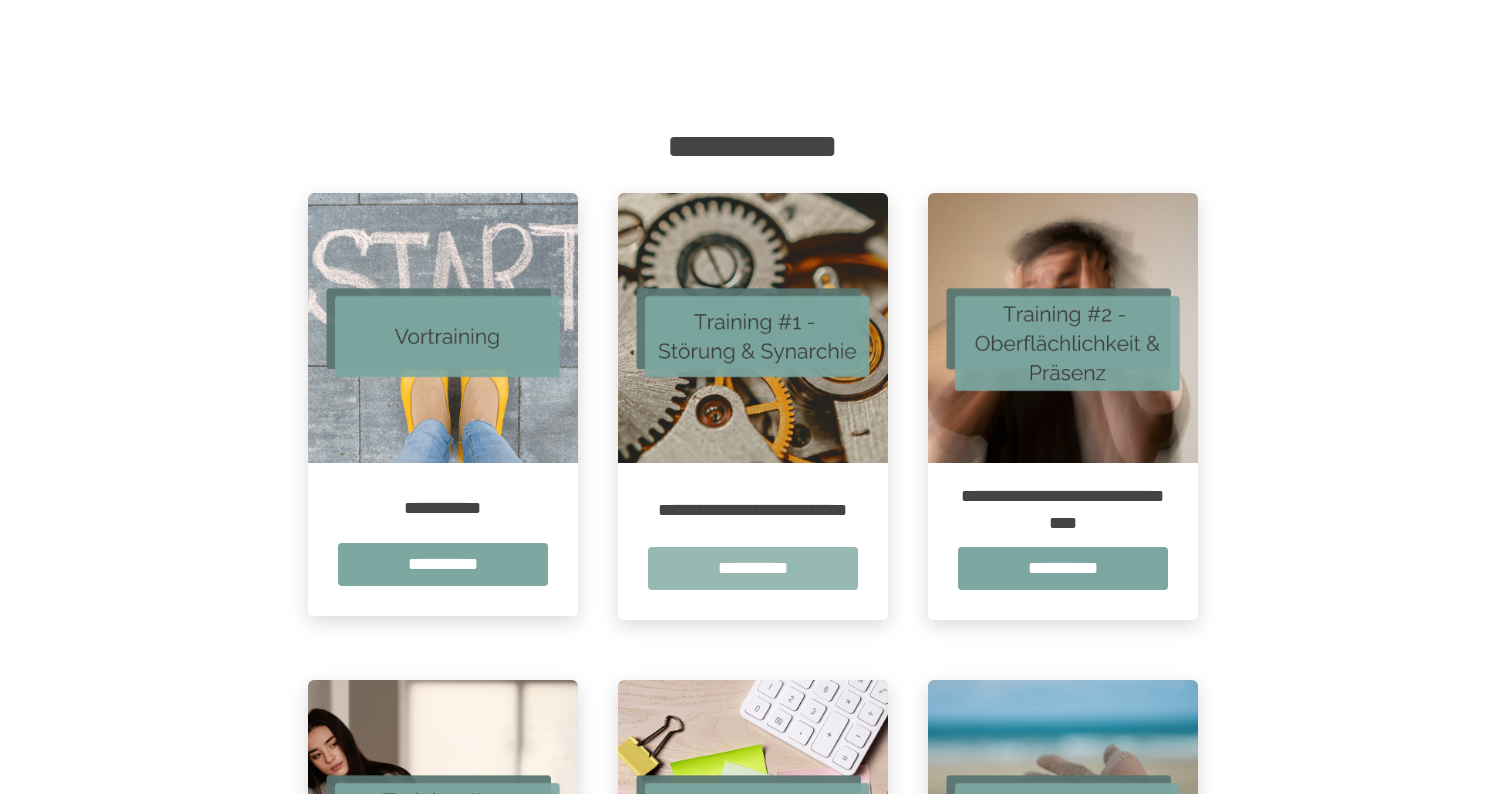 click on "**********" at bounding box center (753, 568) 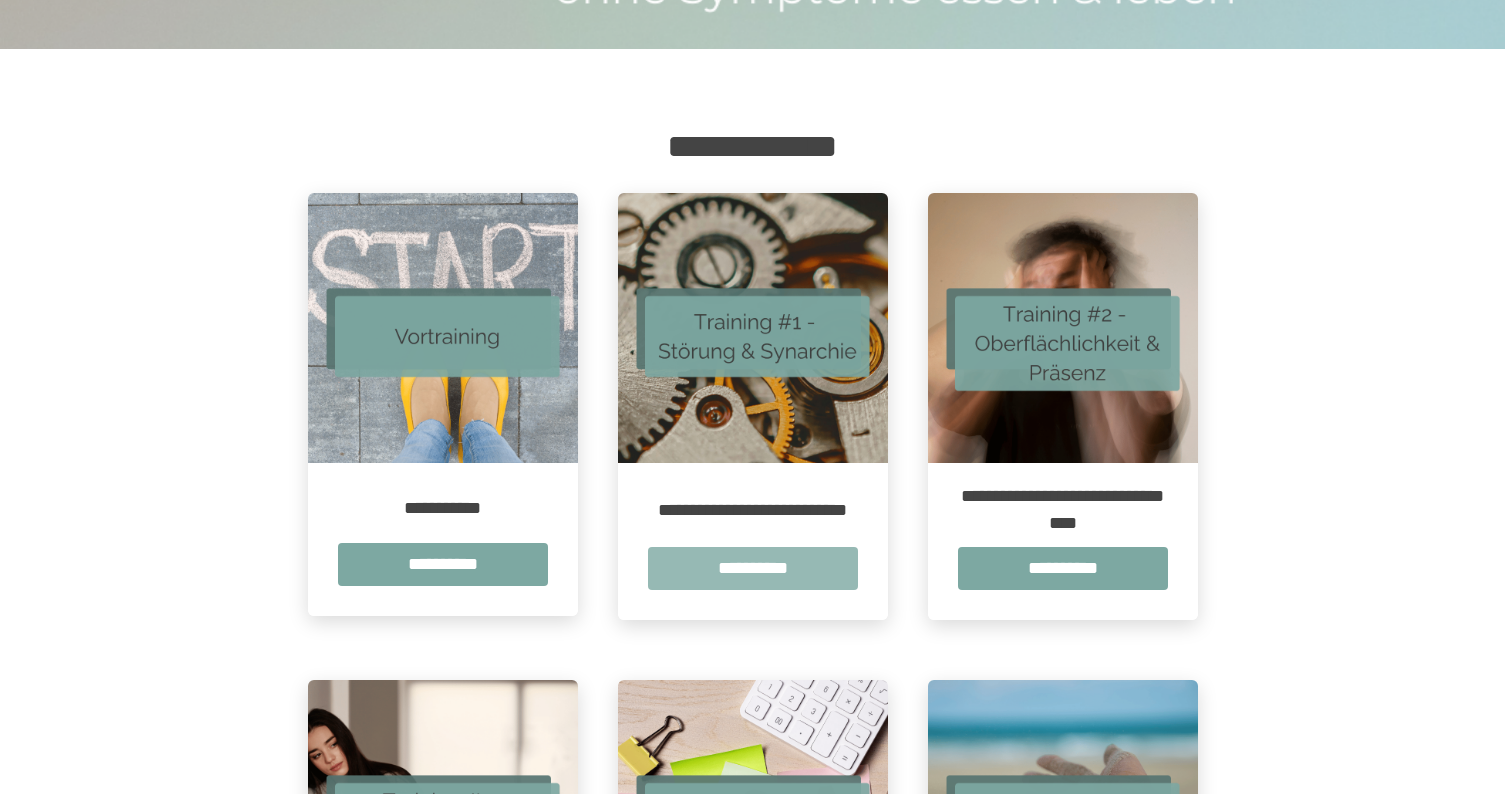 scroll, scrollTop: 0, scrollLeft: 0, axis: both 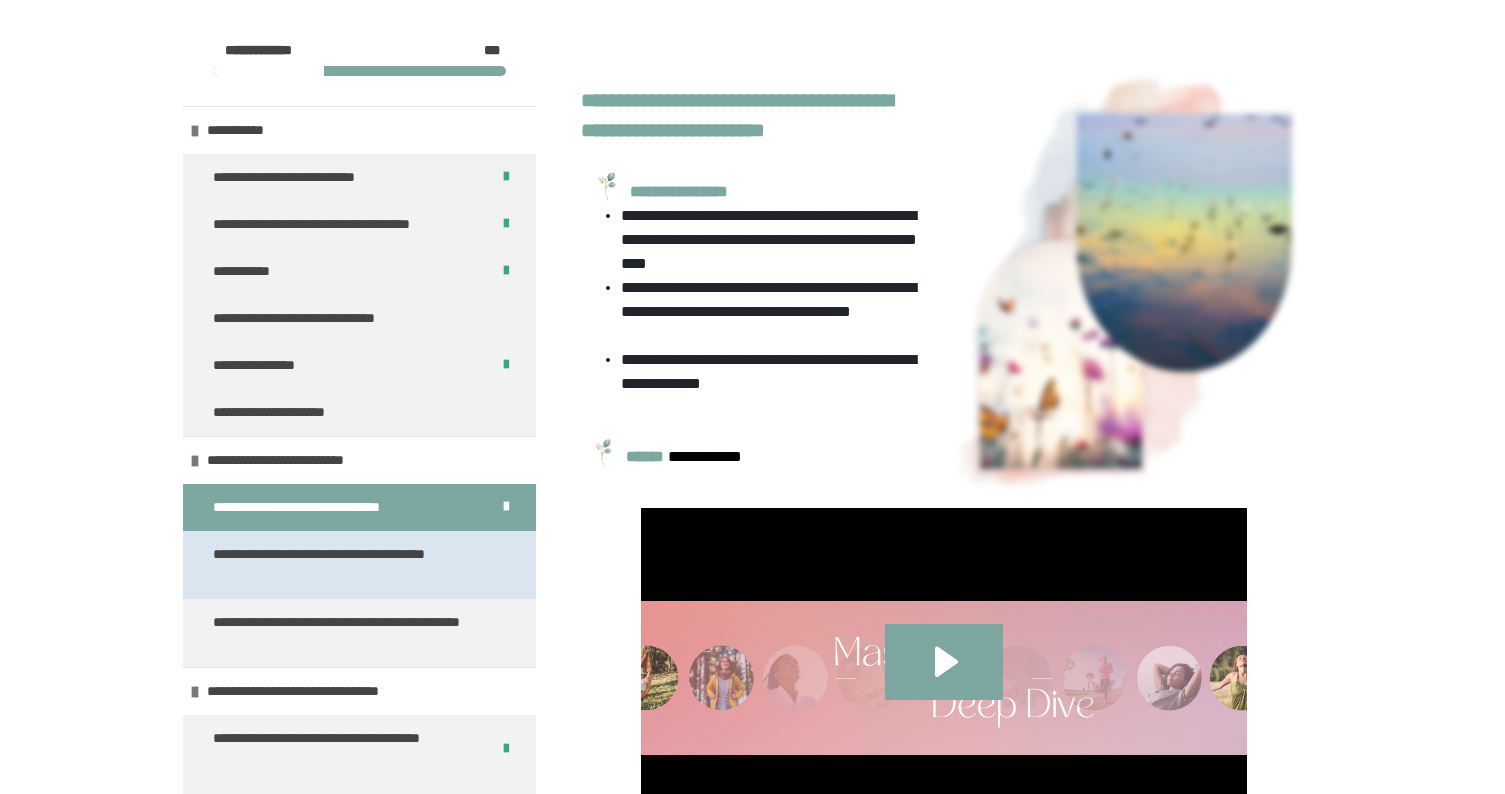 click on "**********" at bounding box center [351, 565] 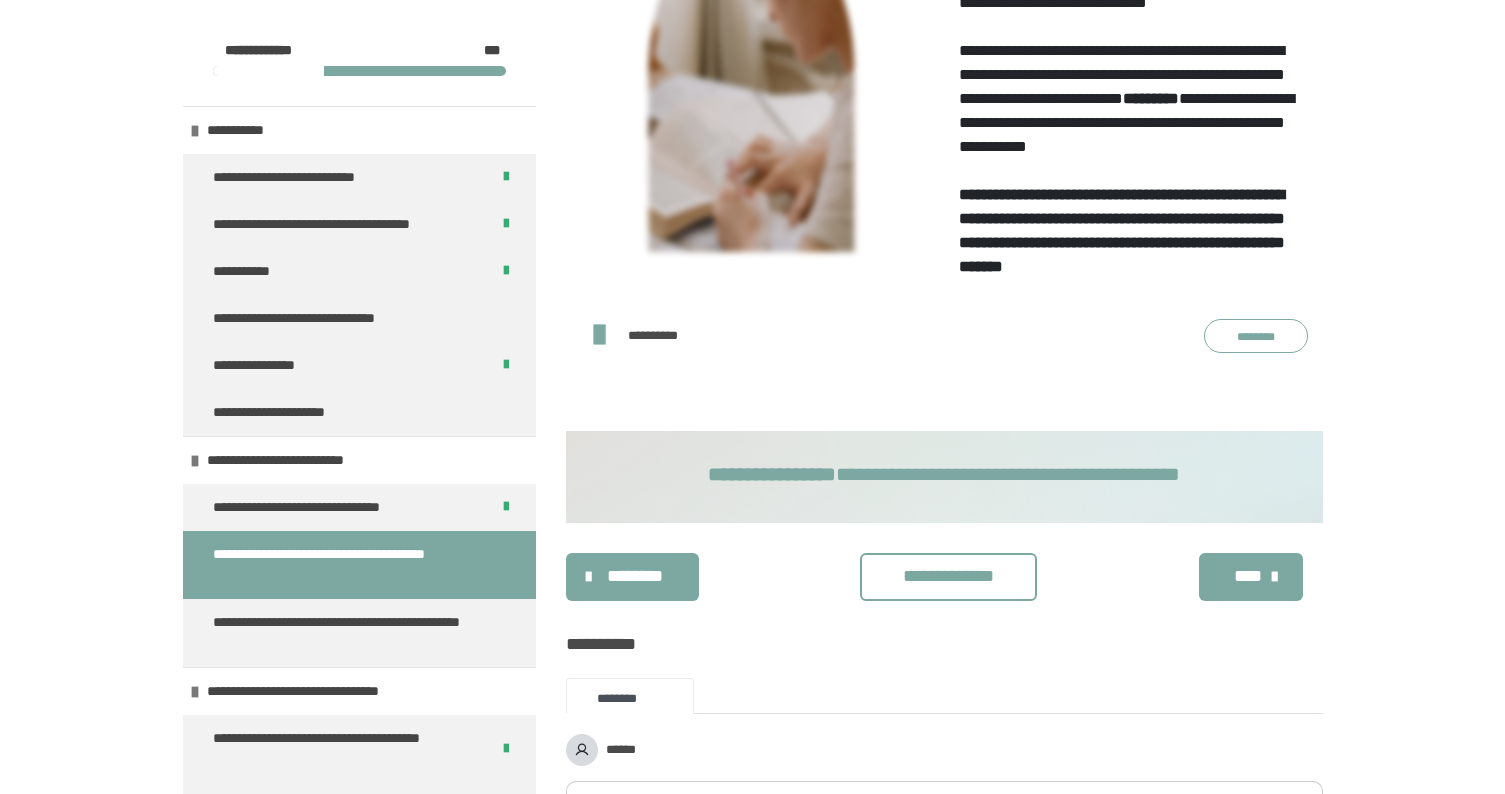 scroll, scrollTop: 741, scrollLeft: 0, axis: vertical 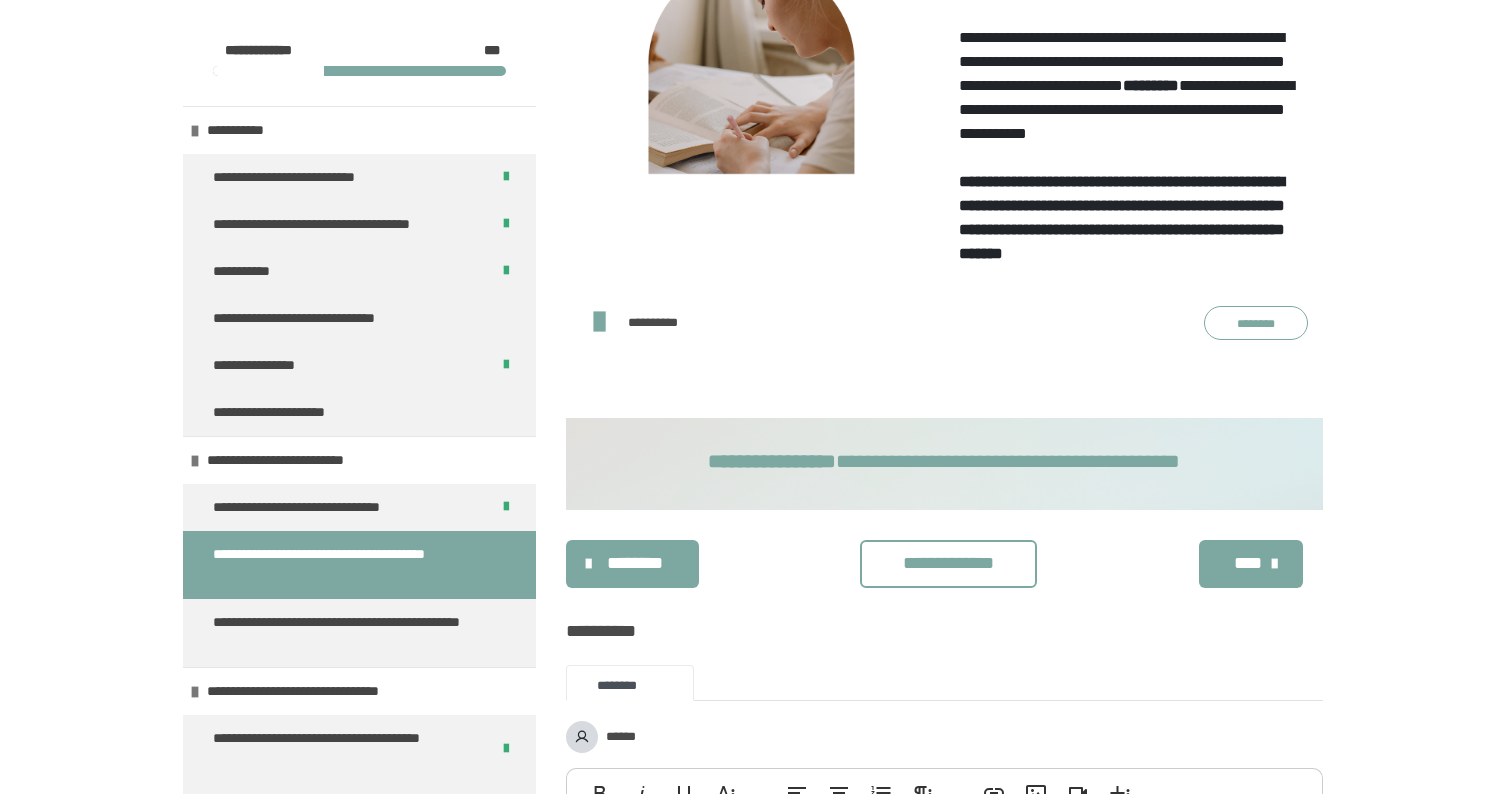 click on "********" at bounding box center (1256, 323) 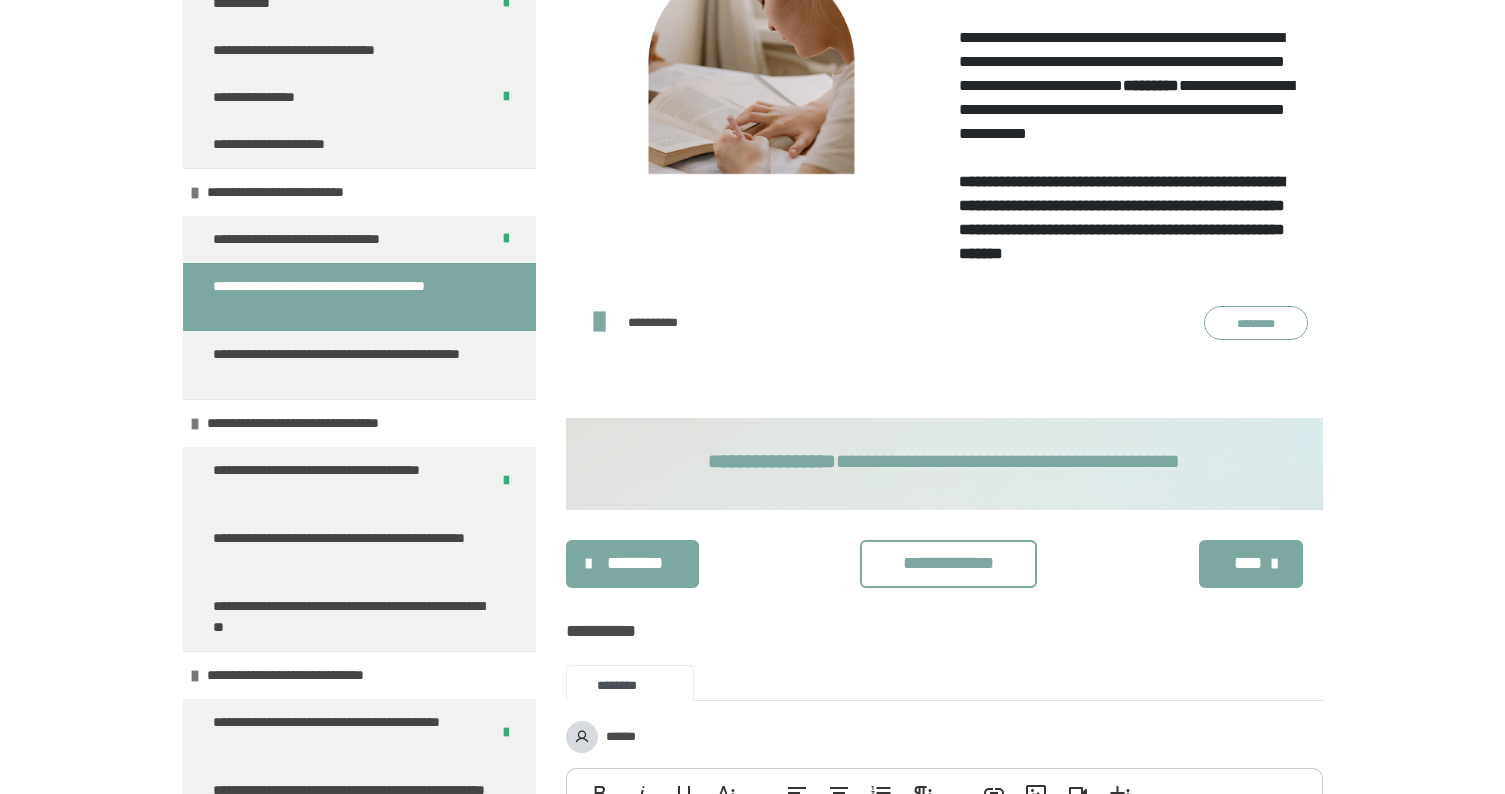 scroll, scrollTop: 278, scrollLeft: 0, axis: vertical 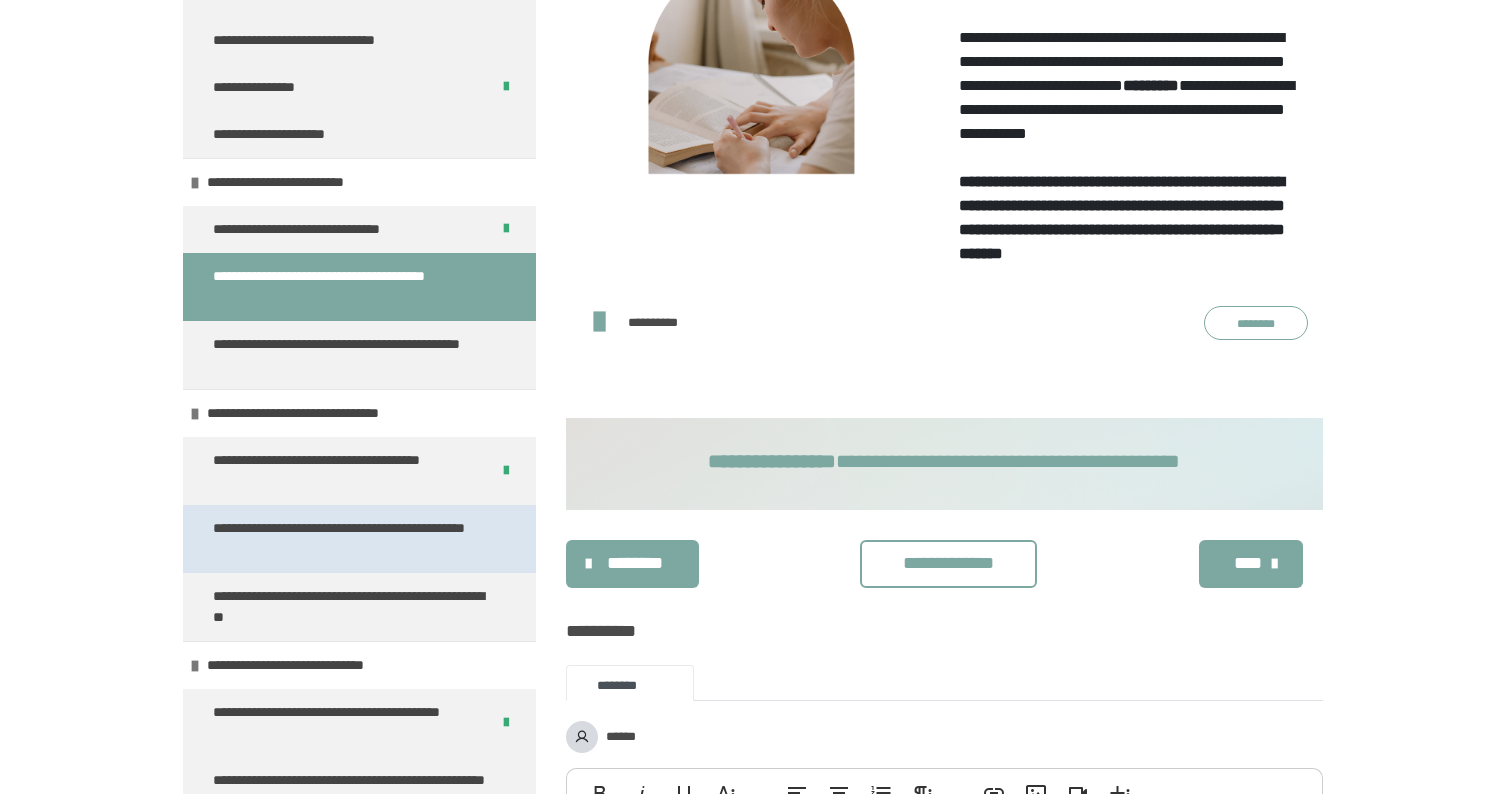 click on "**********" at bounding box center [351, 539] 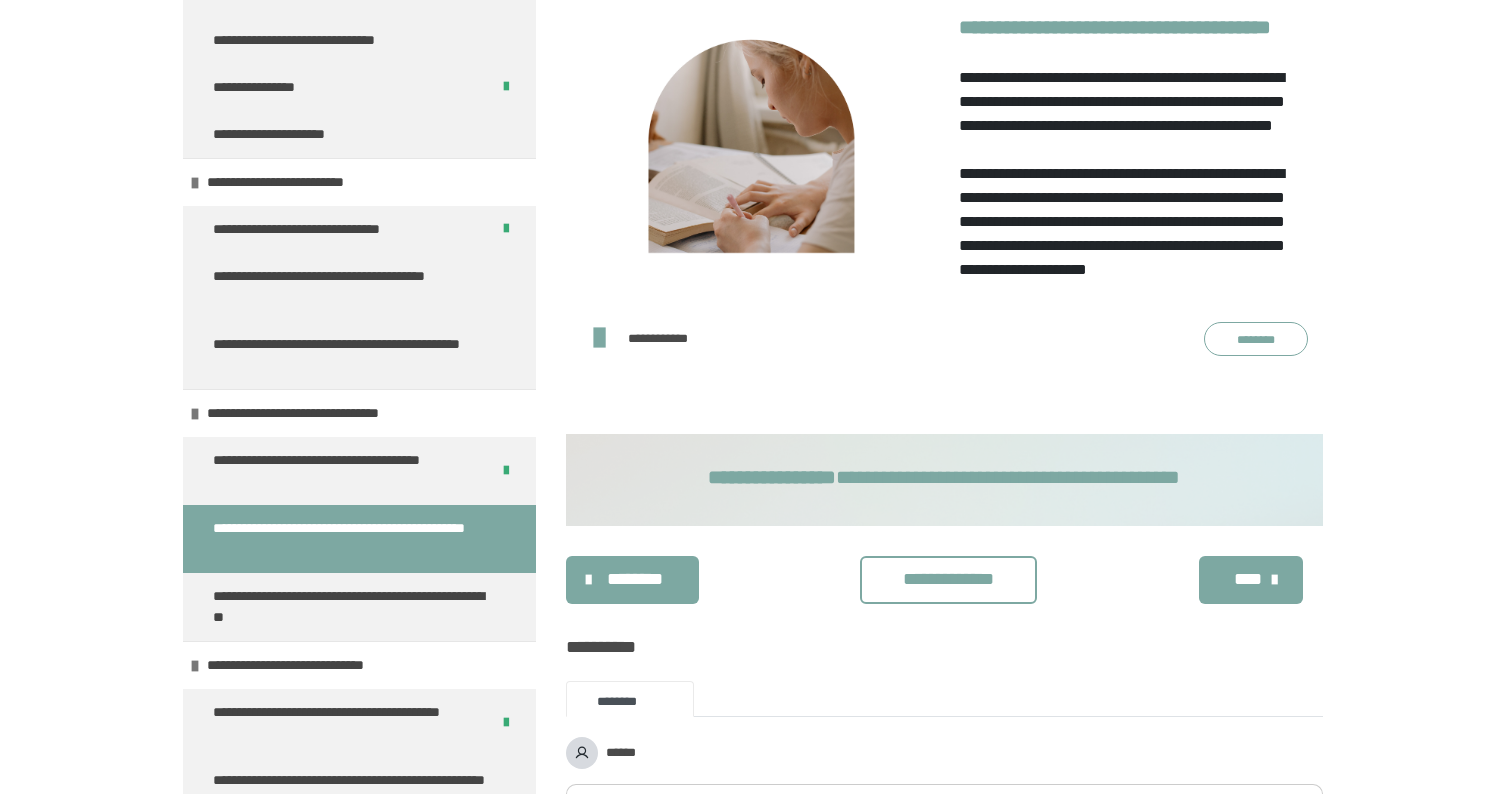 scroll, scrollTop: 604, scrollLeft: 0, axis: vertical 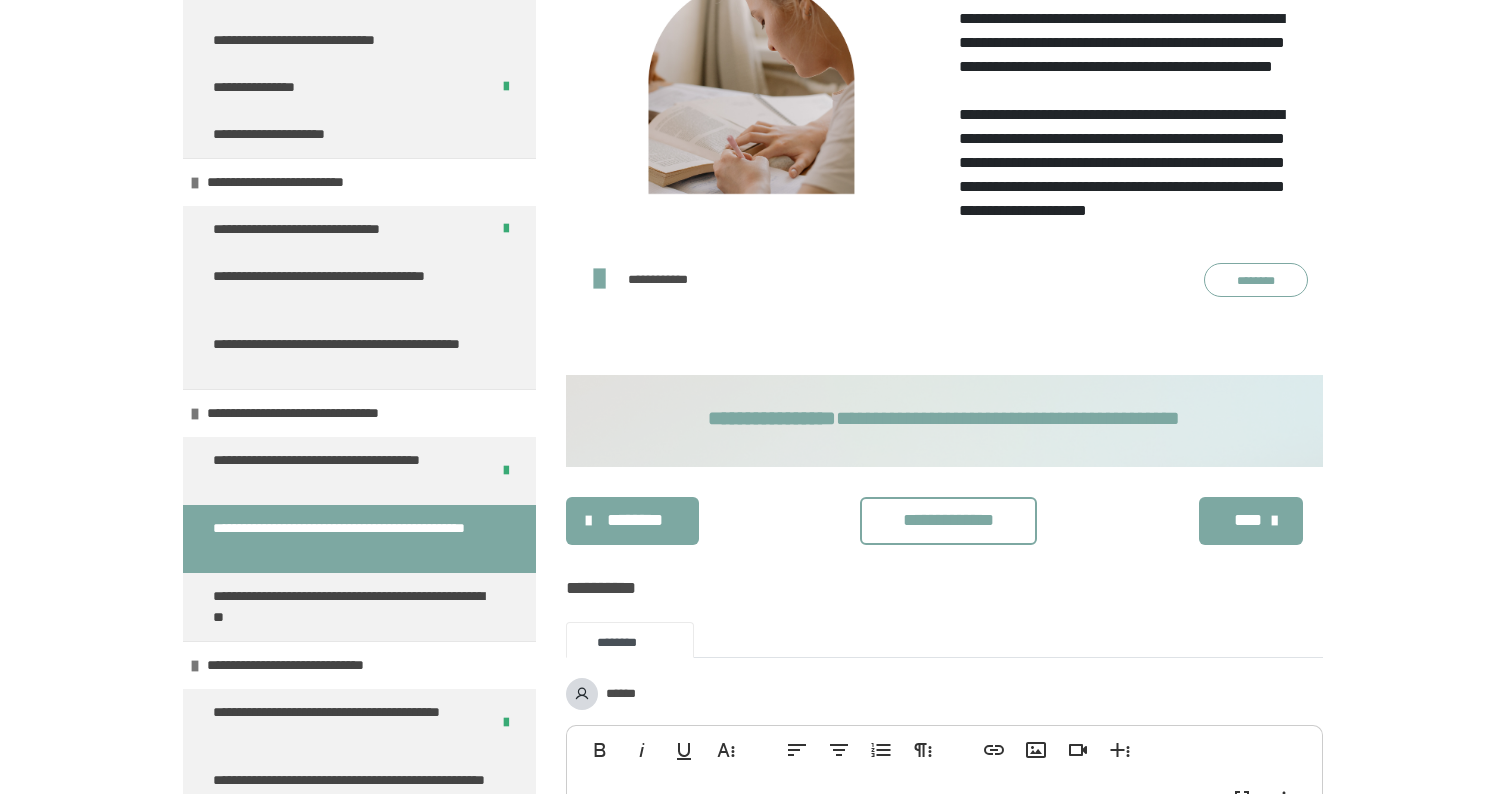 click on "********" at bounding box center (1256, 280) 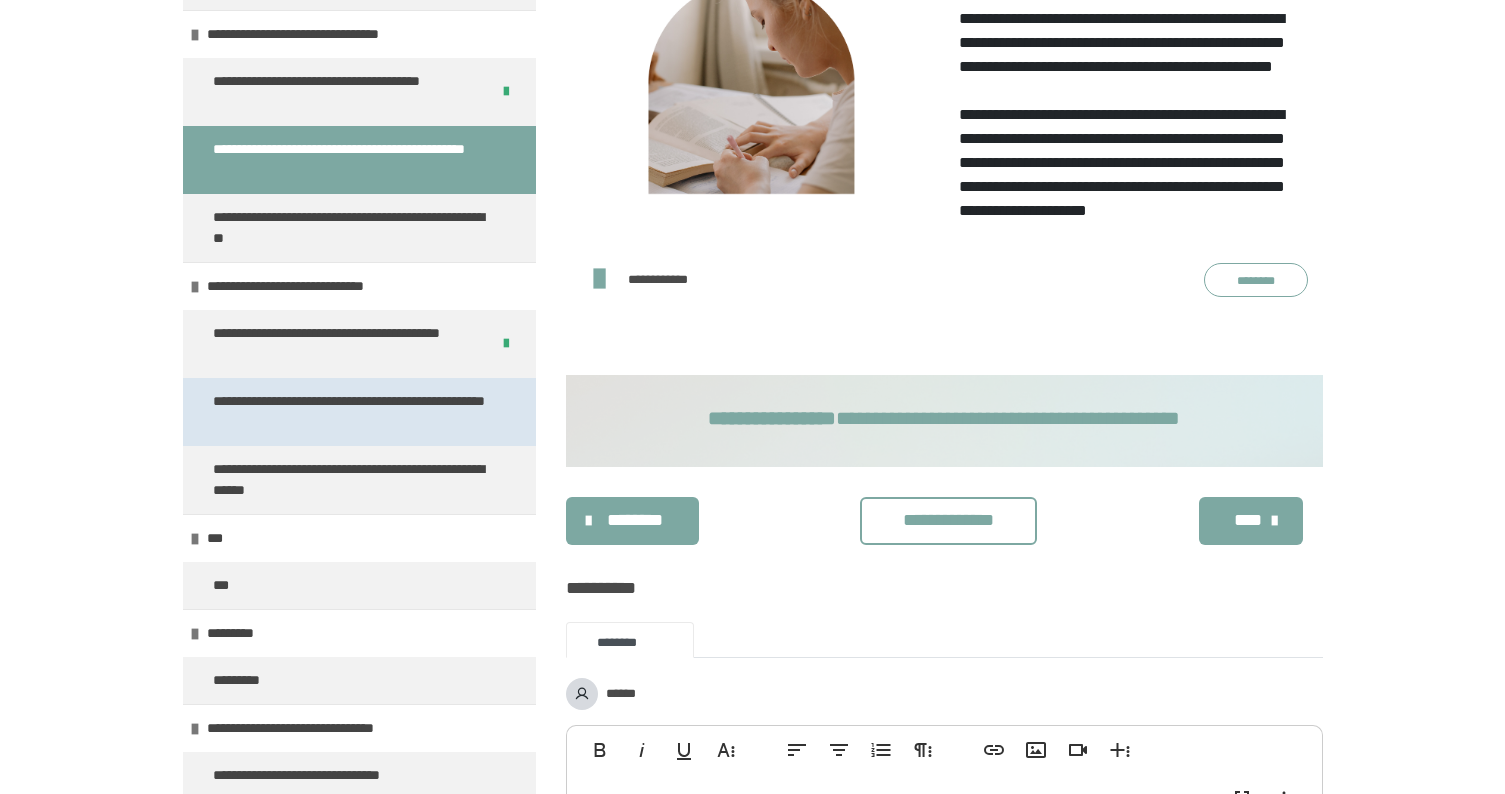 scroll, scrollTop: 657, scrollLeft: 0, axis: vertical 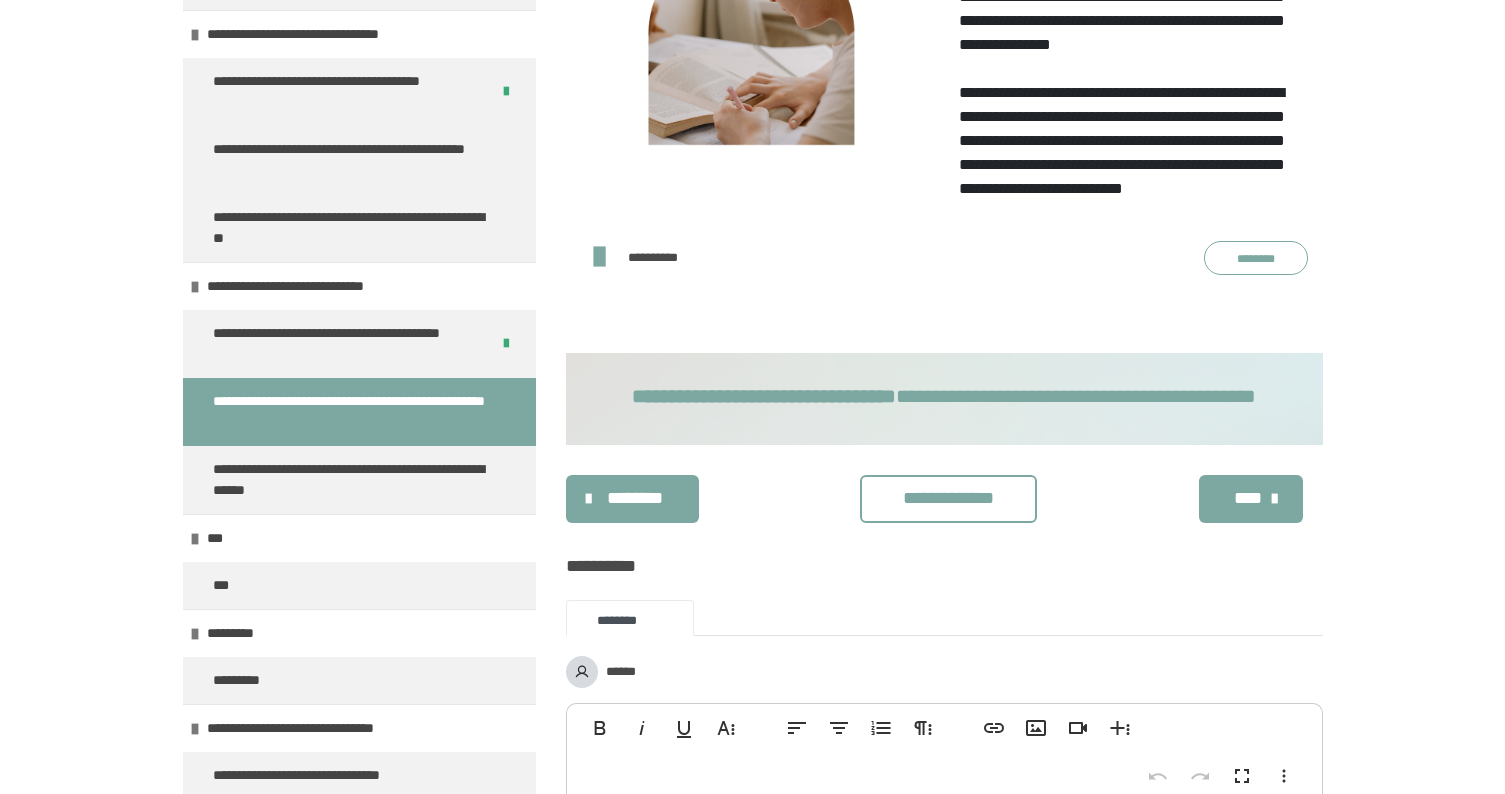 click on "********" at bounding box center [1256, 258] 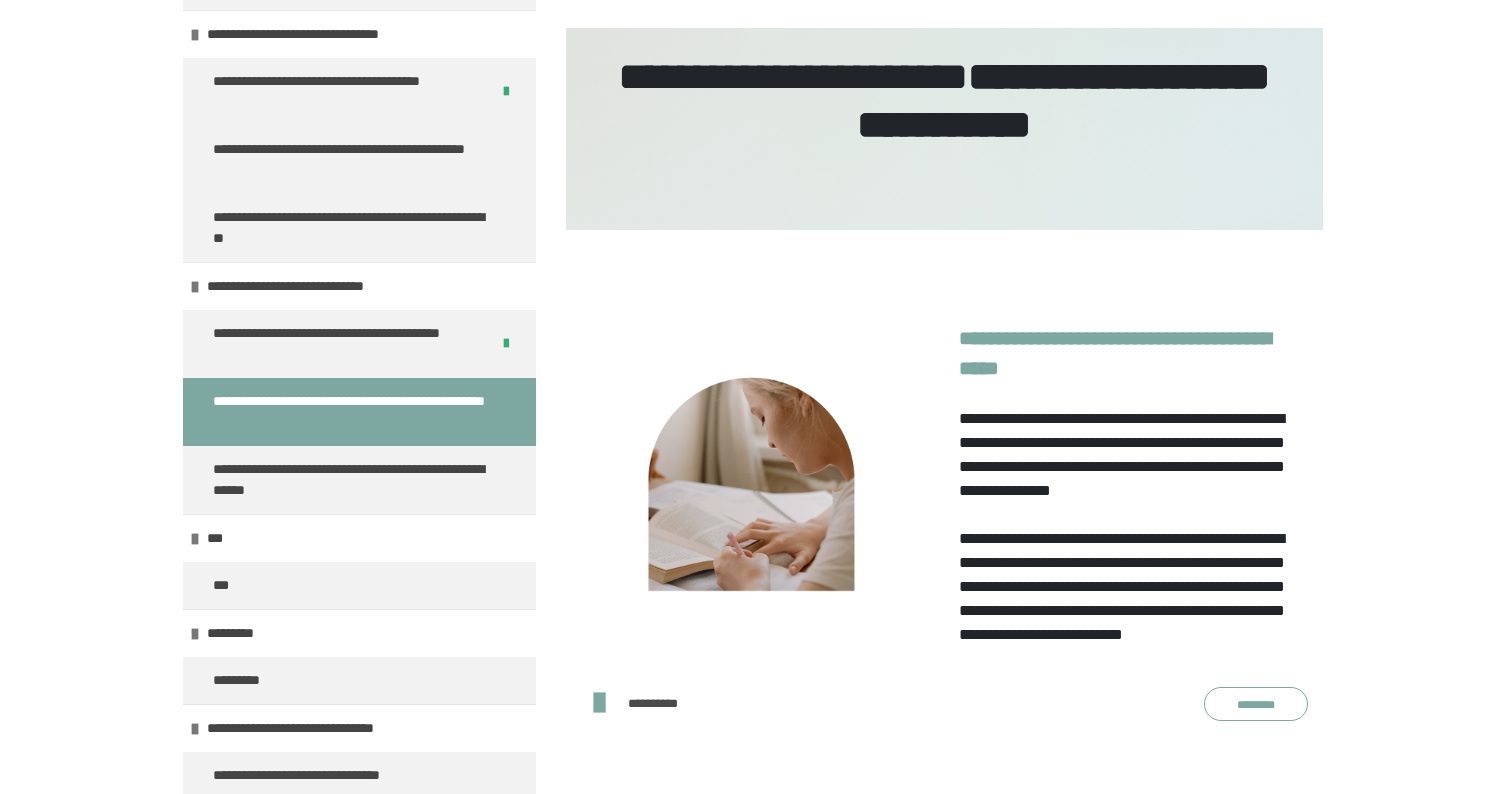 scroll, scrollTop: -11, scrollLeft: 0, axis: vertical 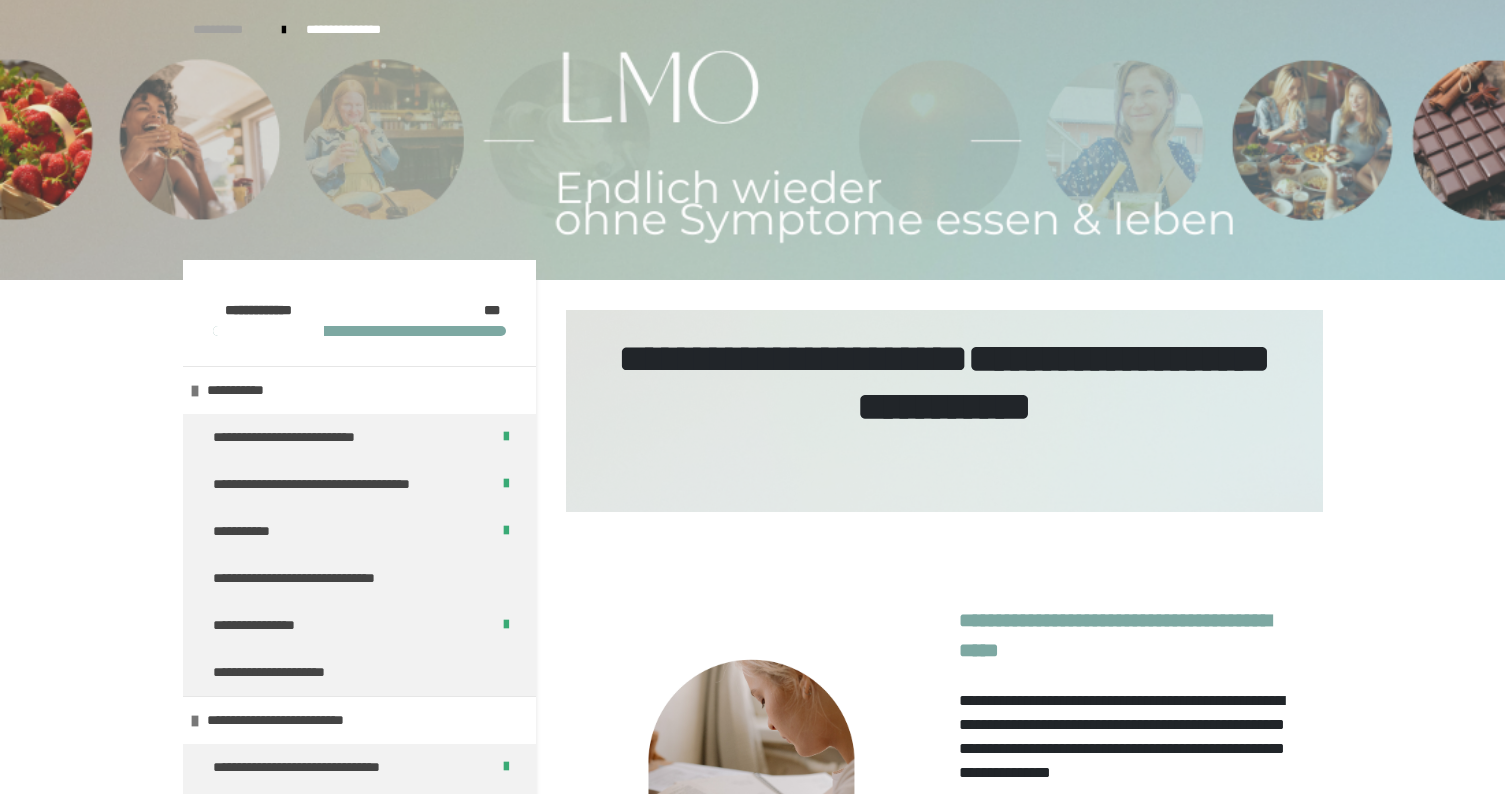 click on "**********" at bounding box center [228, 29] 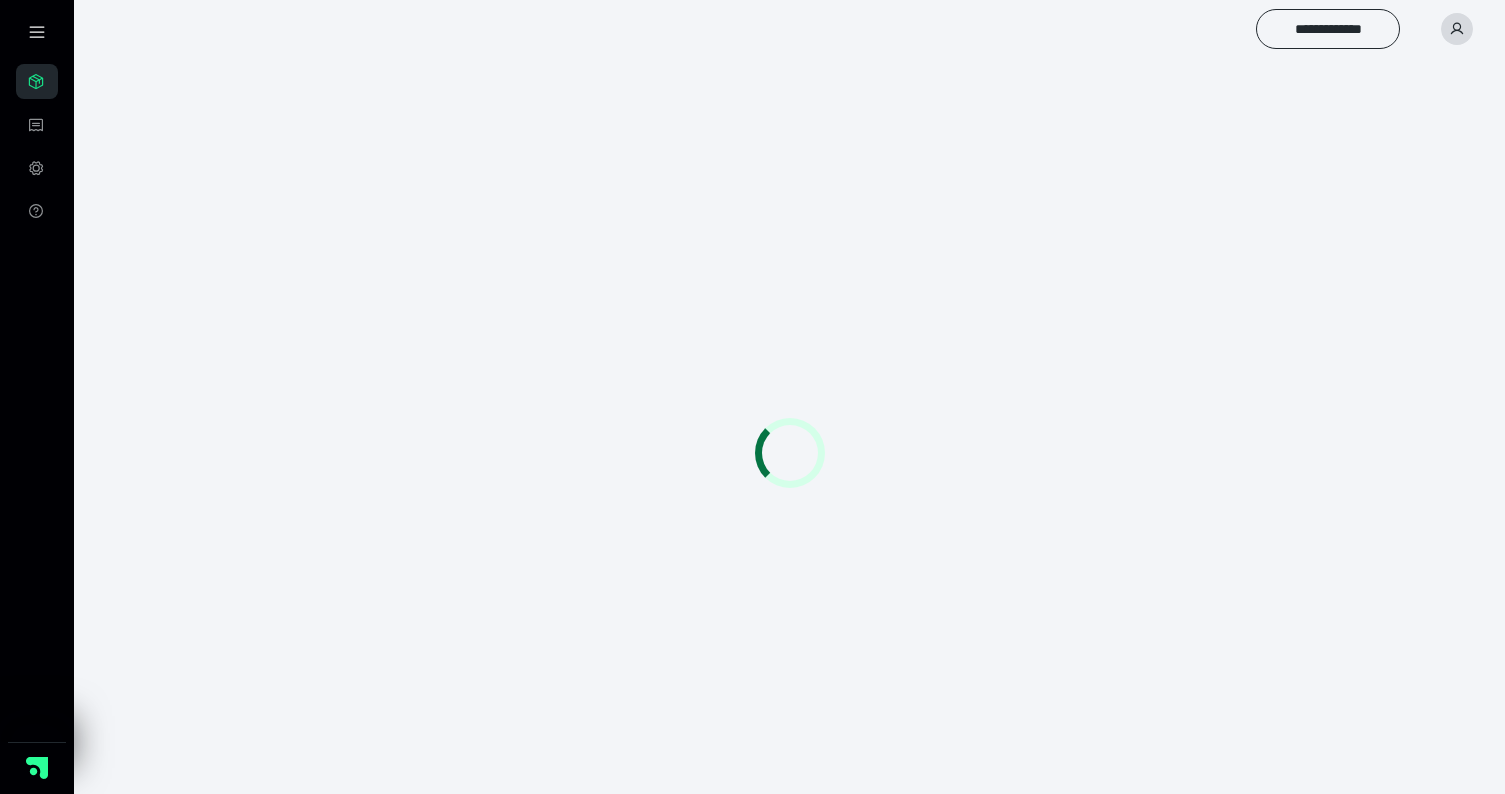 scroll, scrollTop: 0, scrollLeft: 0, axis: both 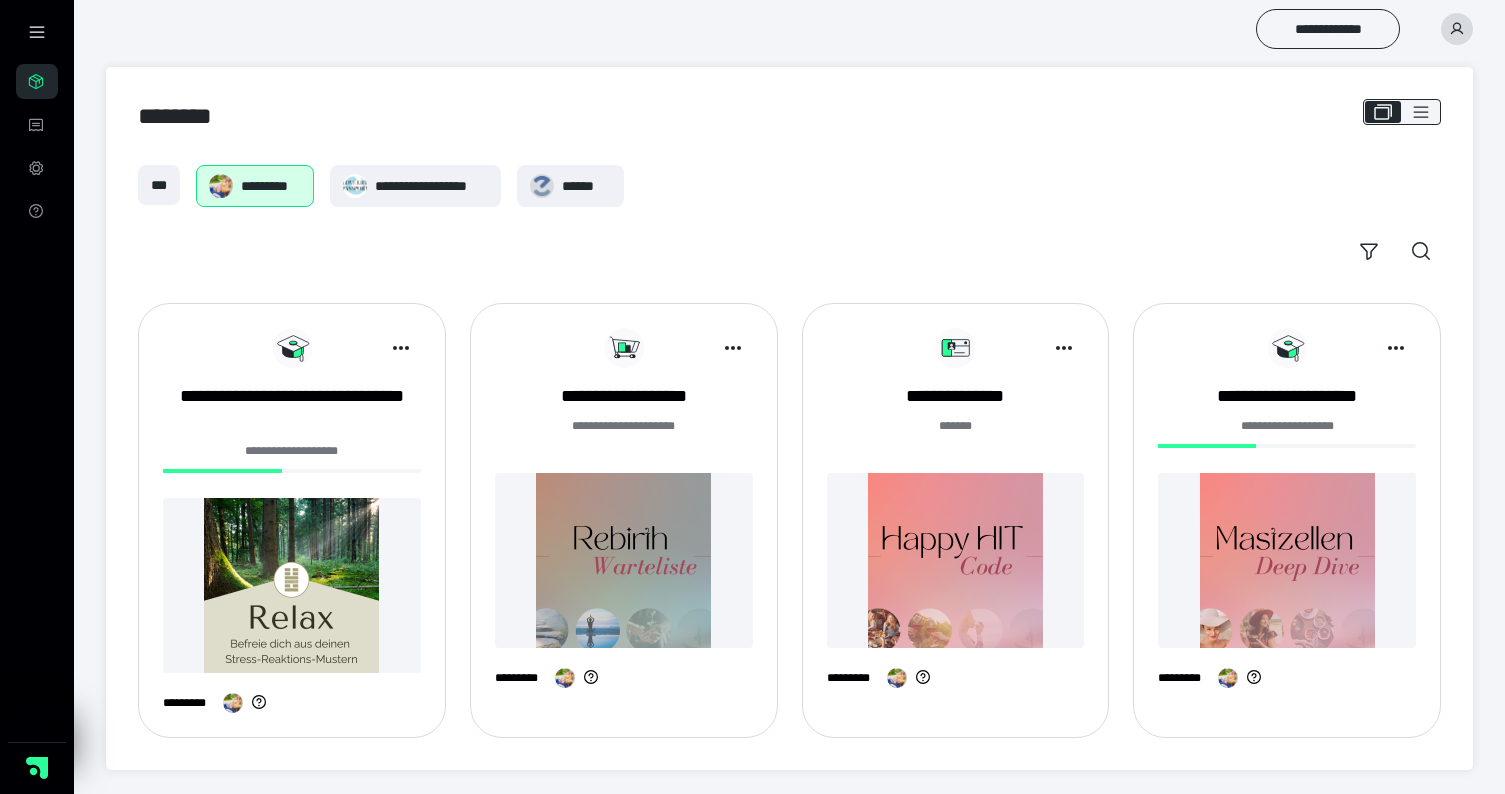 click at bounding box center [956, 560] 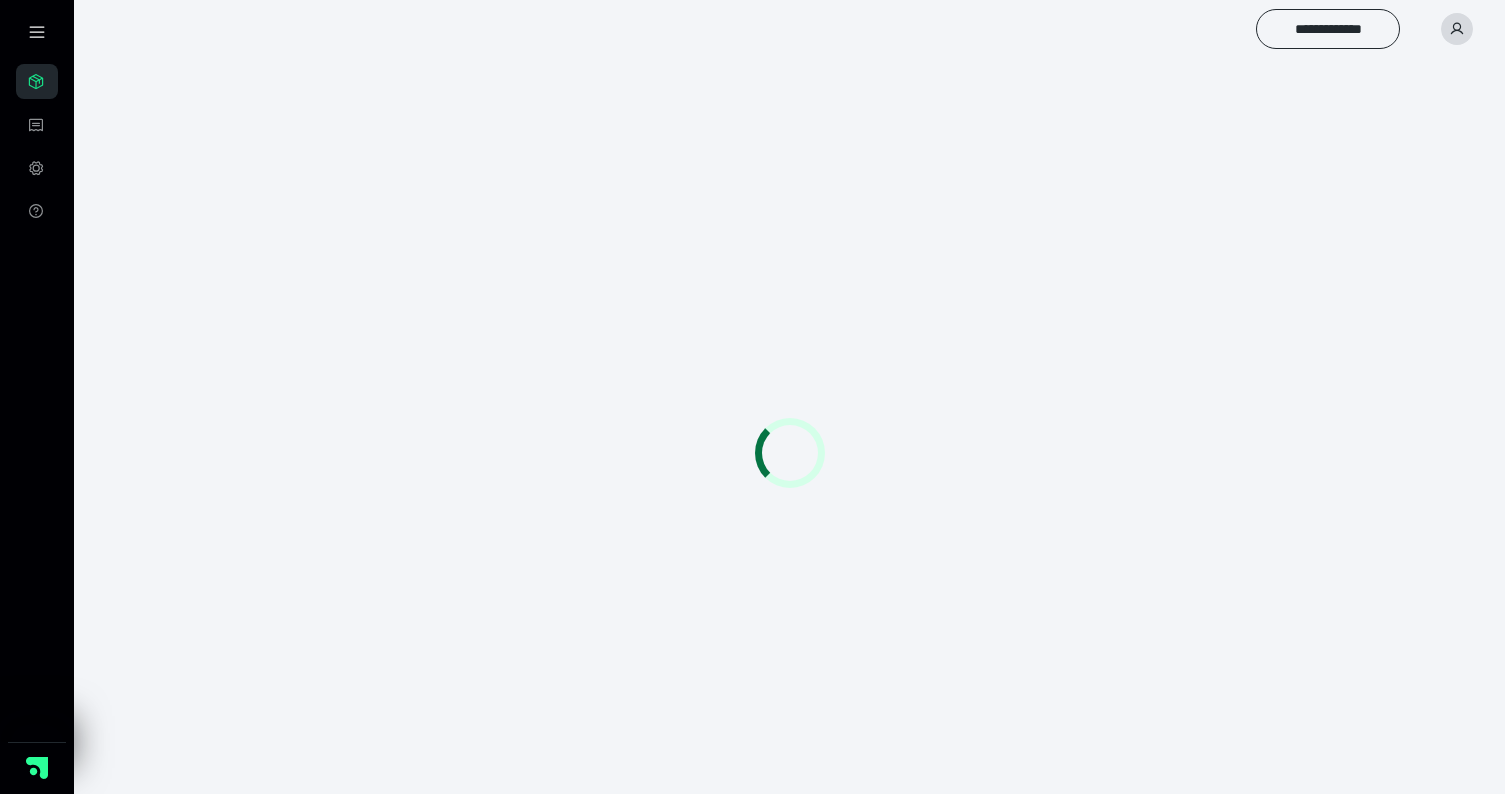 scroll, scrollTop: 0, scrollLeft: 0, axis: both 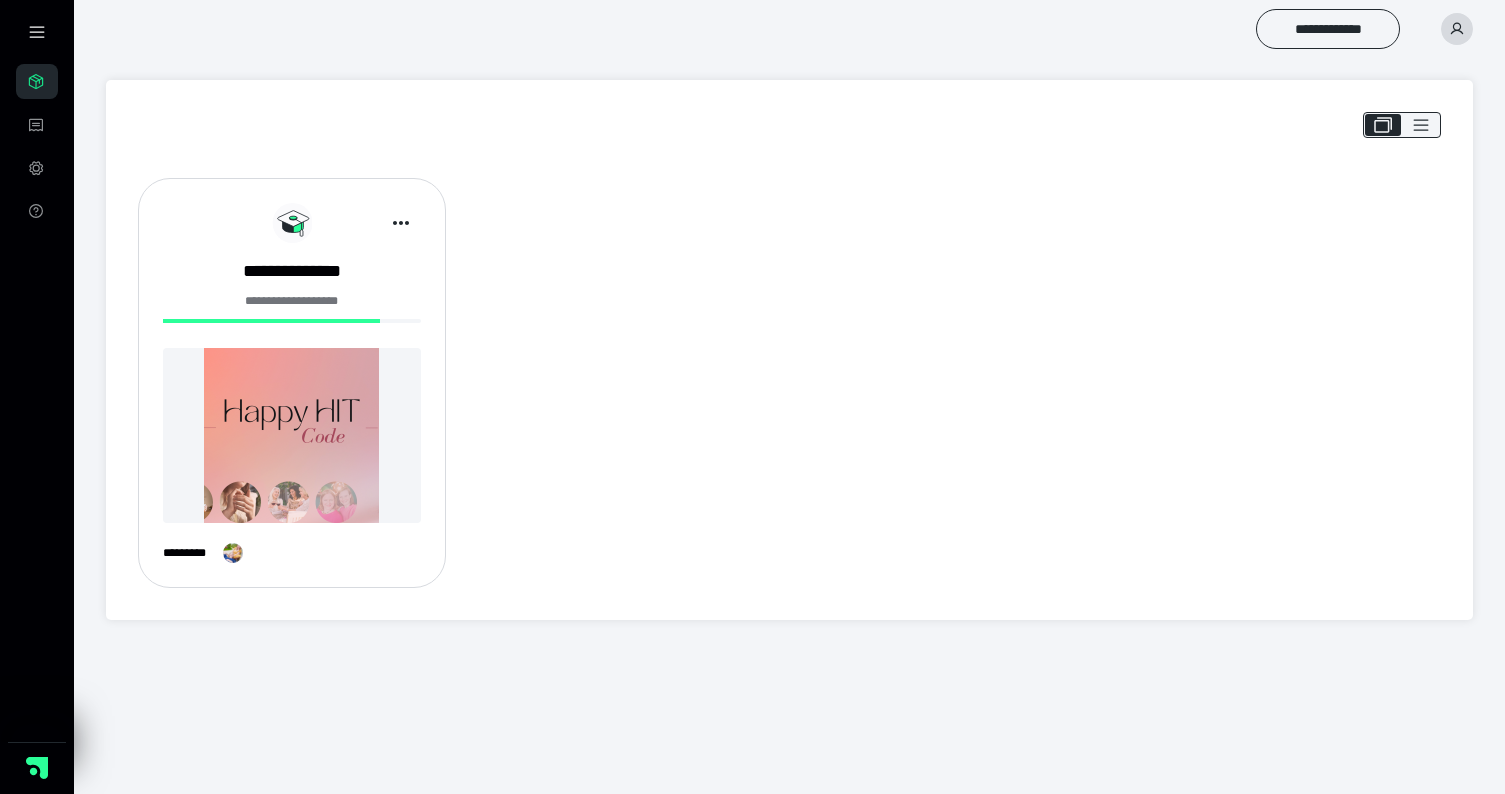 click at bounding box center [292, 435] 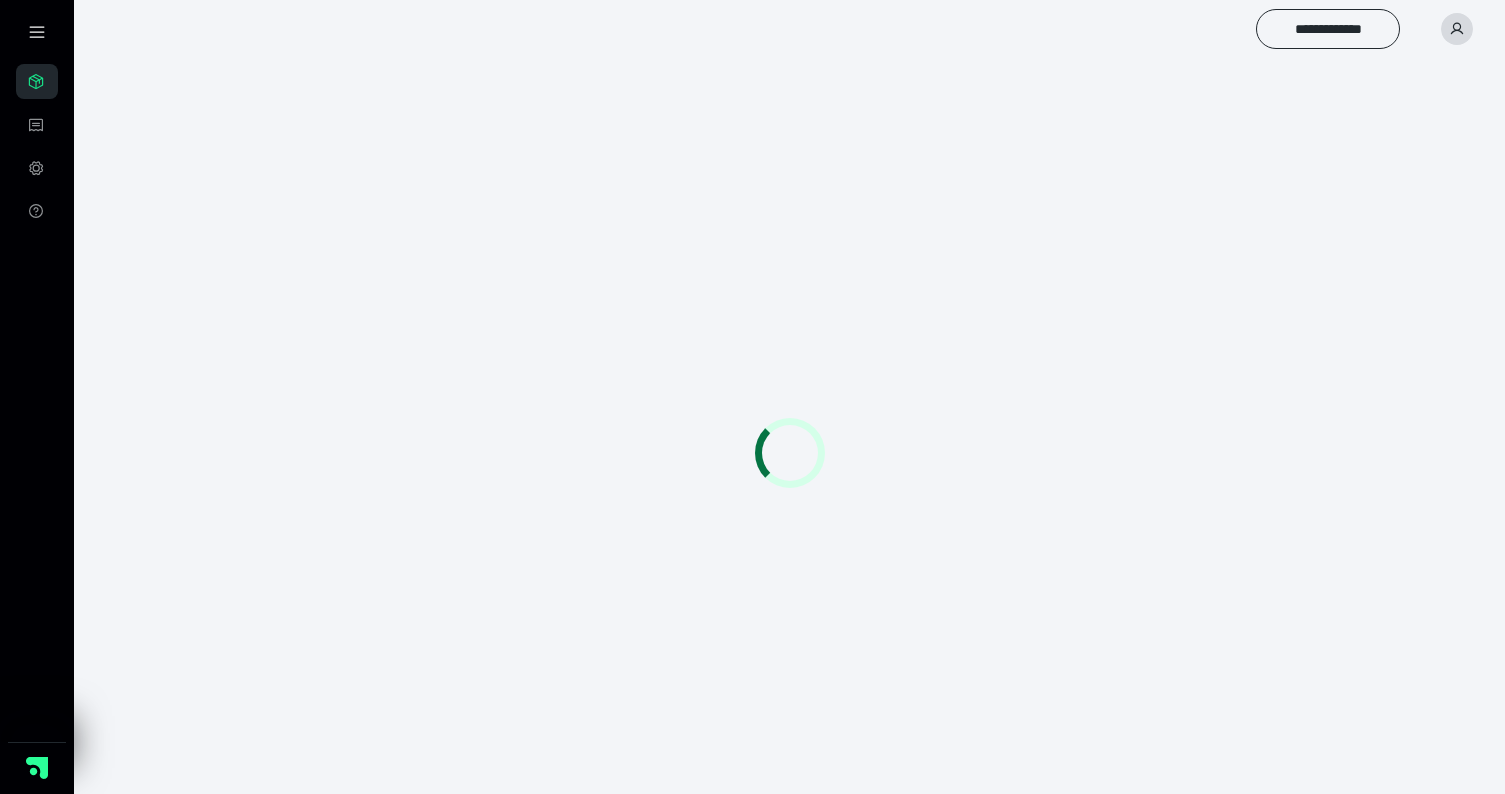 scroll, scrollTop: 0, scrollLeft: 0, axis: both 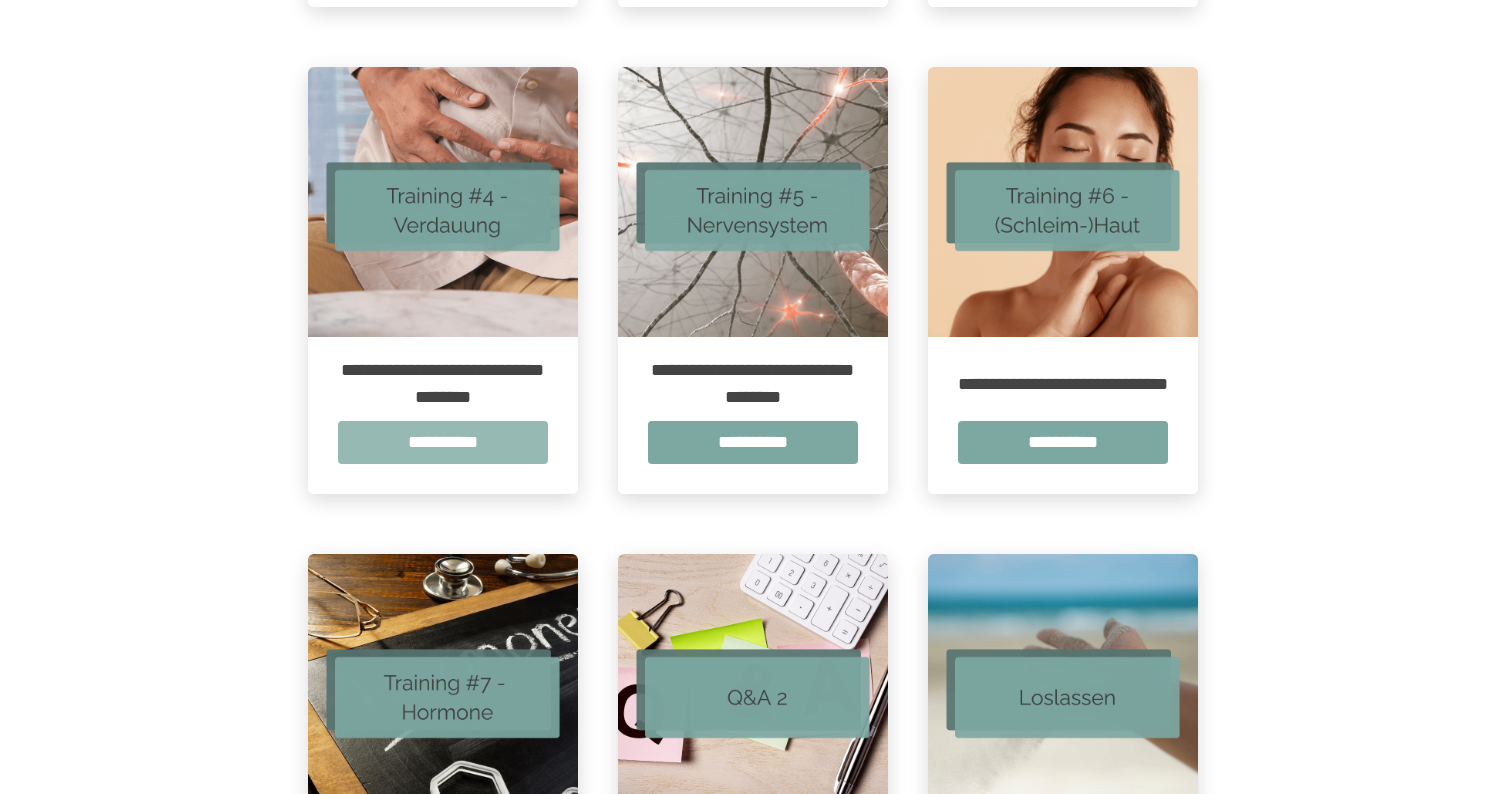 click on "**********" at bounding box center [443, 442] 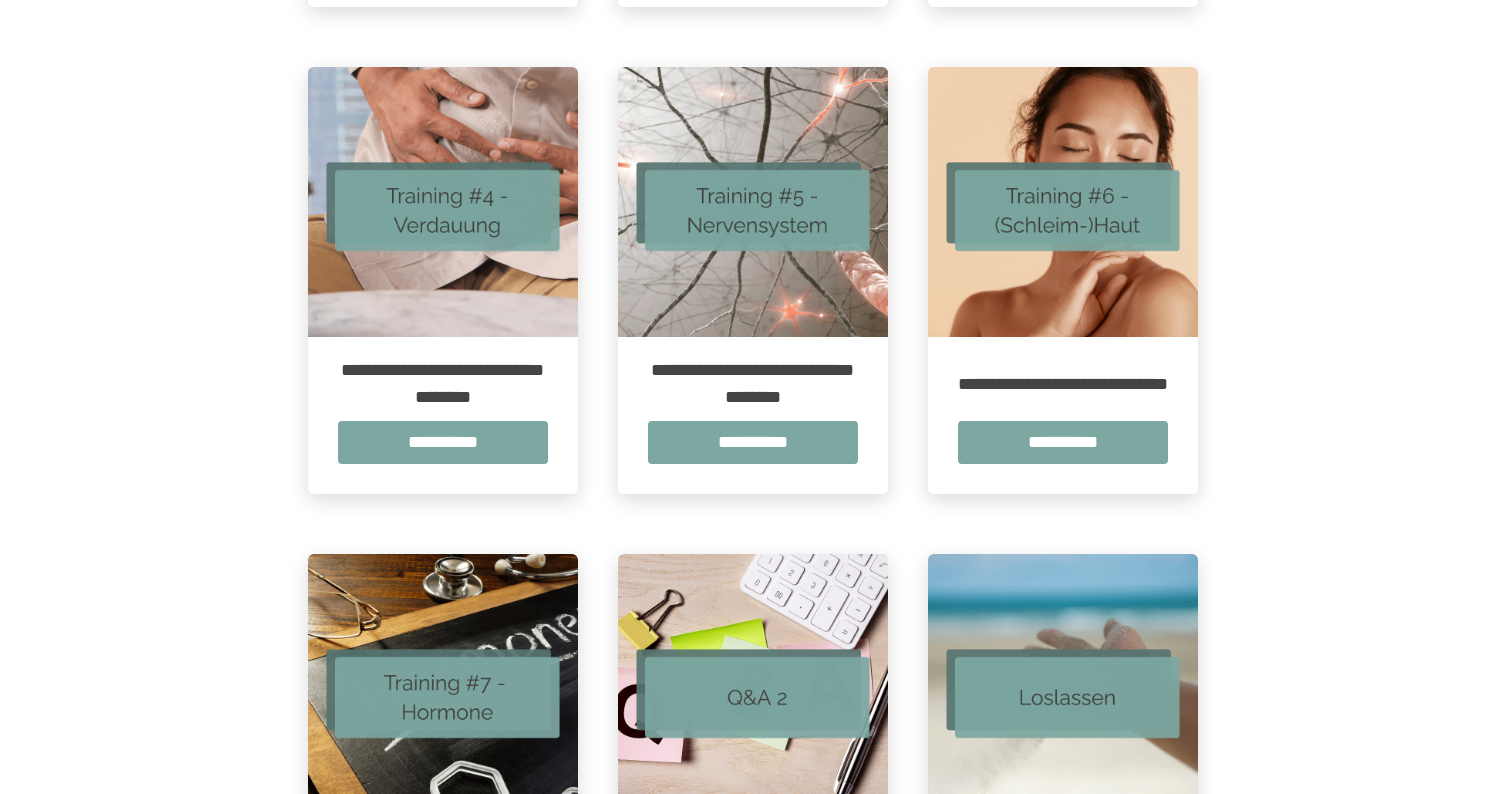 scroll, scrollTop: 0, scrollLeft: 0, axis: both 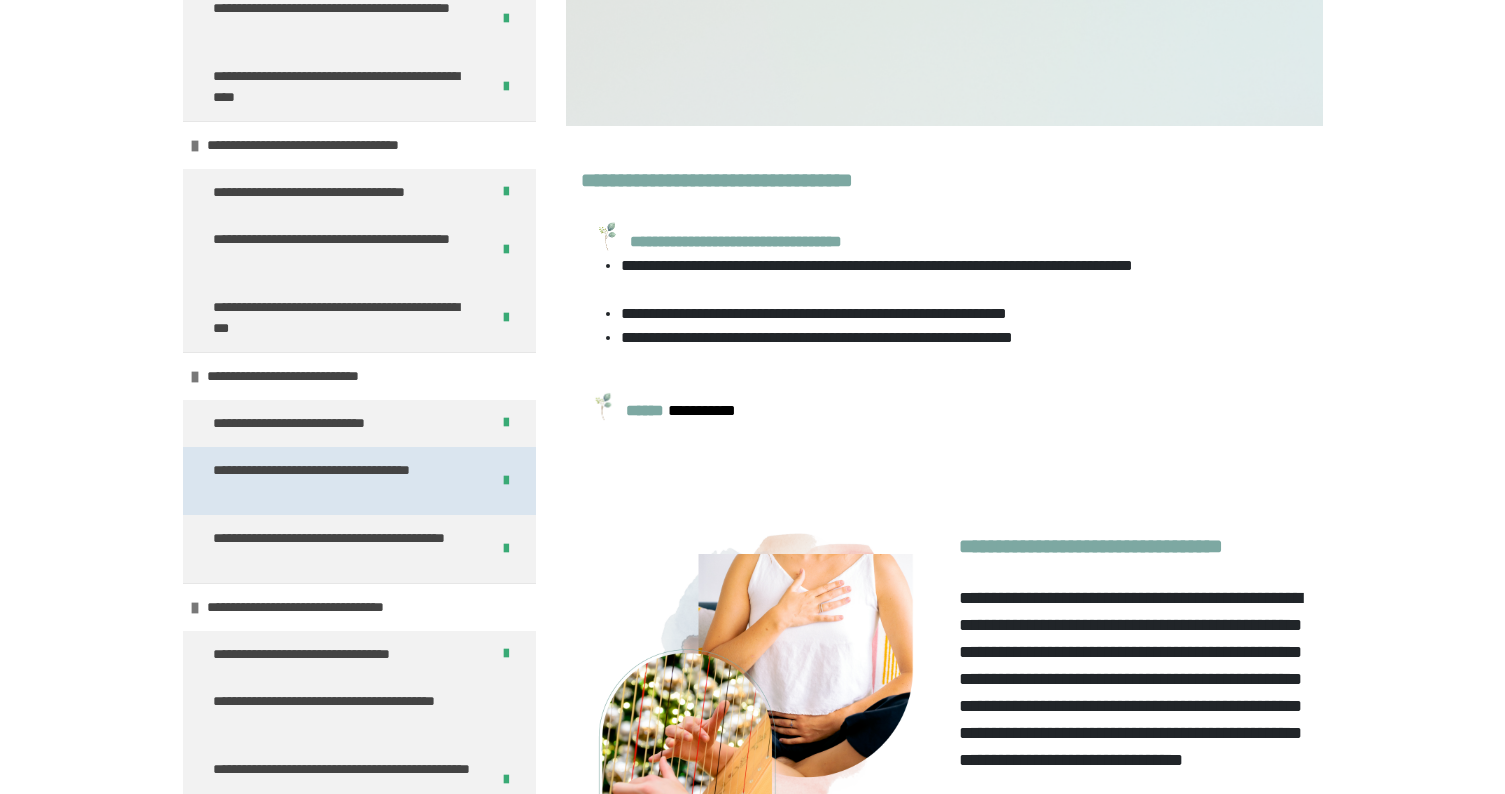 click on "**********" at bounding box center (343, 481) 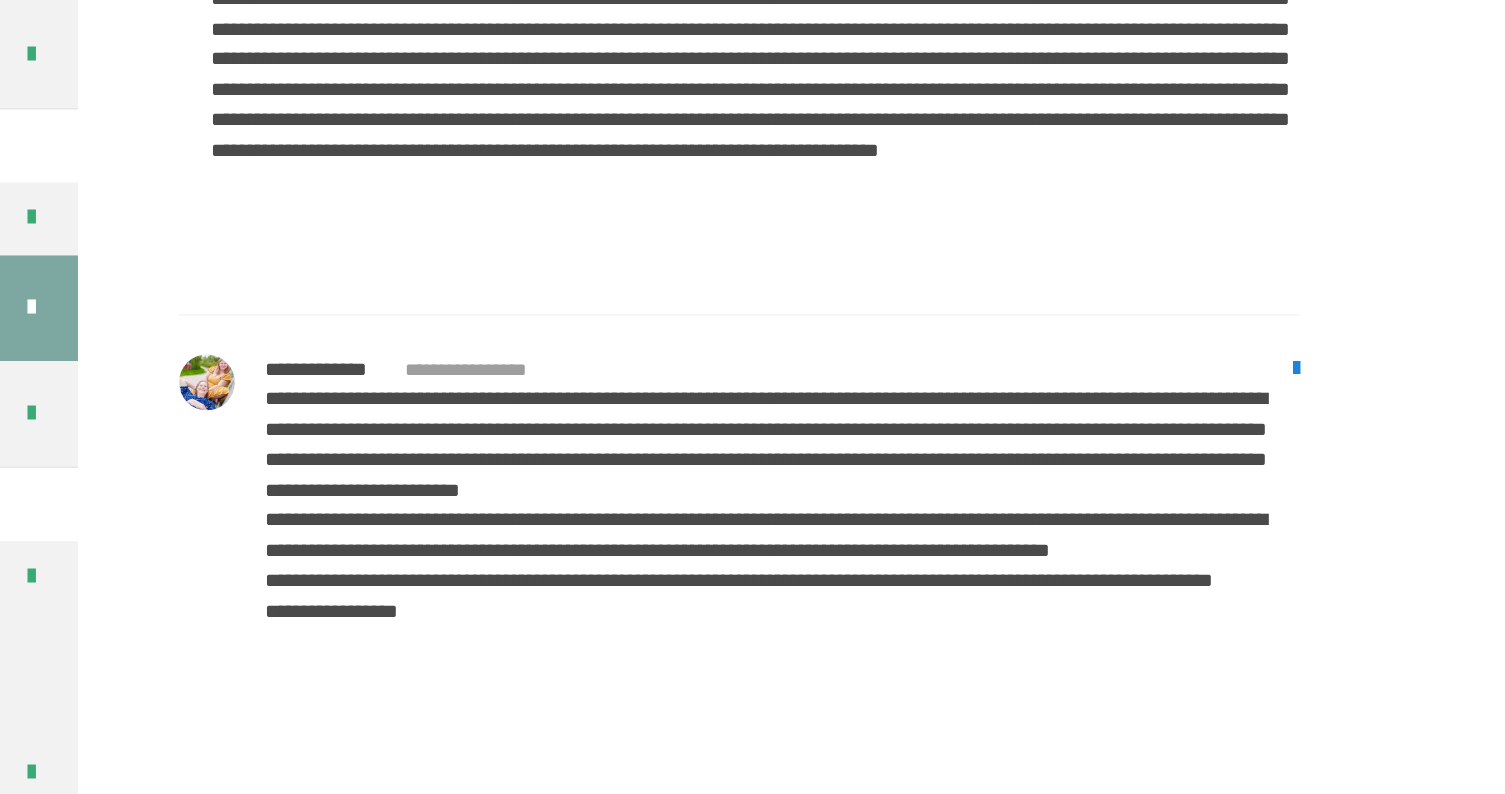 scroll, scrollTop: 1754, scrollLeft: 0, axis: vertical 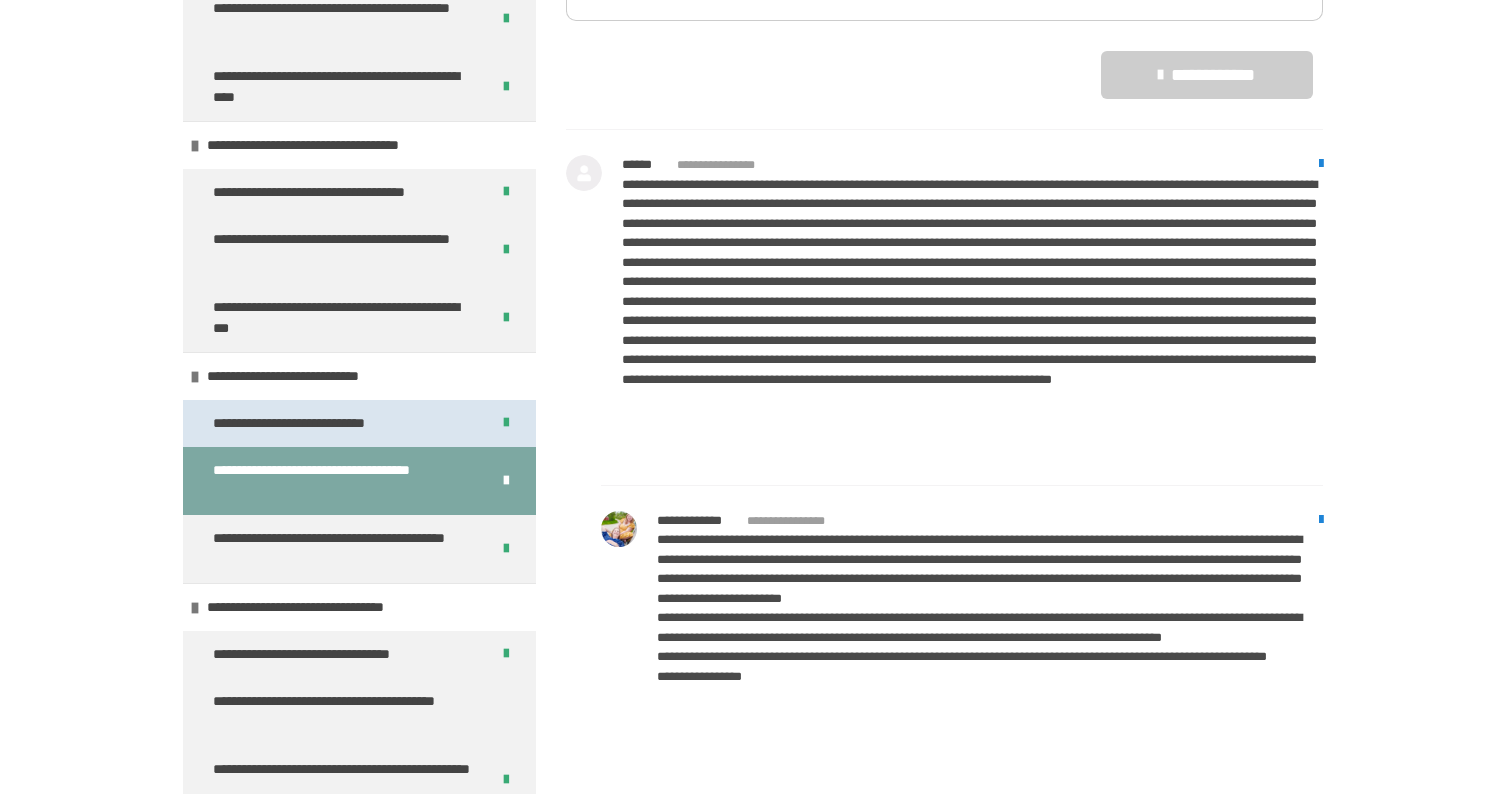 click on "**********" at bounding box center [312, 423] 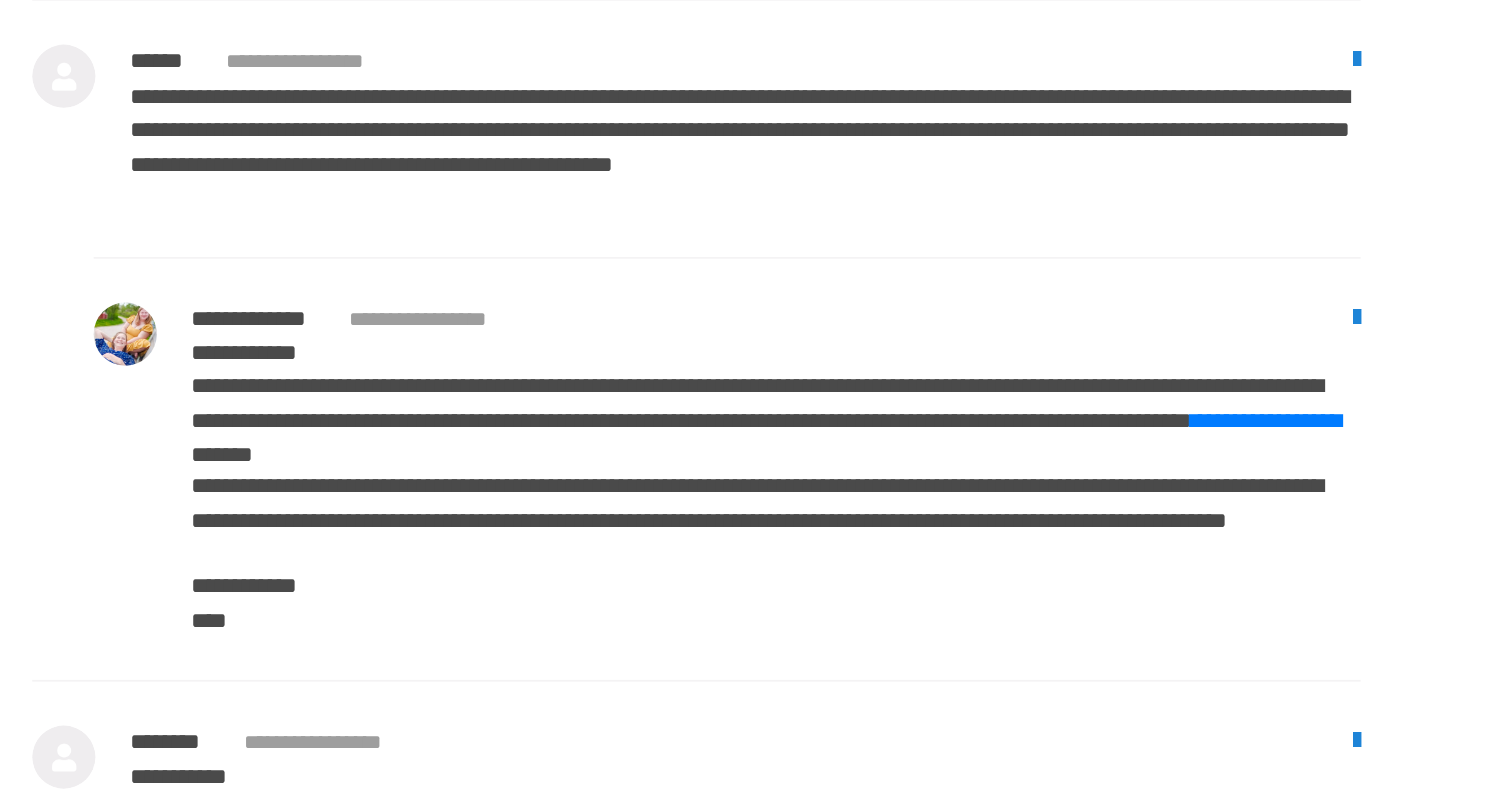 scroll, scrollTop: 2494, scrollLeft: 0, axis: vertical 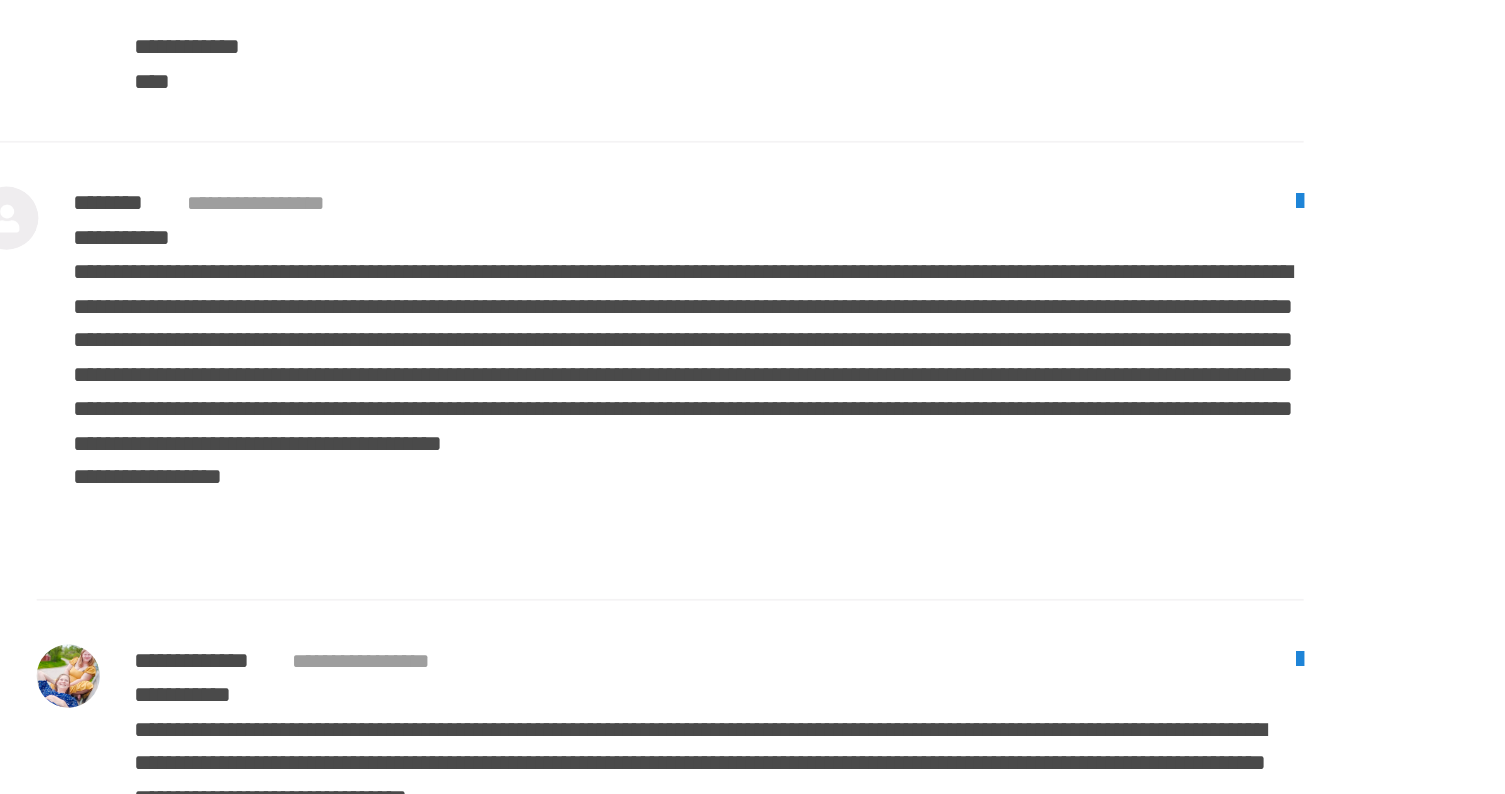 click on "**********" at bounding box center (972, 563) 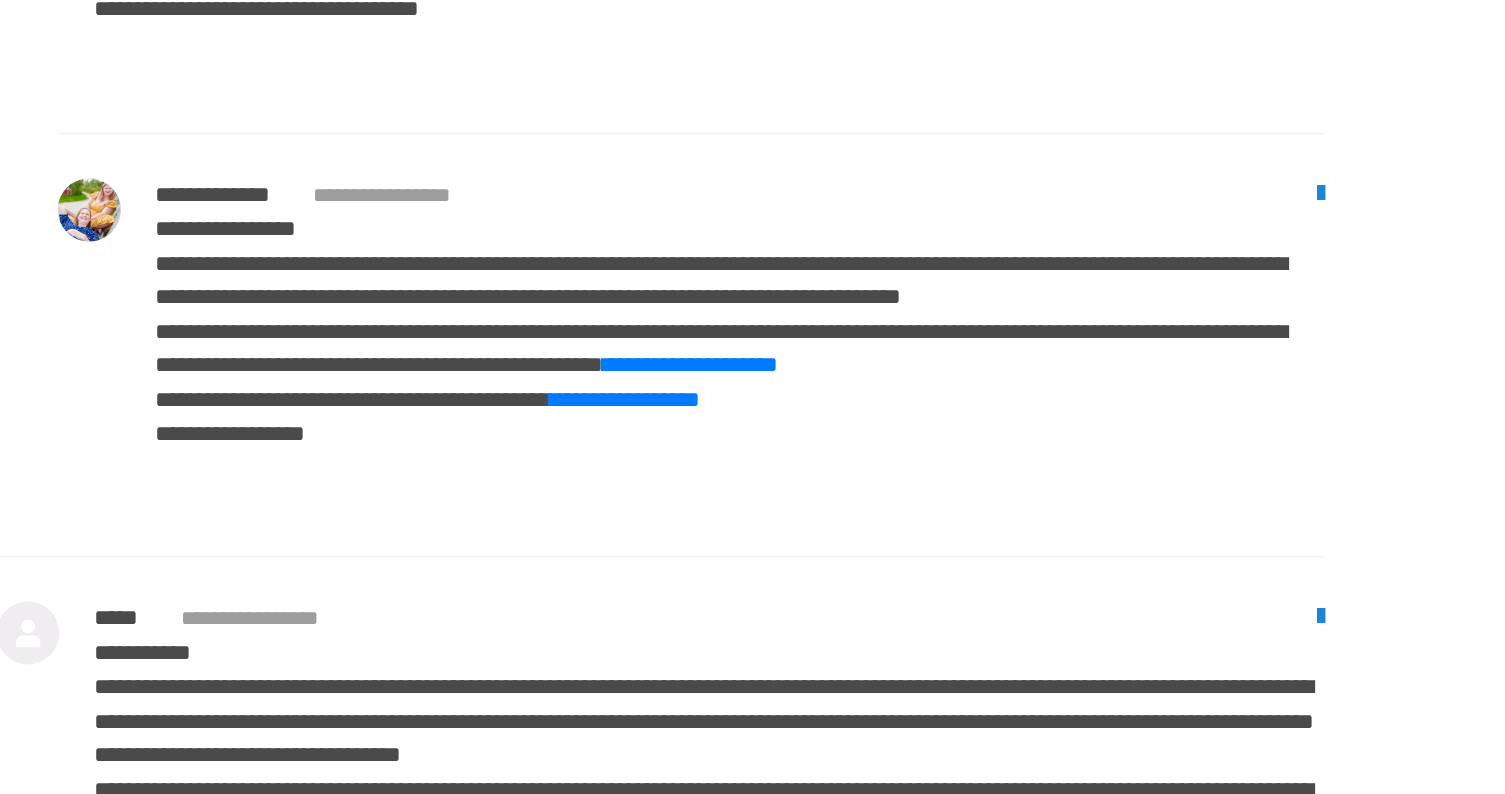 scroll, scrollTop: 4690, scrollLeft: 0, axis: vertical 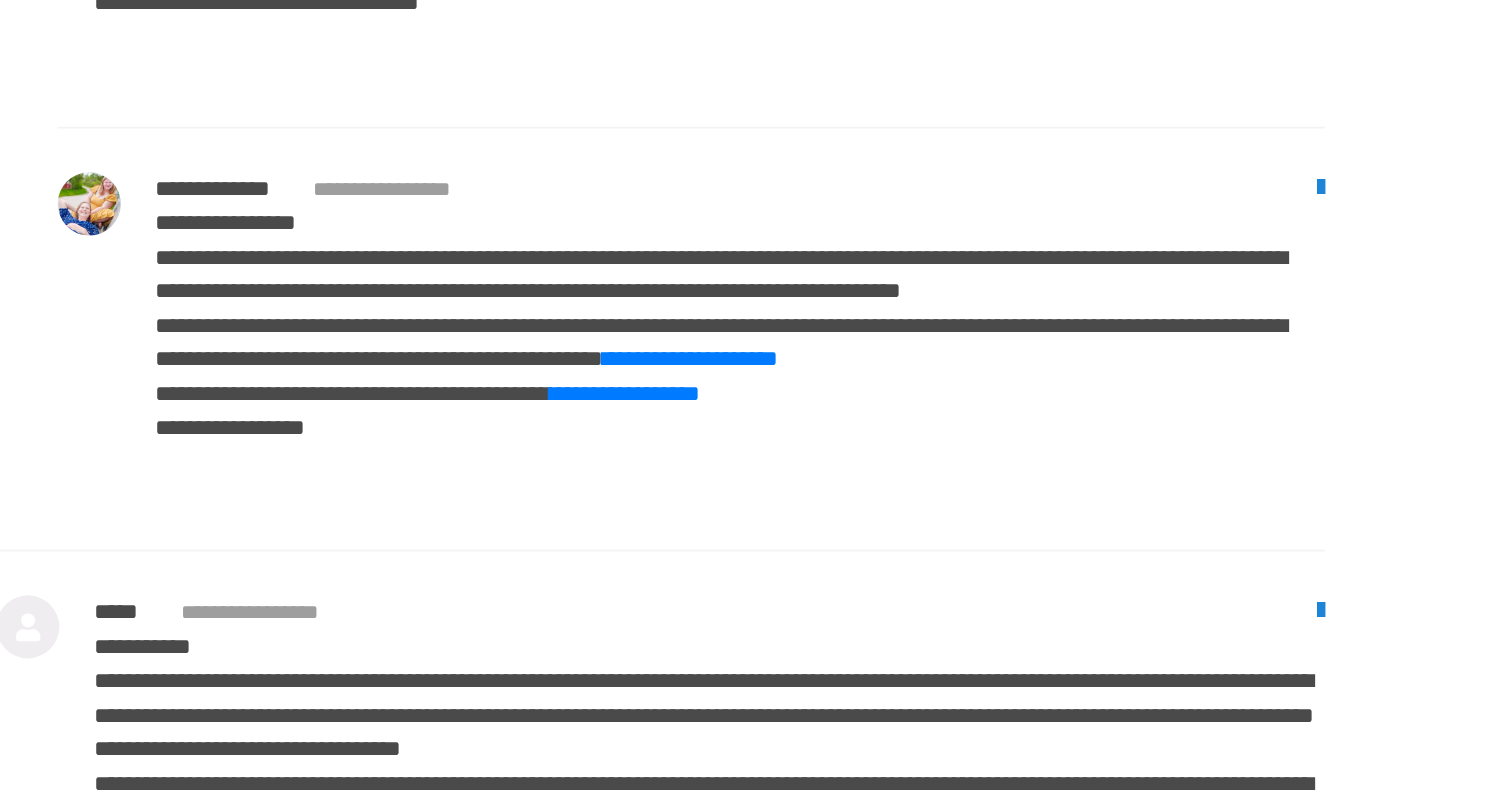 click on "**********" at bounding box center (990, 544) 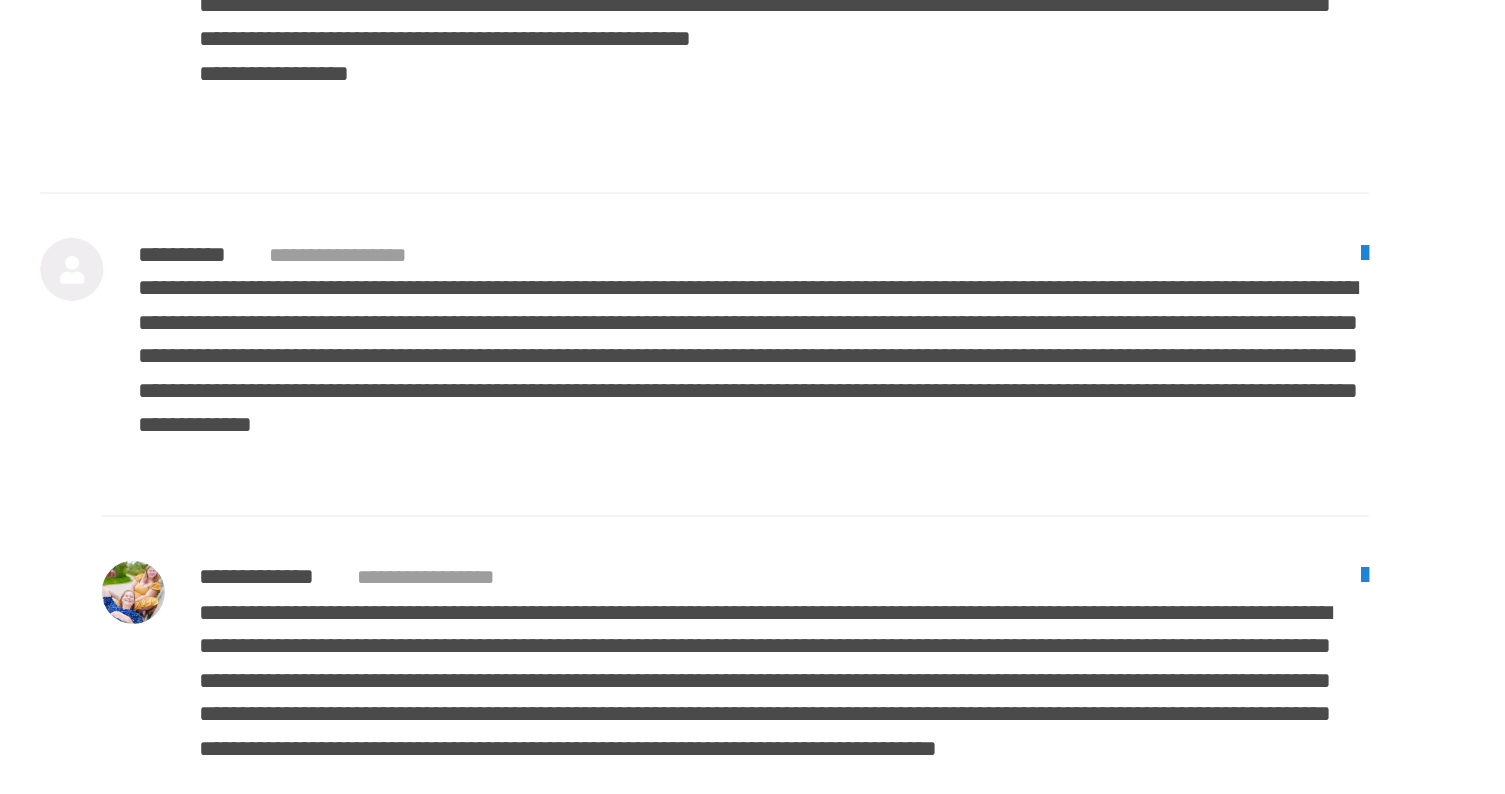 scroll, scrollTop: 6702, scrollLeft: 0, axis: vertical 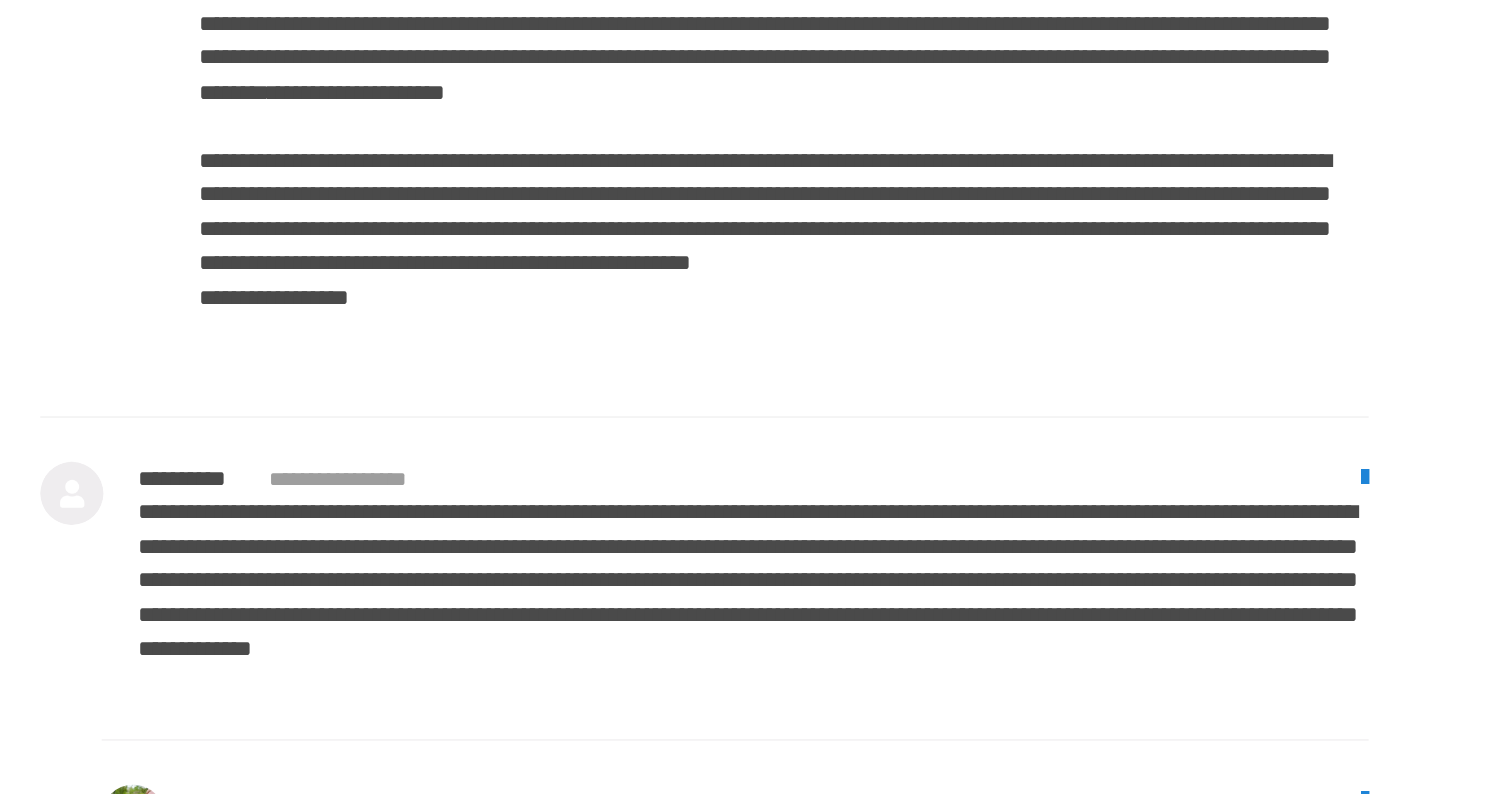 click on "**********" at bounding box center (747, 59) 